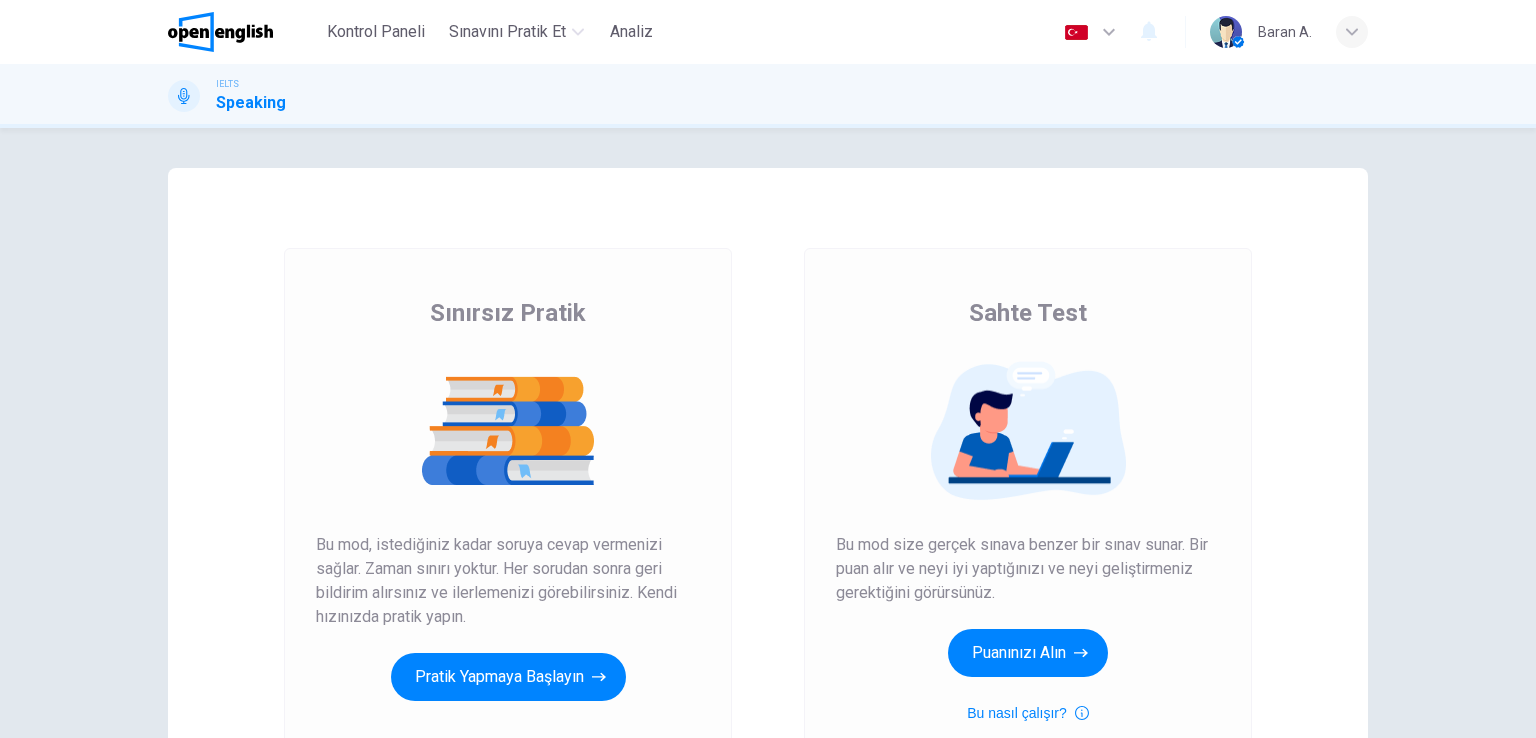 scroll, scrollTop: 0, scrollLeft: 0, axis: both 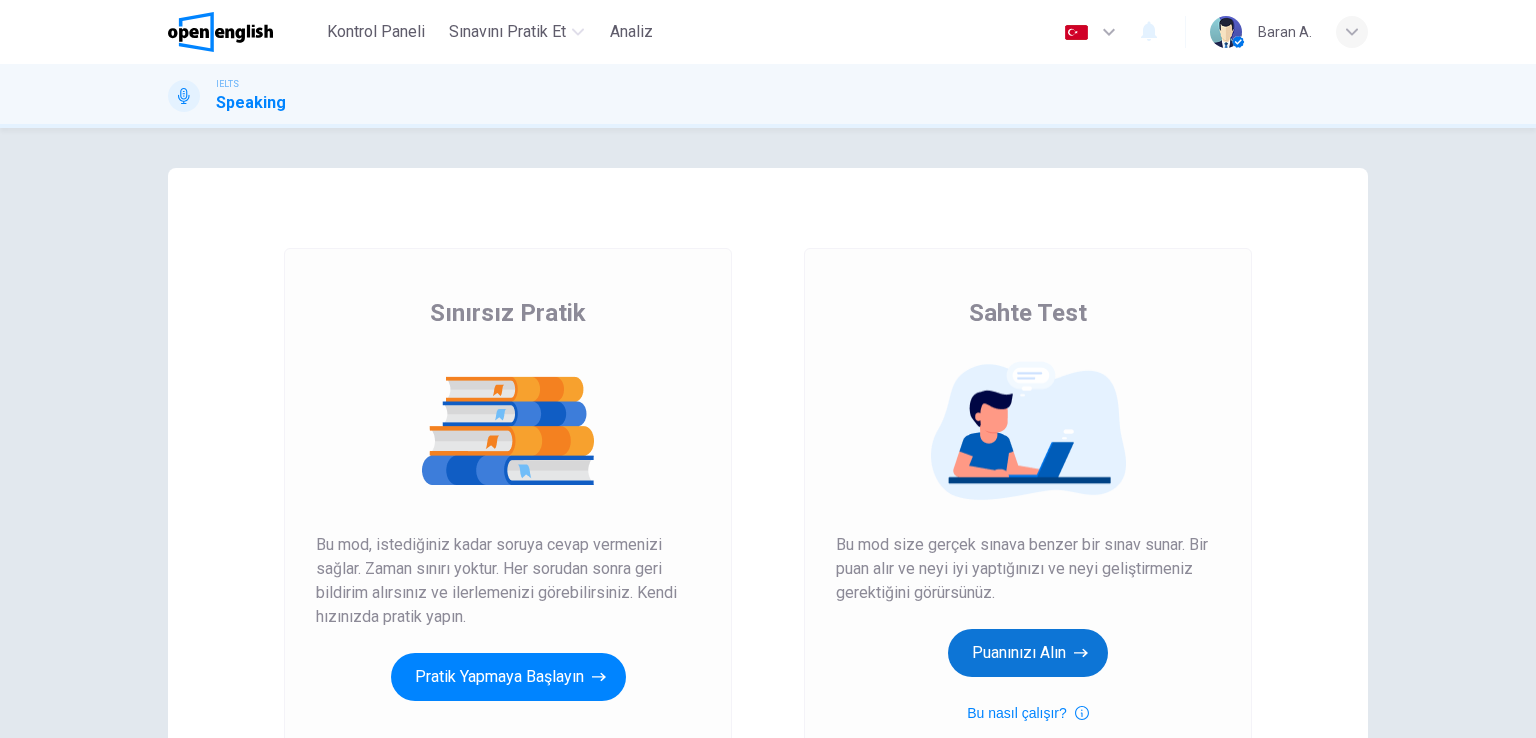 click on "Puanınızı Alın" at bounding box center (508, 677) 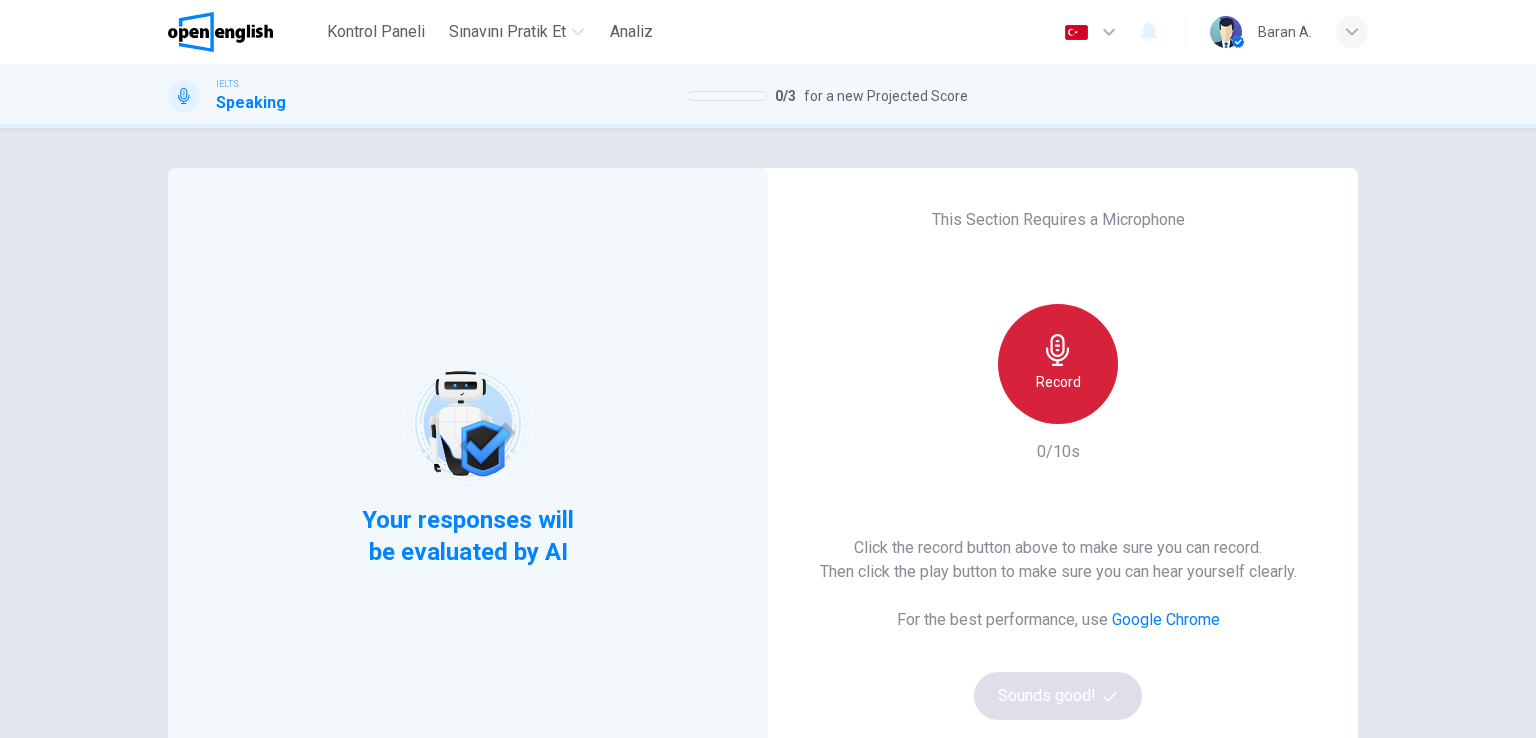 click on "Record" at bounding box center (1058, 382) 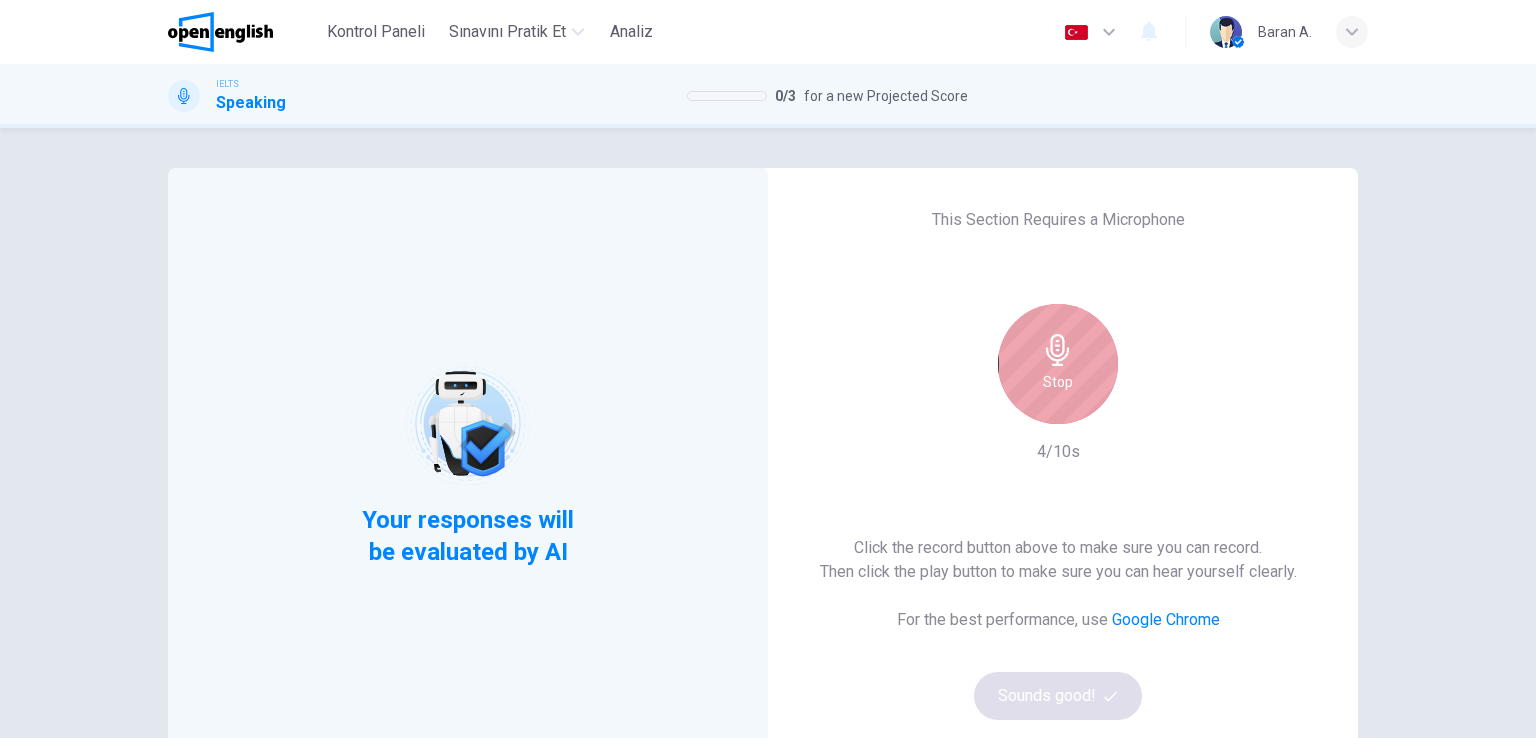 click on "Stop" at bounding box center [1058, 382] 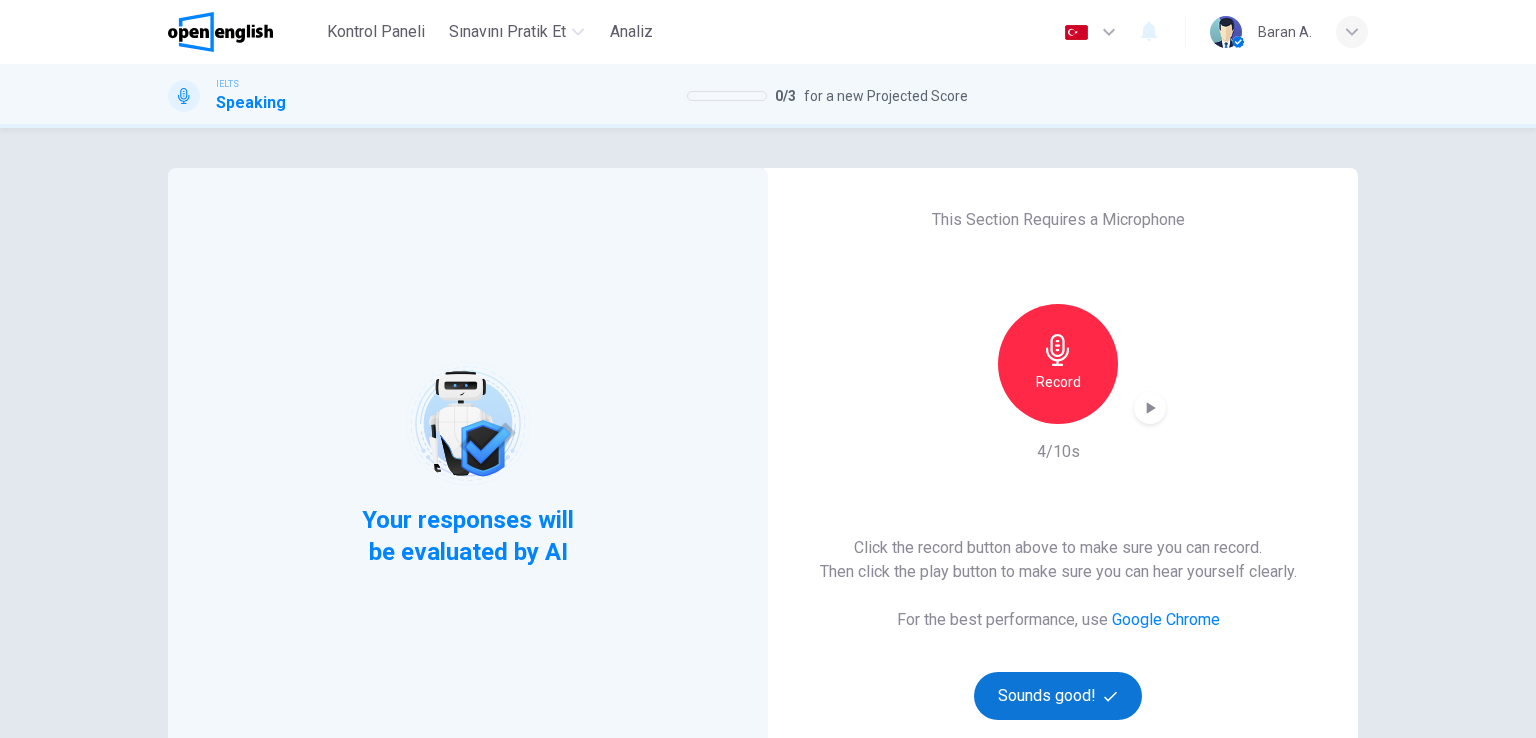 click on "Sounds good!" at bounding box center (1058, 696) 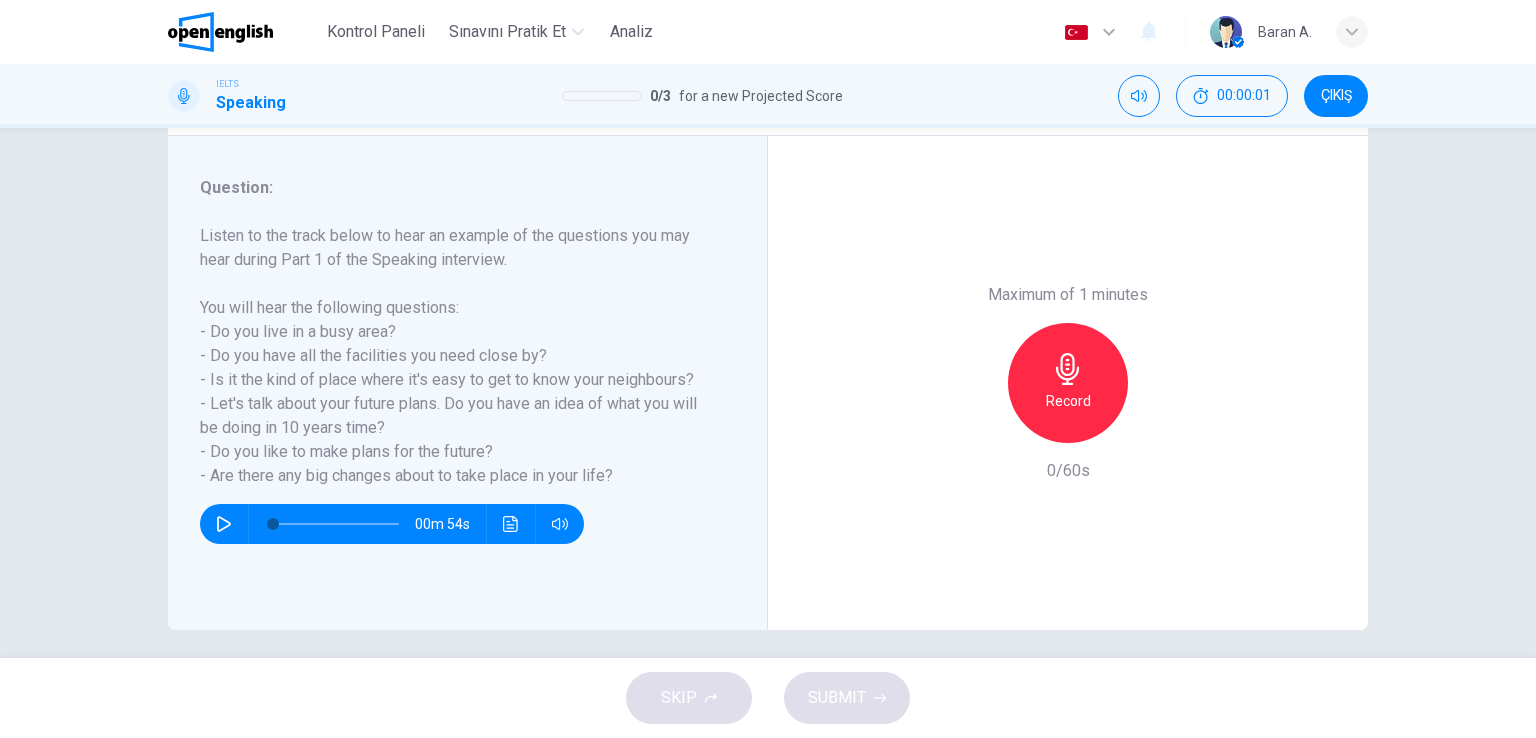 scroll, scrollTop: 245, scrollLeft: 0, axis: vertical 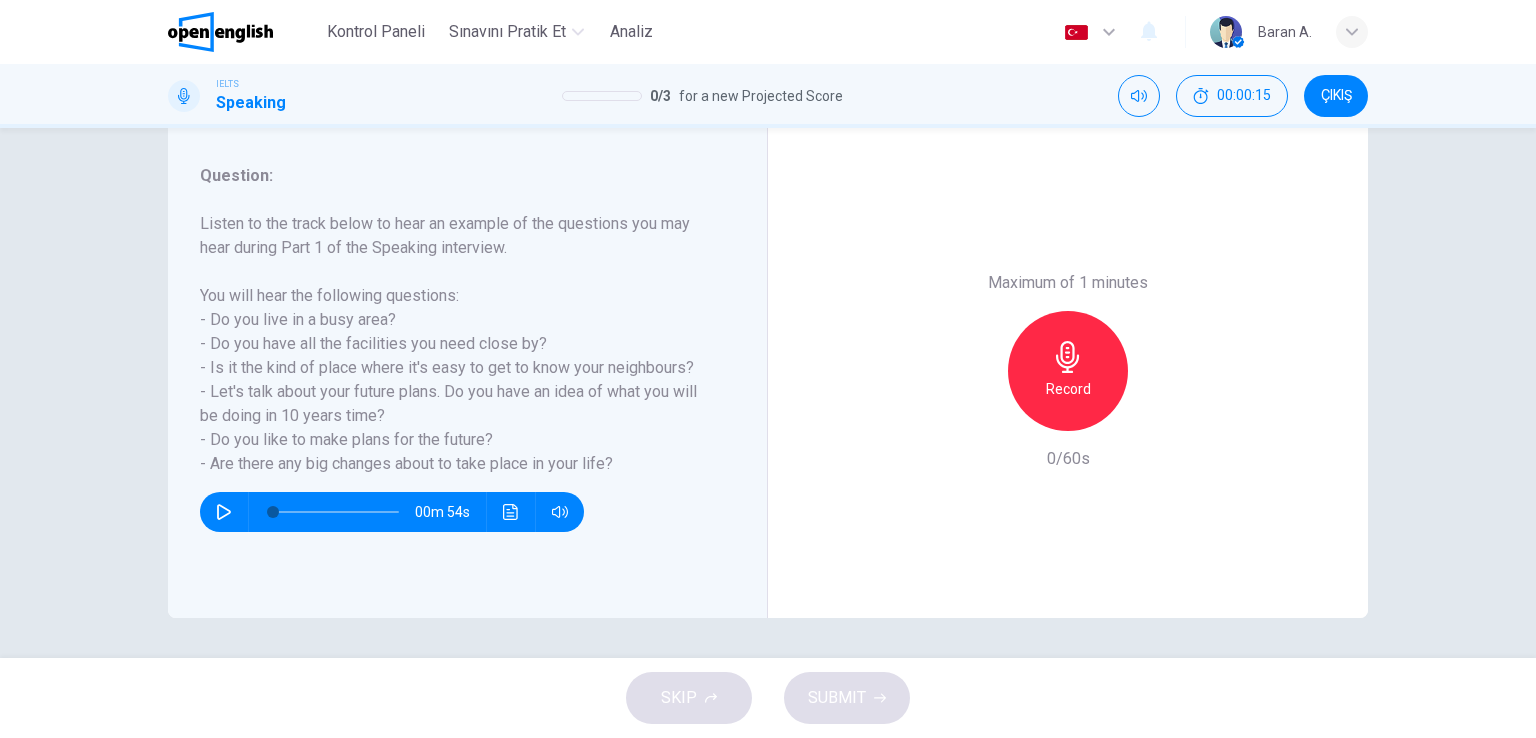 click at bounding box center (224, 512) 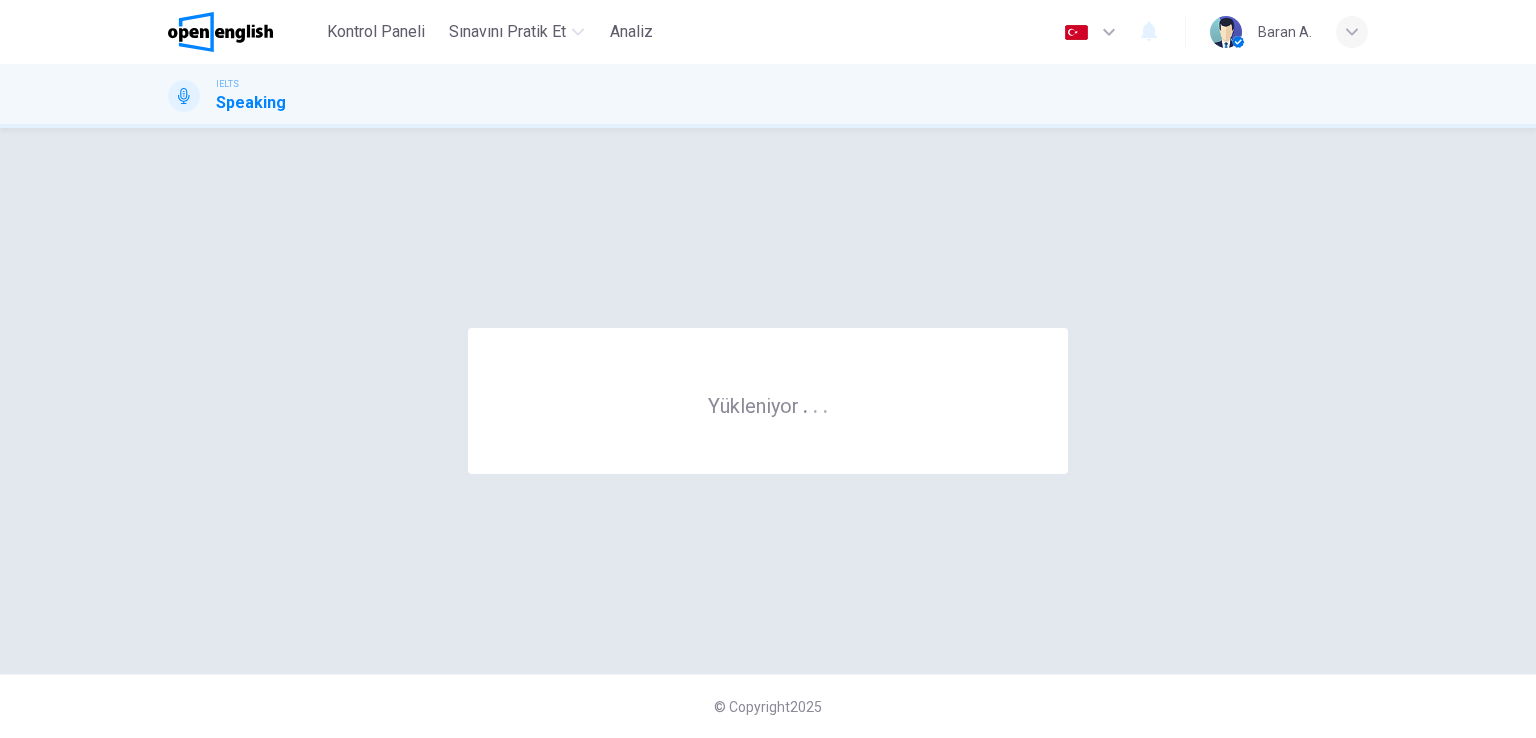 scroll, scrollTop: 0, scrollLeft: 0, axis: both 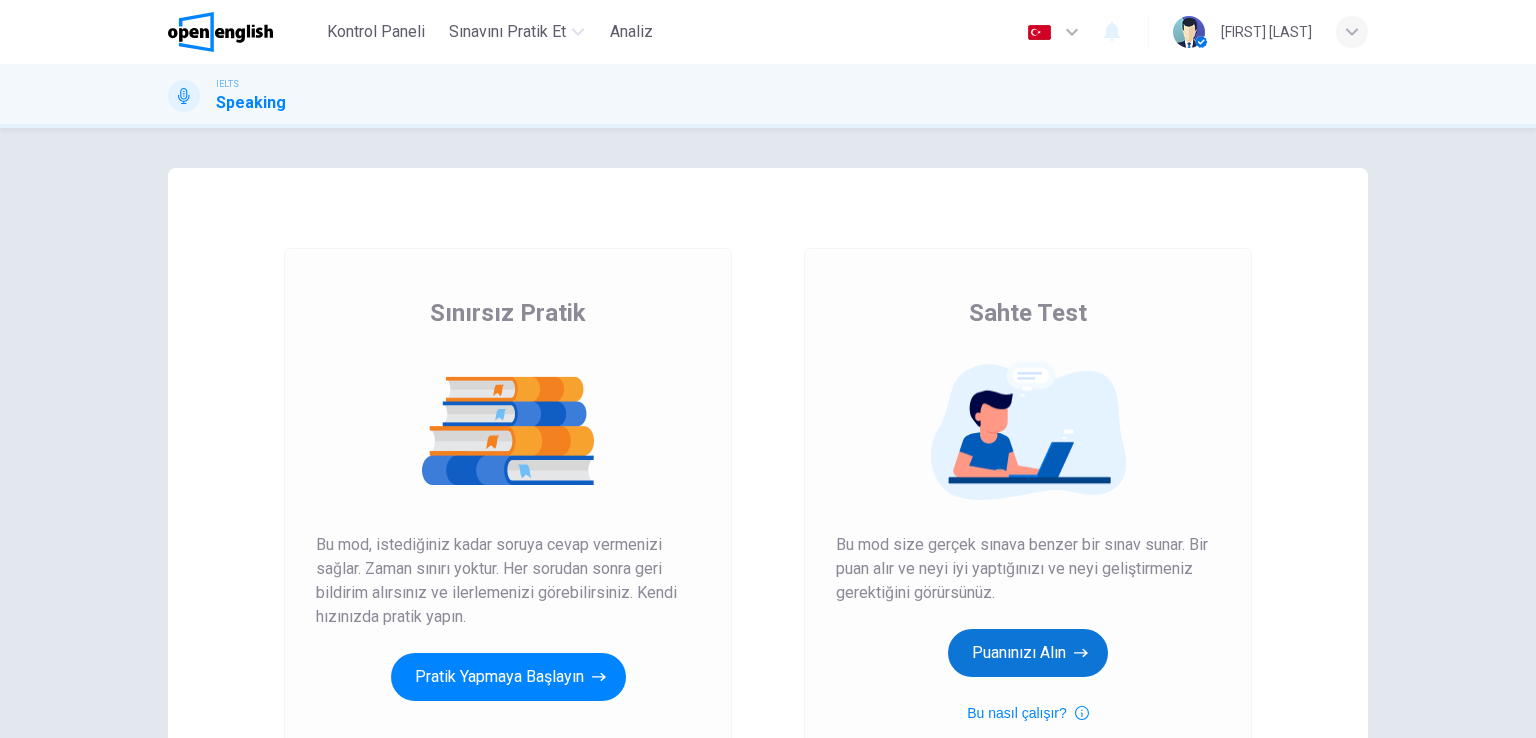 click on "Puanınızı Alın" at bounding box center (508, 677) 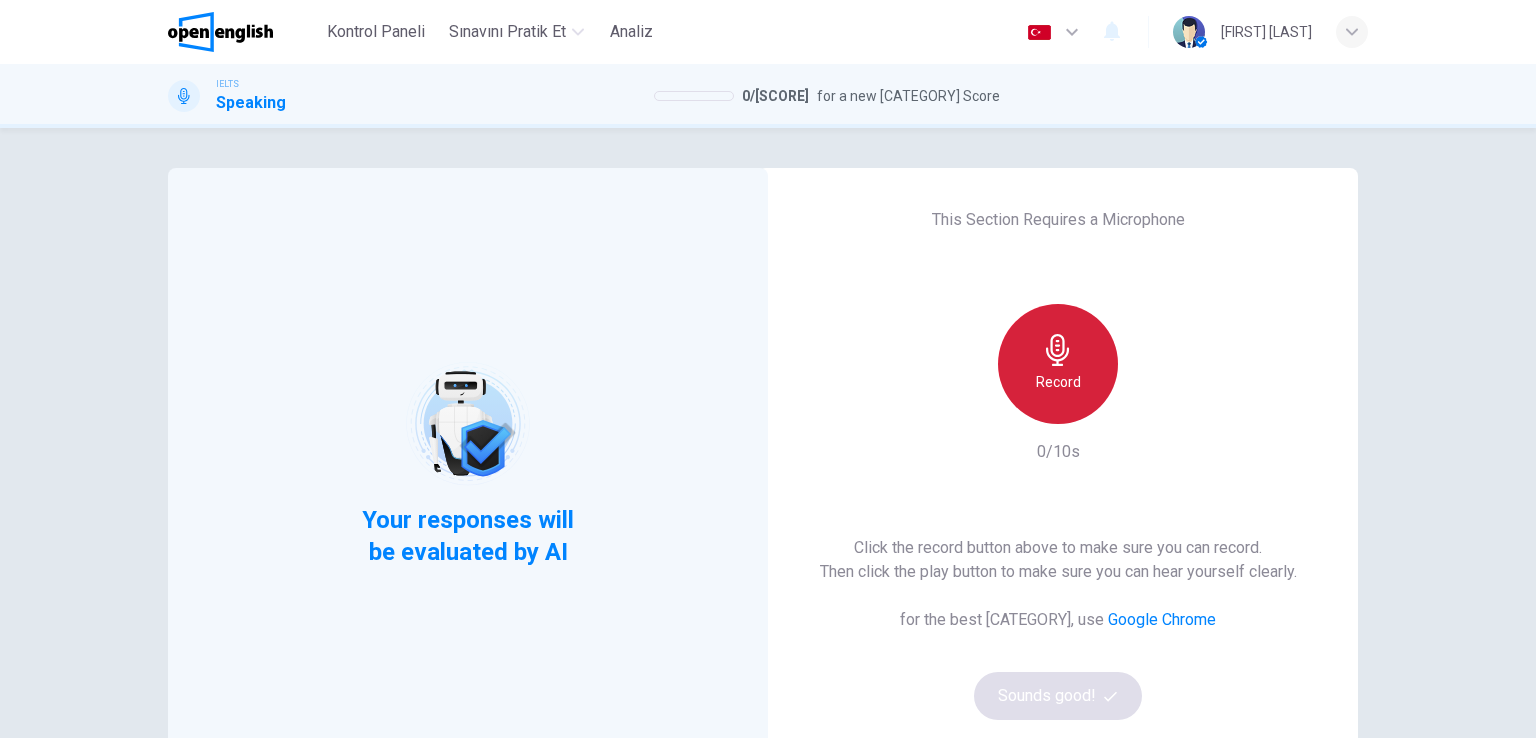 click at bounding box center (1057, 350) 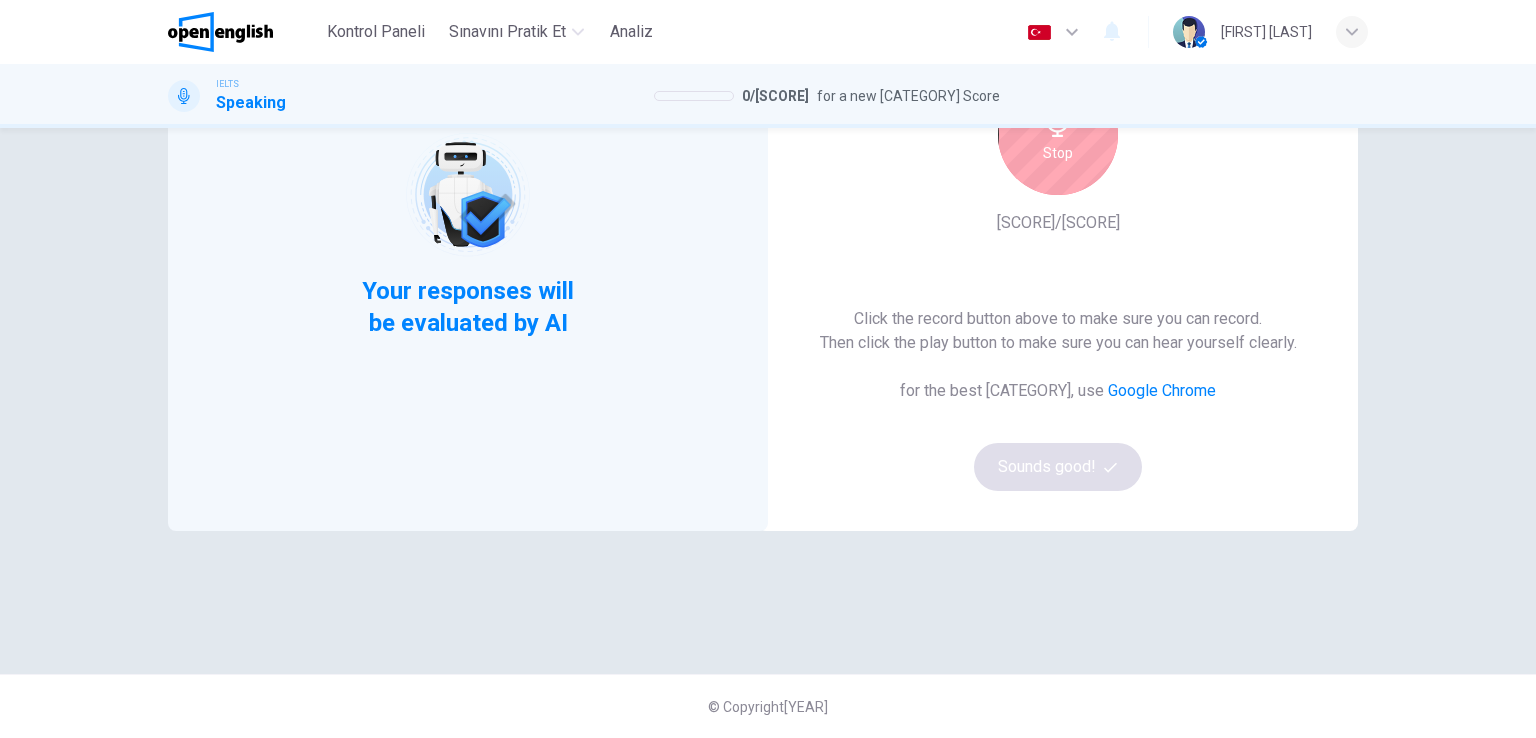 scroll, scrollTop: 0, scrollLeft: 0, axis: both 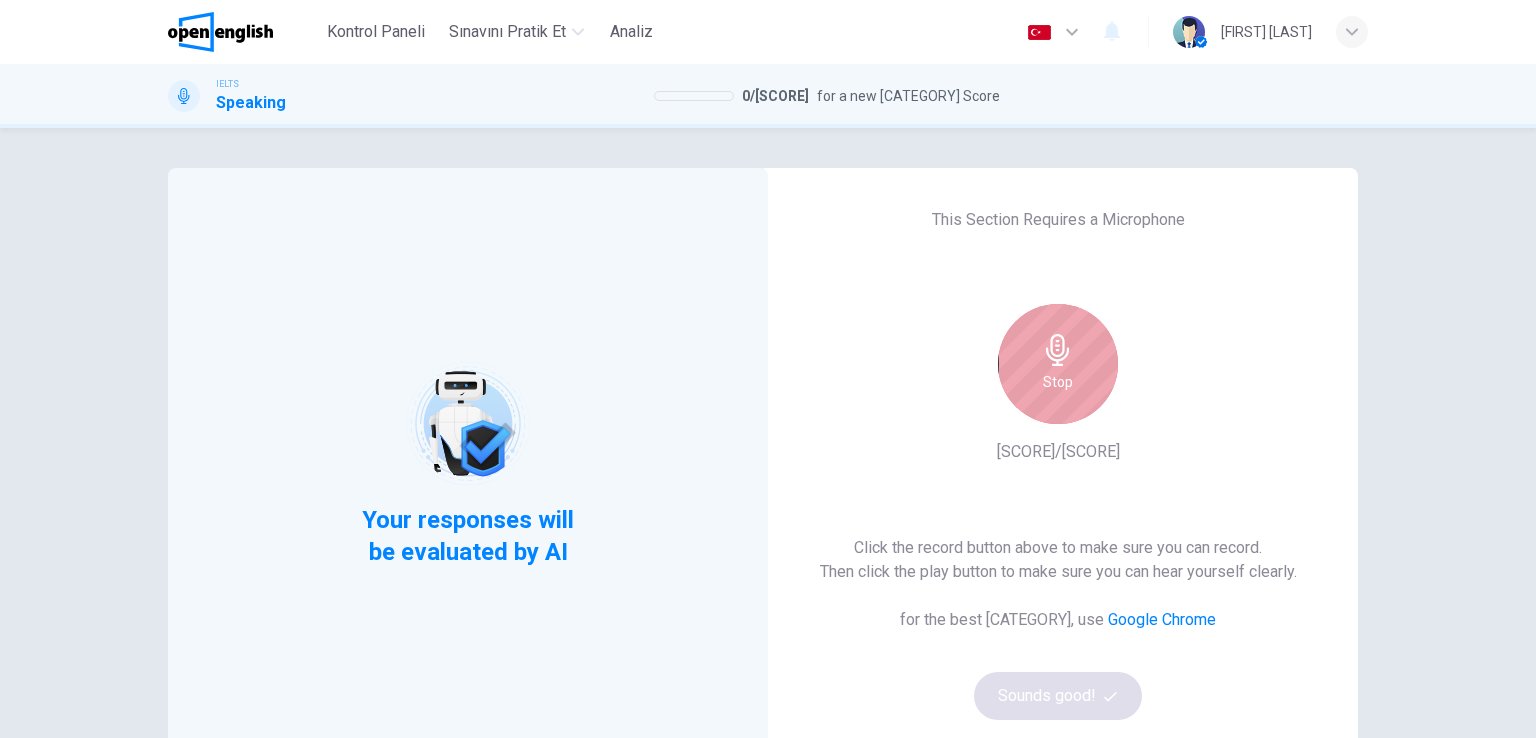 click on "Stop" at bounding box center (1058, 364) 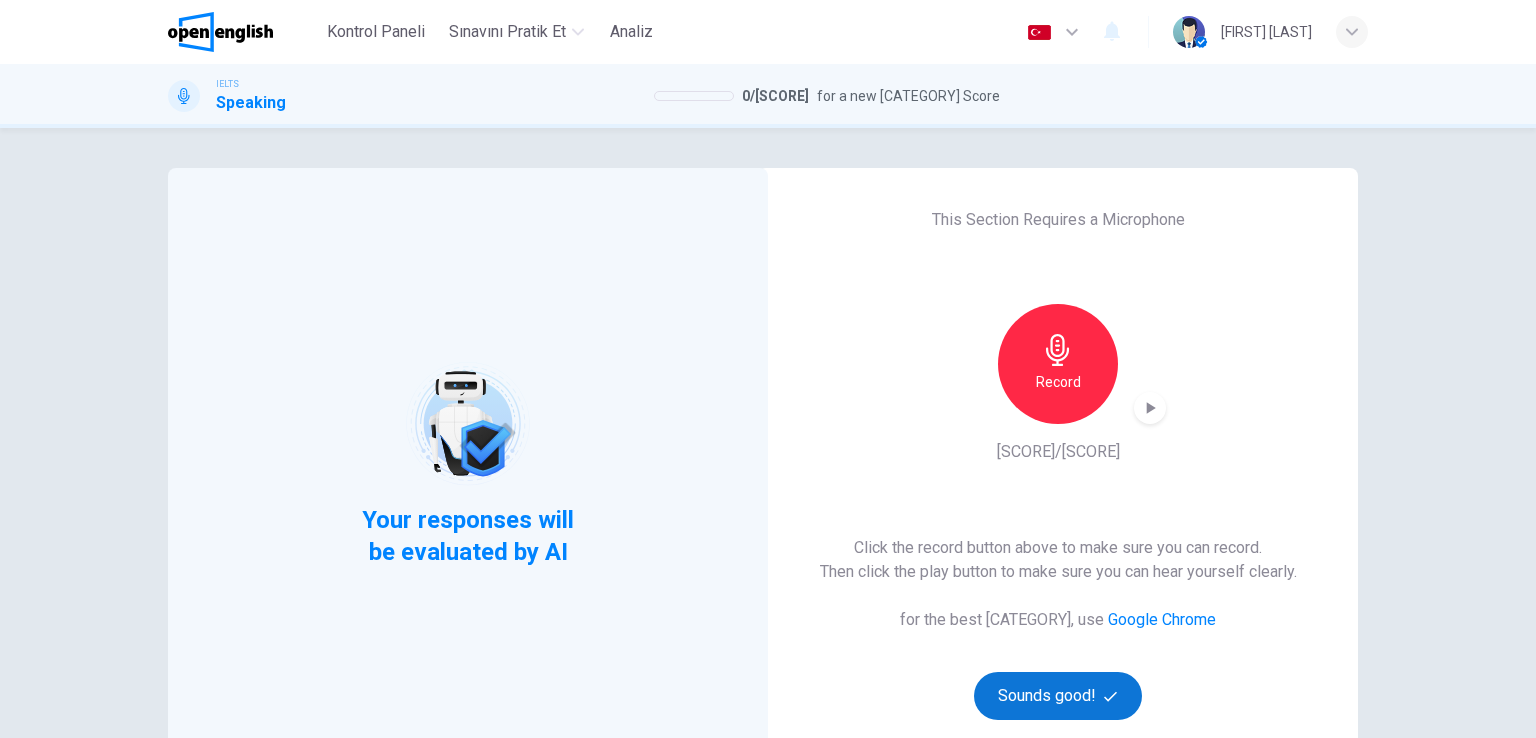 click on "Sounds good!" at bounding box center (1058, 696) 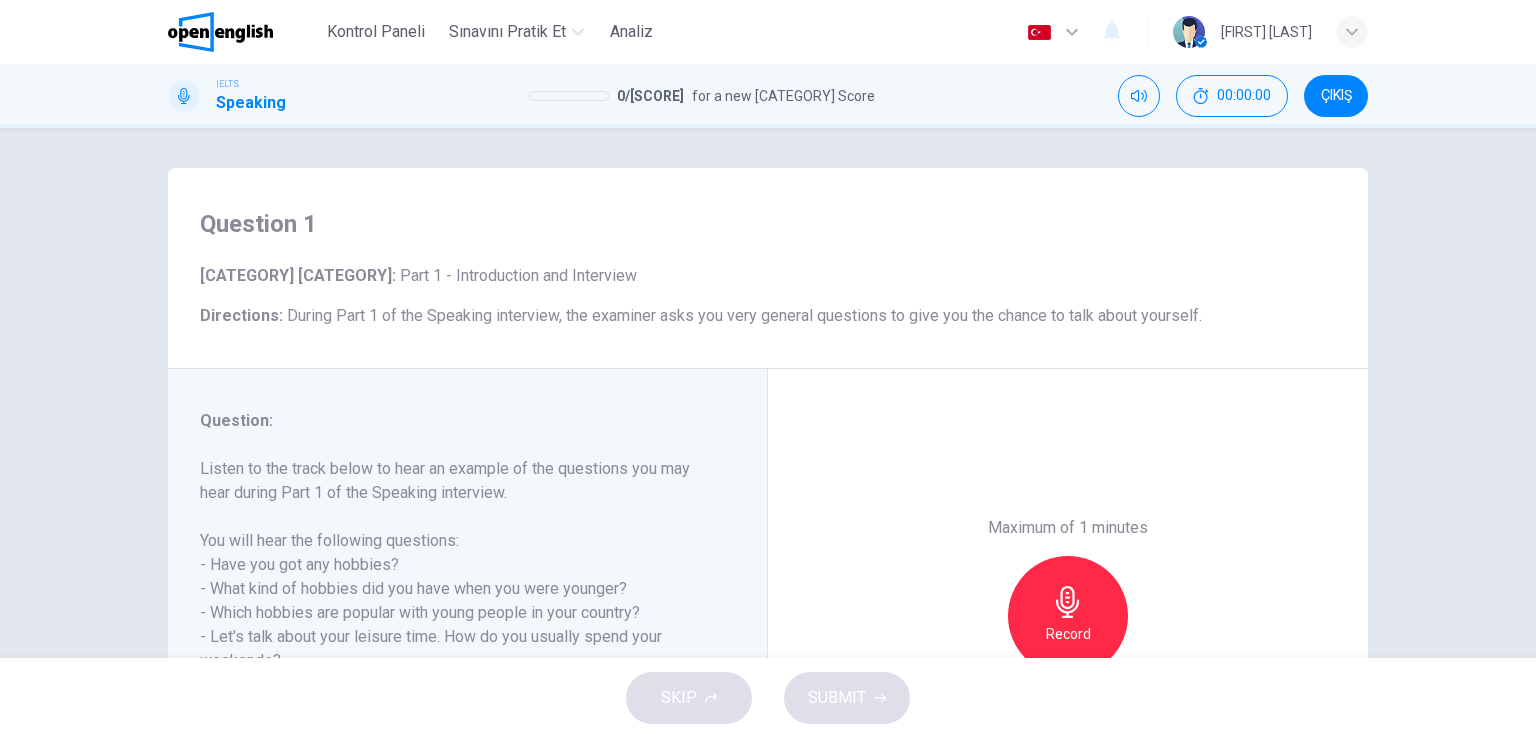 scroll, scrollTop: 245, scrollLeft: 0, axis: vertical 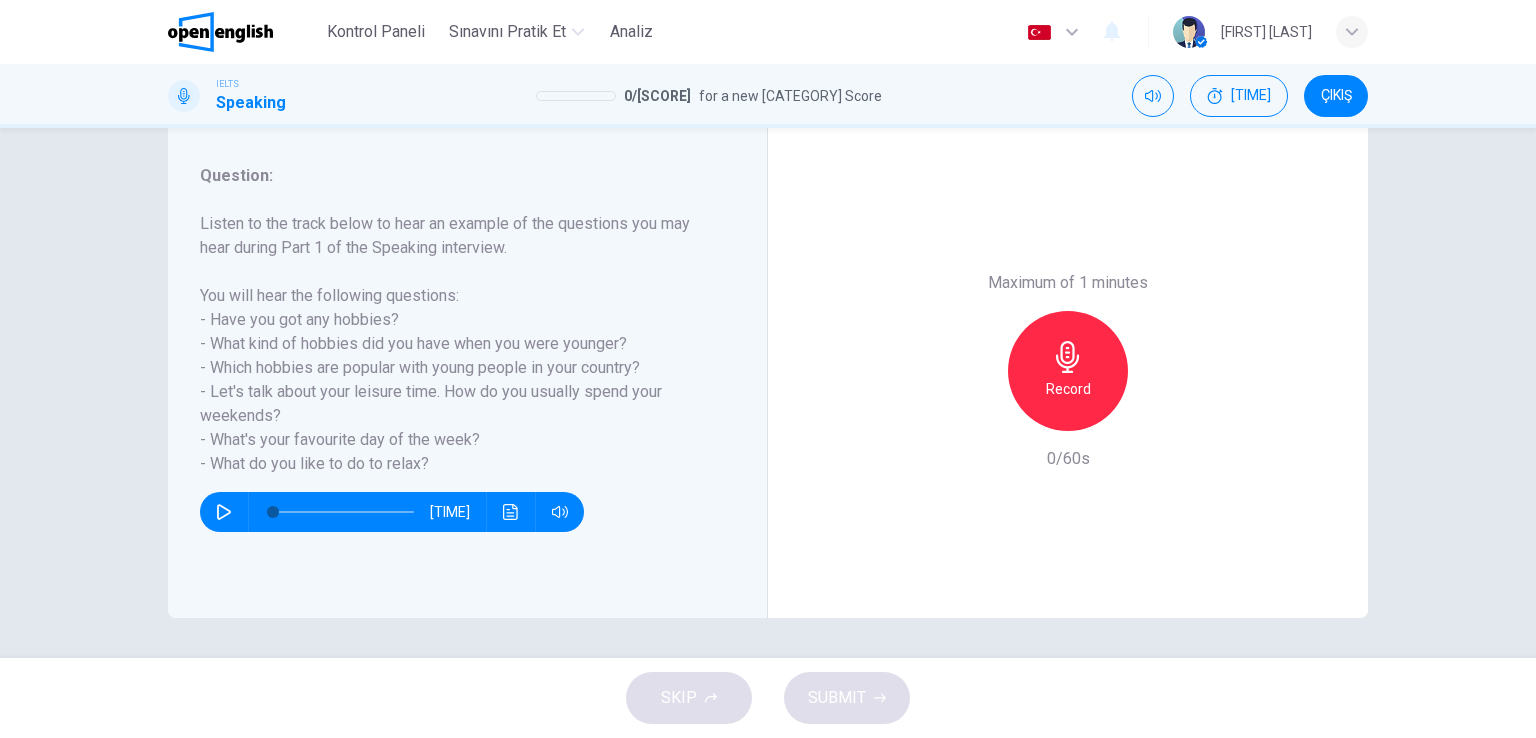click on "[TIME]" at bounding box center [392, 512] 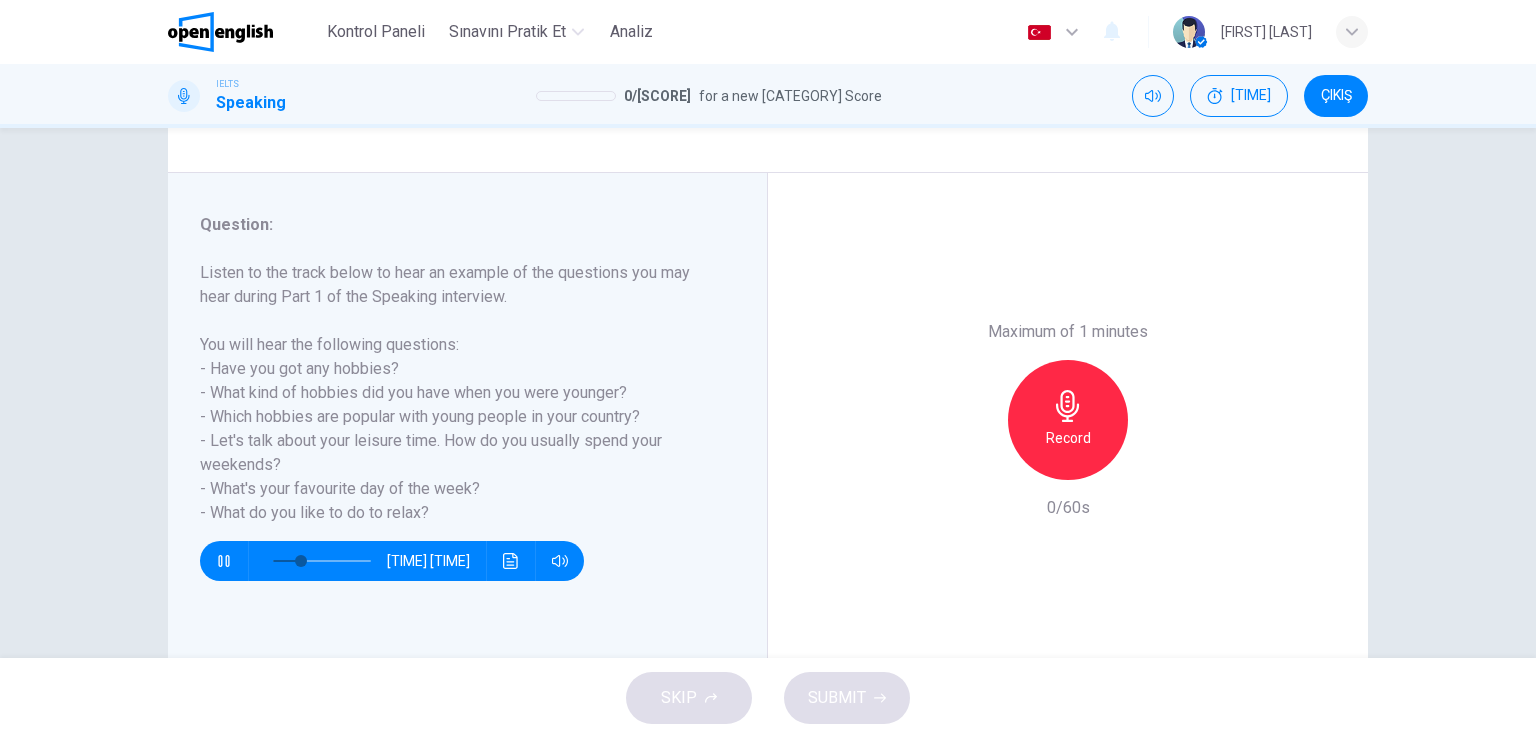 scroll, scrollTop: 245, scrollLeft: 0, axis: vertical 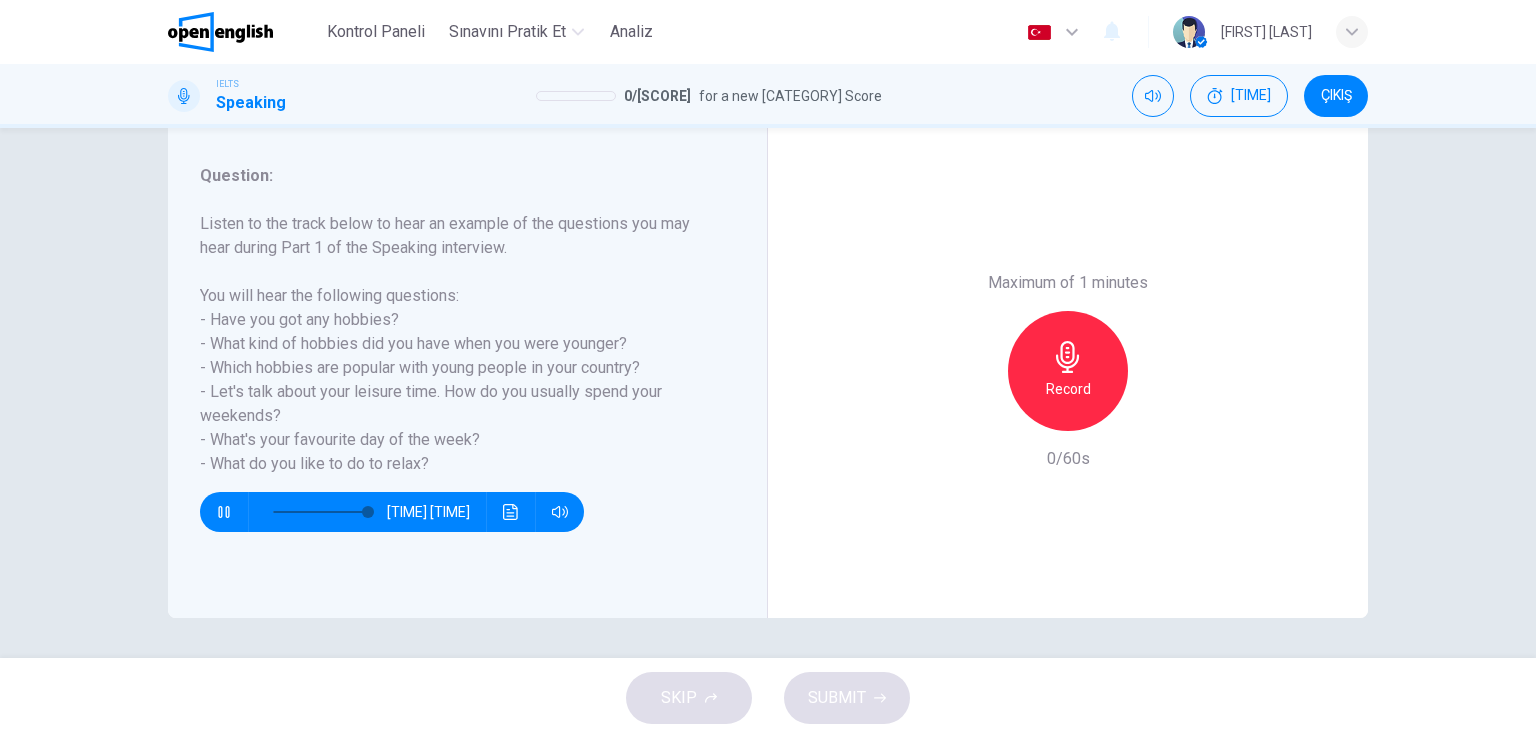 click on "Record" at bounding box center [1068, 389] 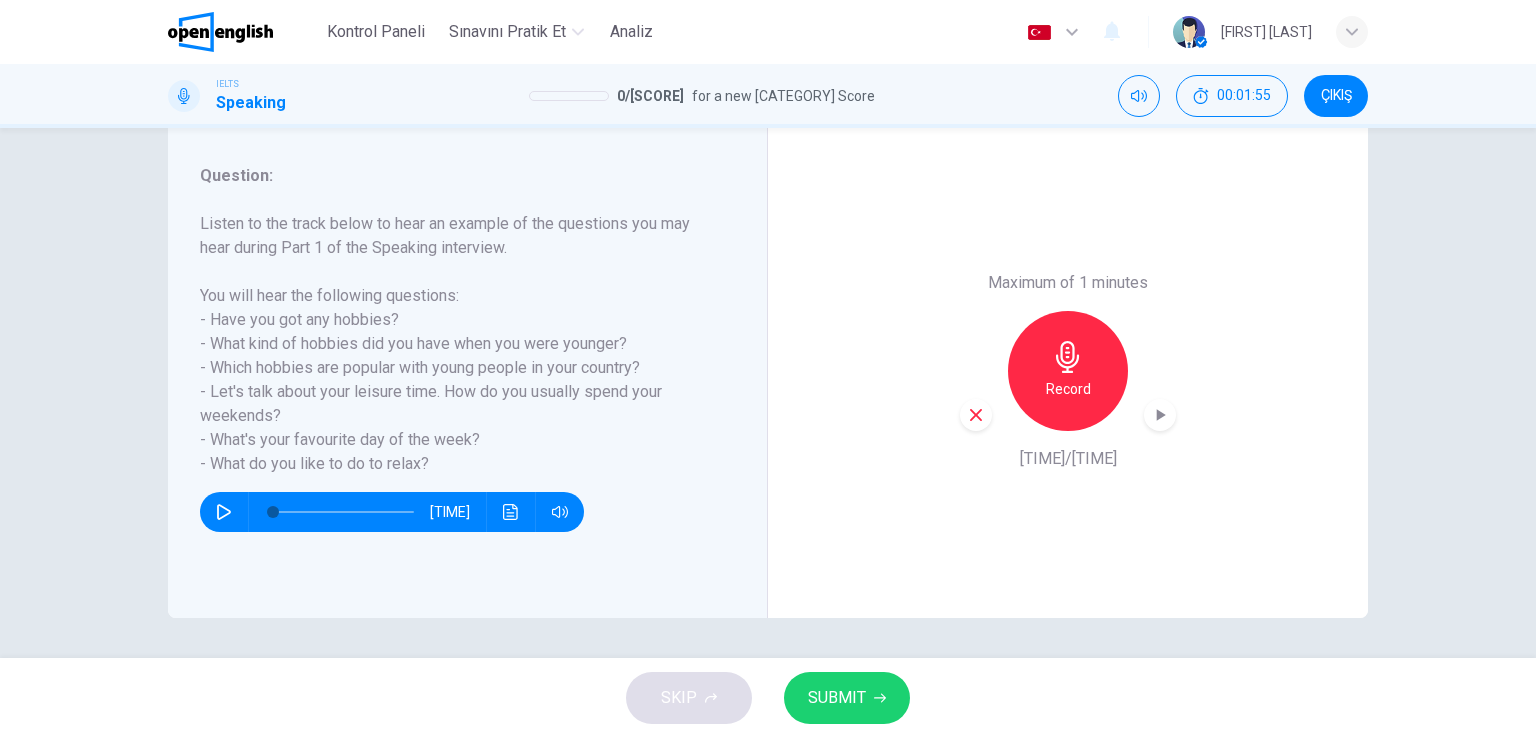 click on "SUBMIT" at bounding box center [847, 698] 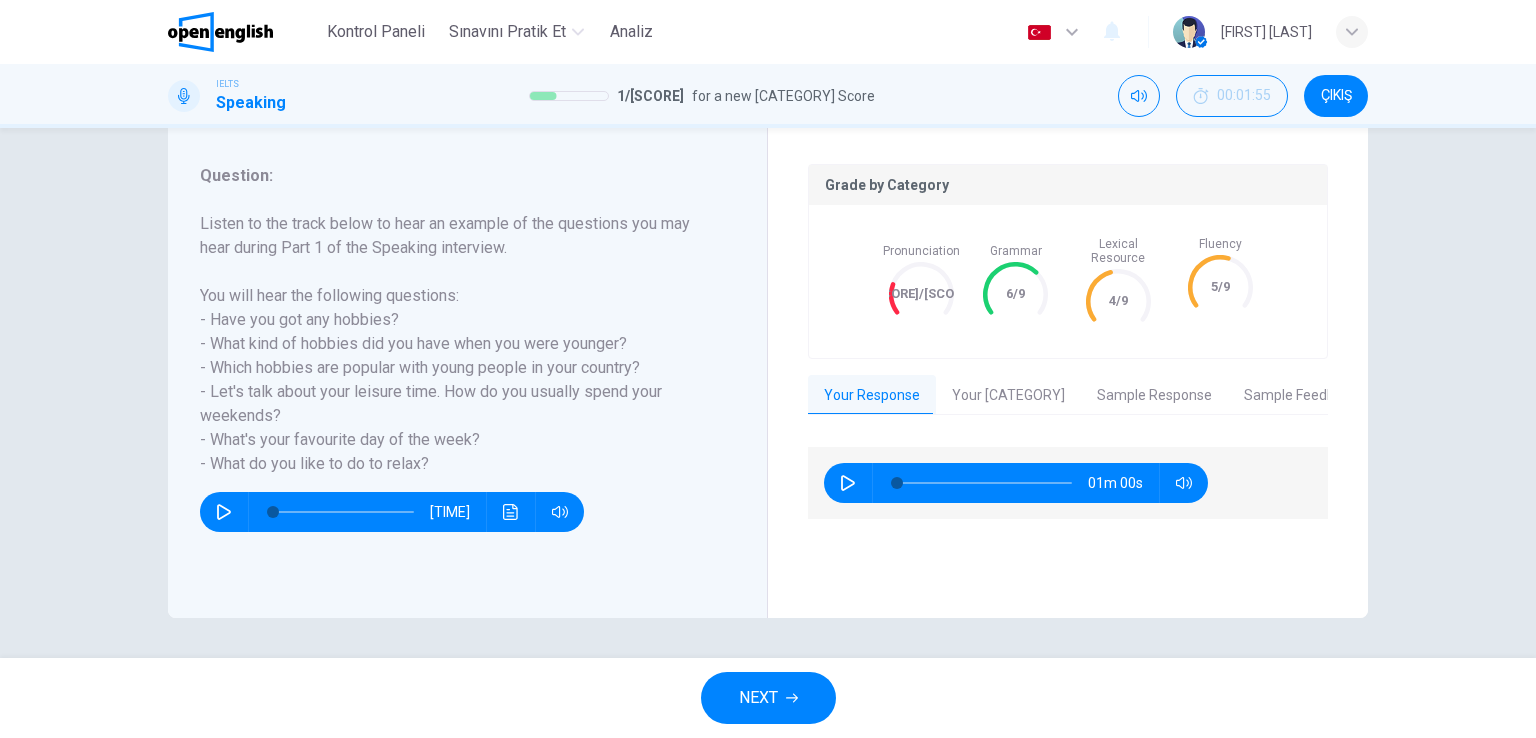 click on "Your [CATEGORY]" at bounding box center [1008, 396] 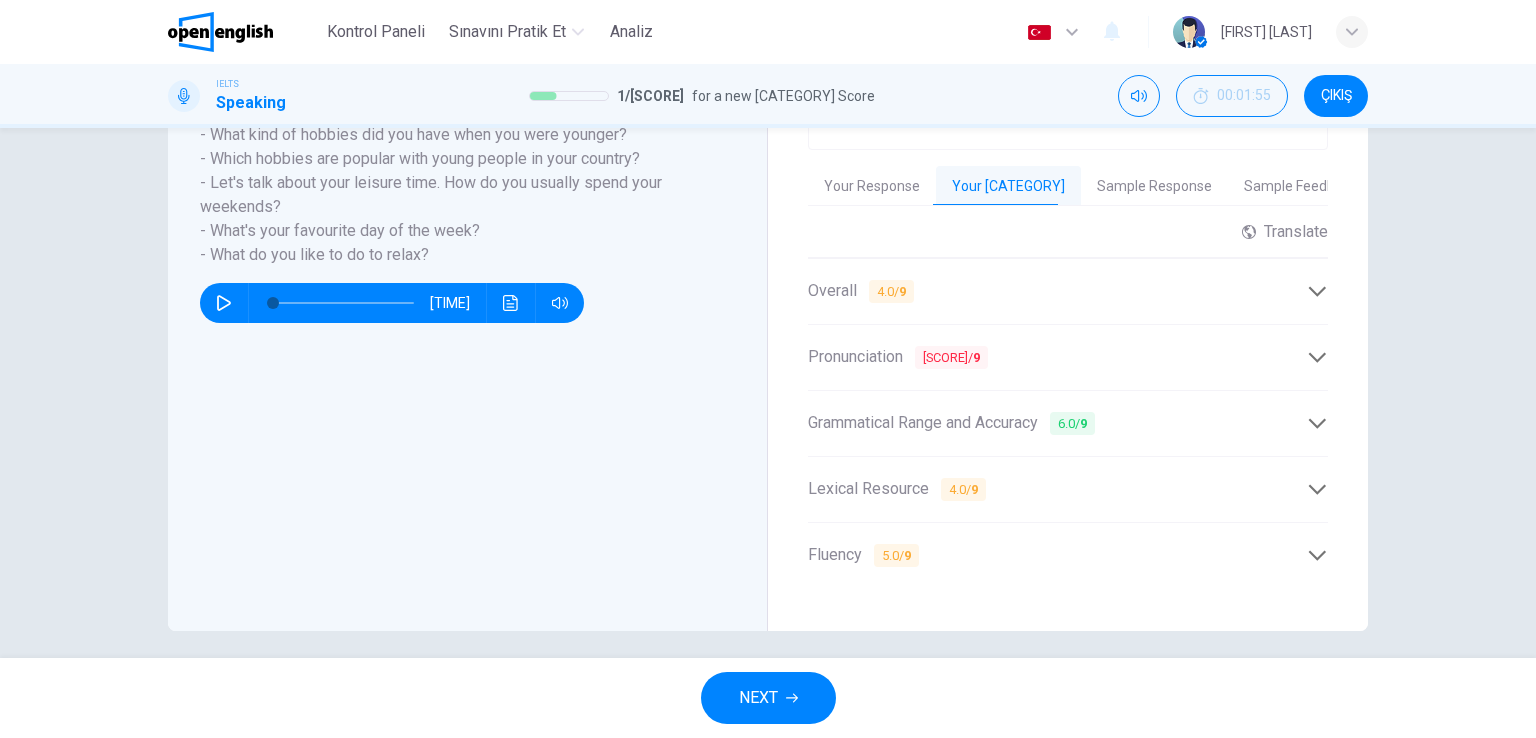scroll, scrollTop: 88, scrollLeft: 0, axis: vertical 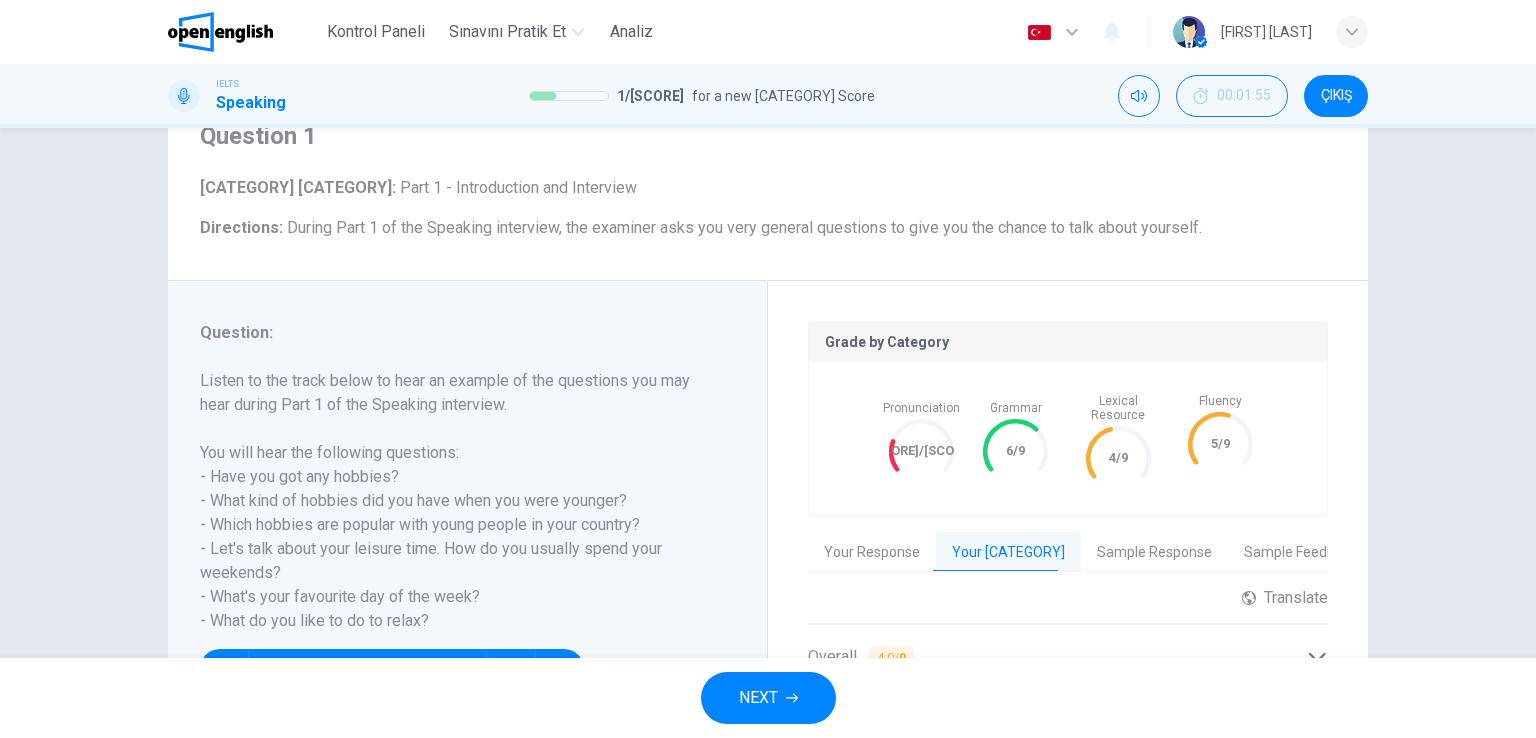 click on "Sample Response" at bounding box center [1154, 553] 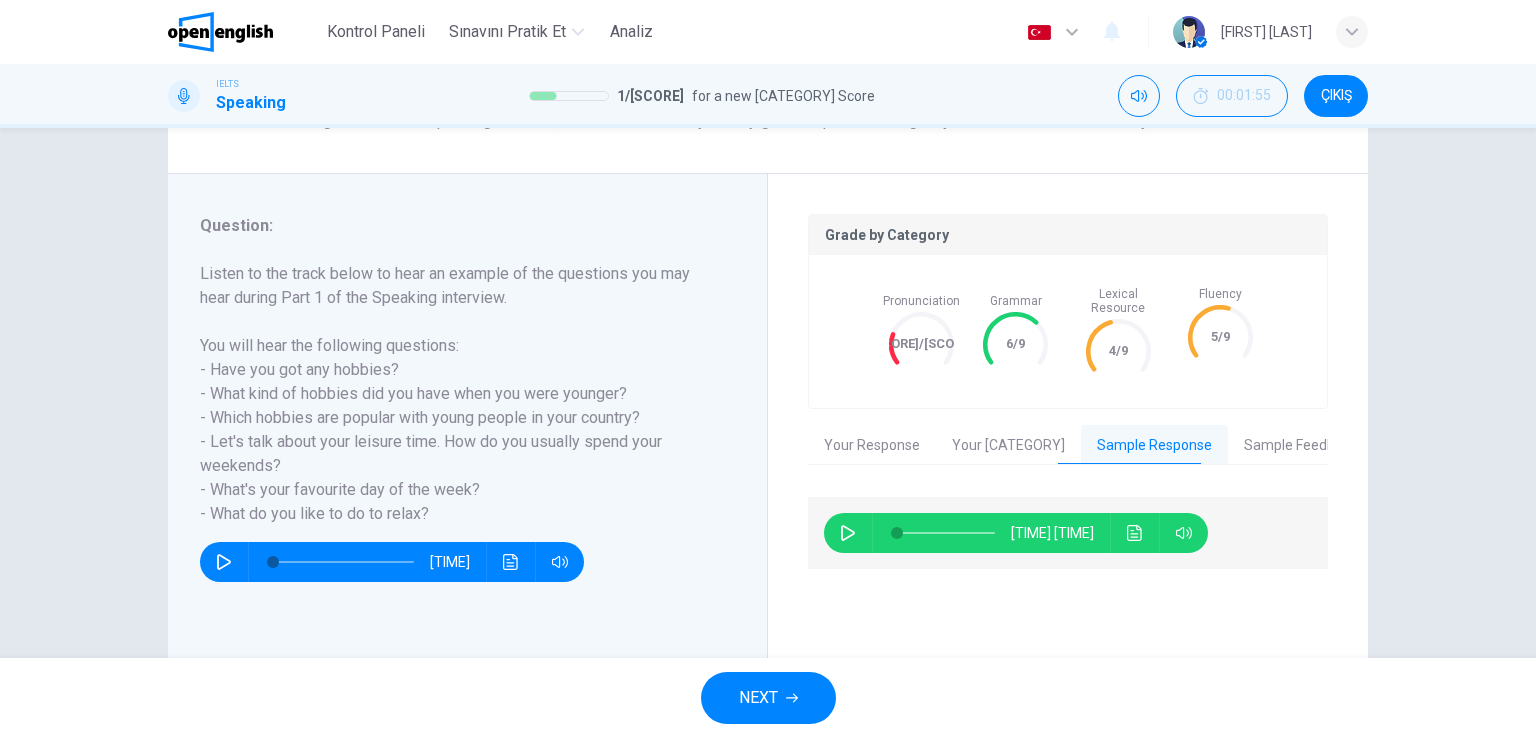 scroll, scrollTop: 245, scrollLeft: 0, axis: vertical 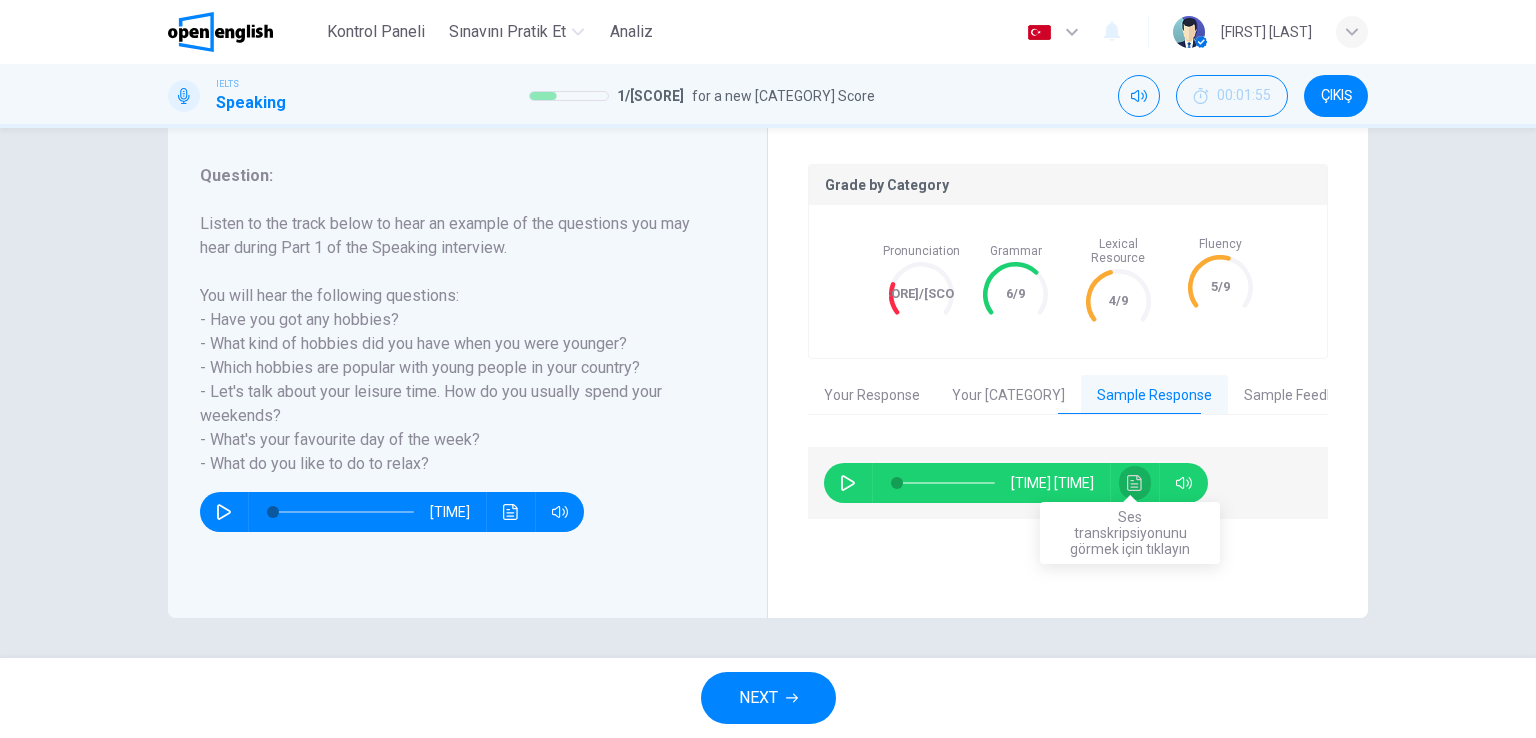 click at bounding box center (1135, 483) 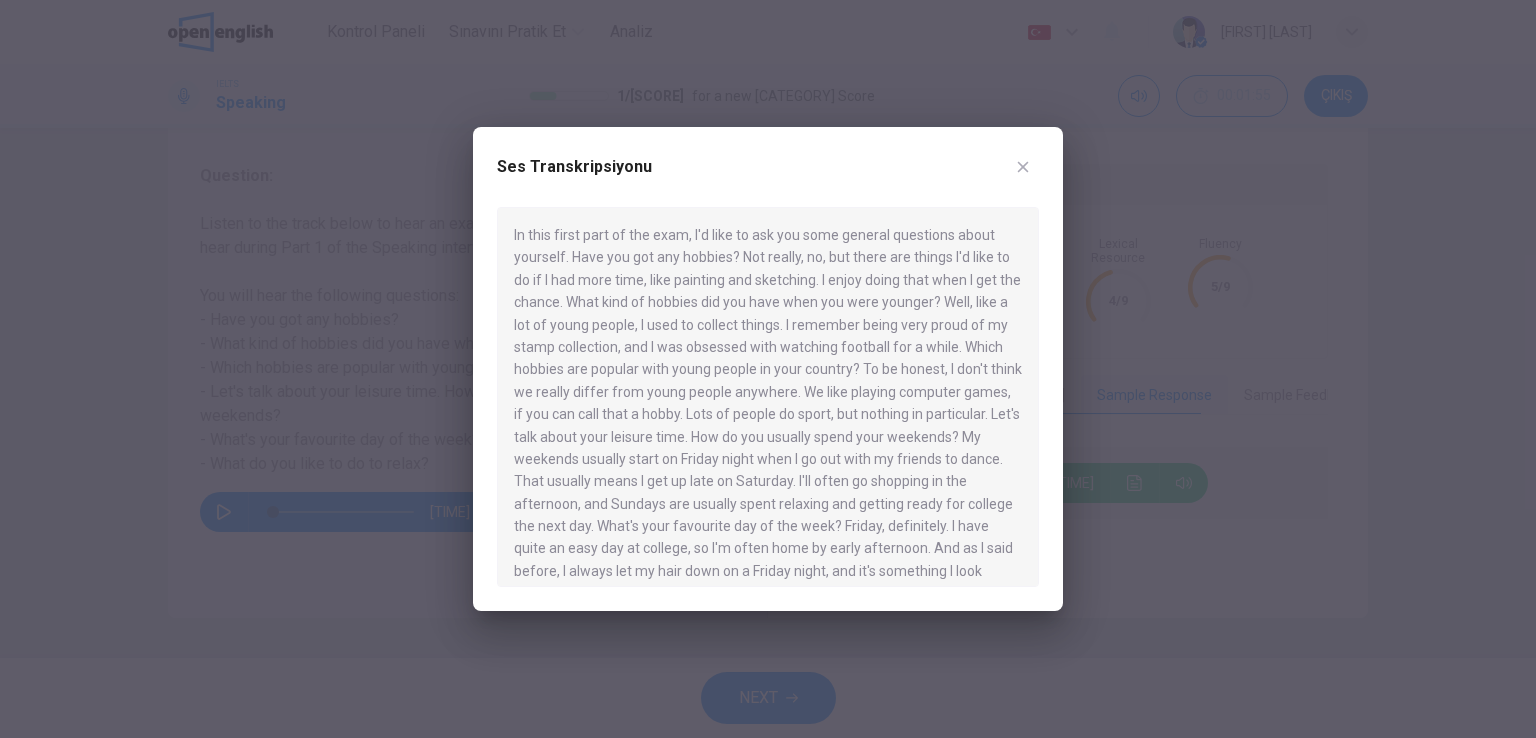 scroll, scrollTop: 101, scrollLeft: 0, axis: vertical 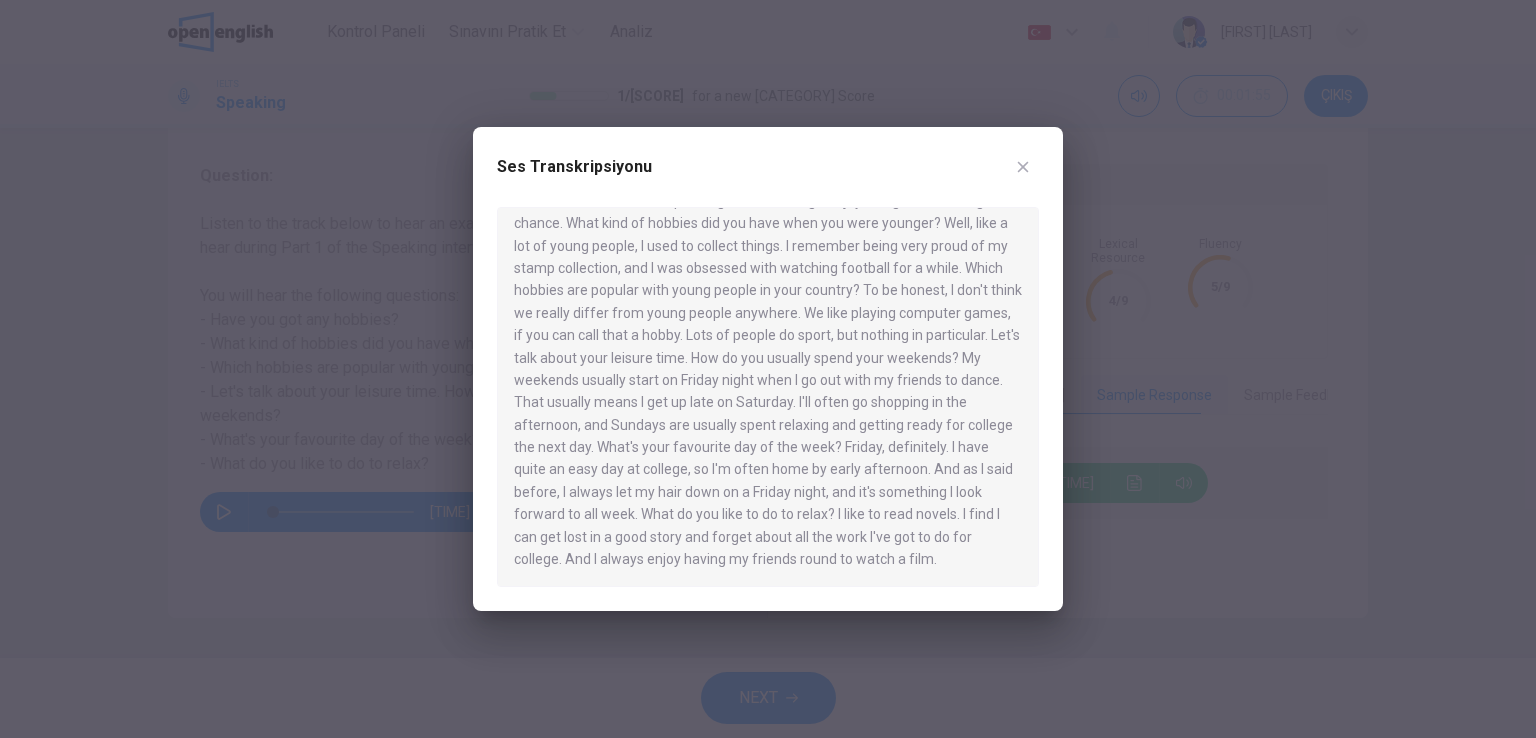 click at bounding box center (1023, 167) 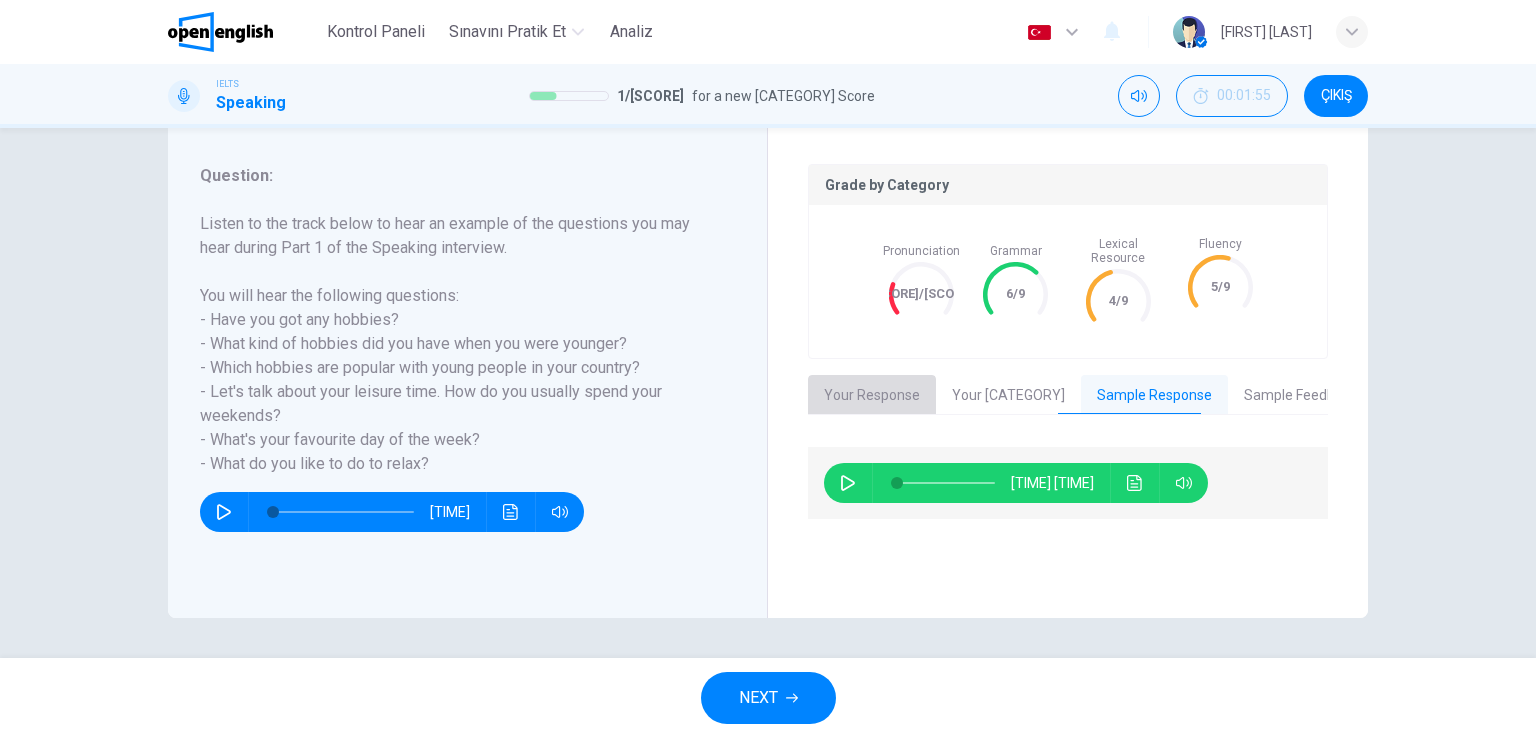 click on "Your Response" at bounding box center (872, 396) 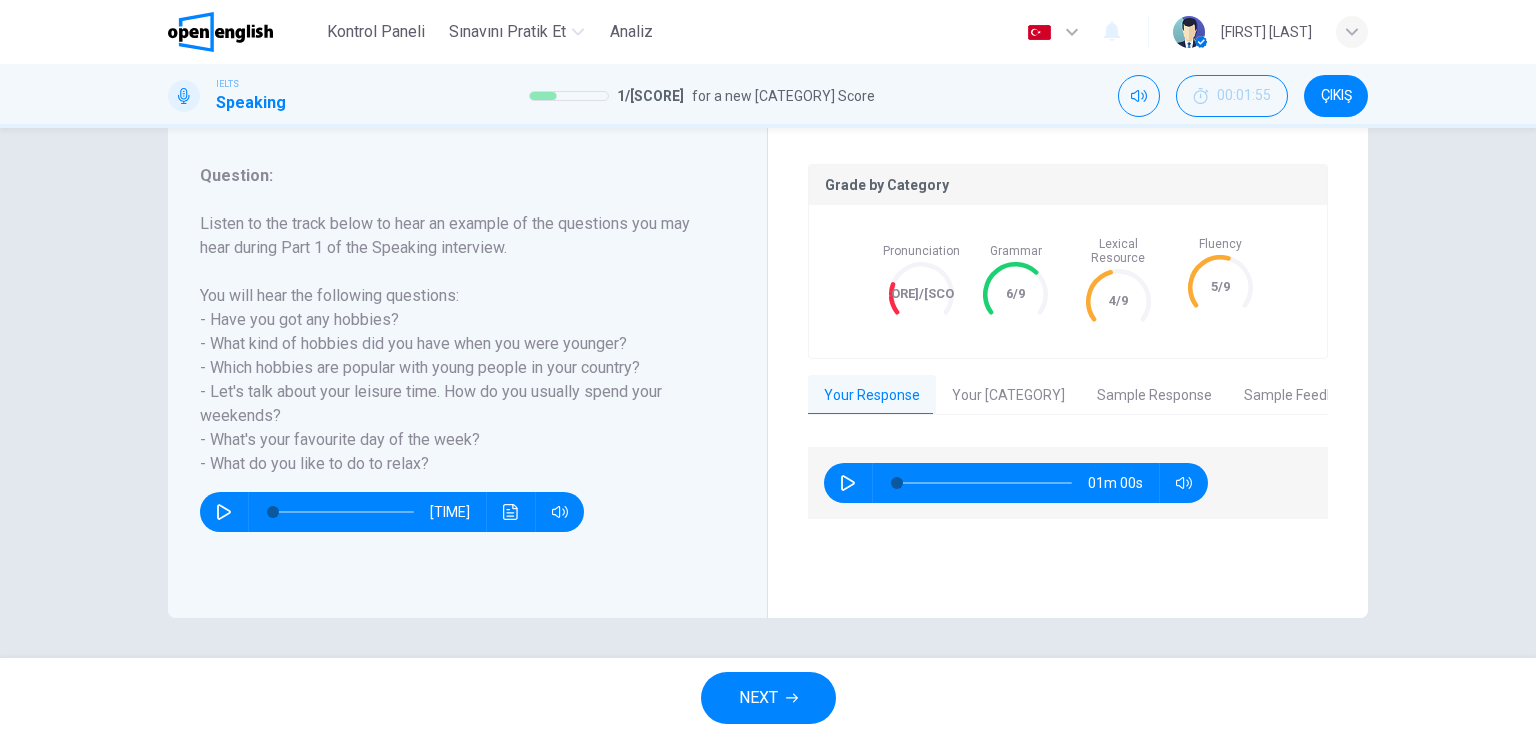 click on "Sample Response" at bounding box center [1154, 396] 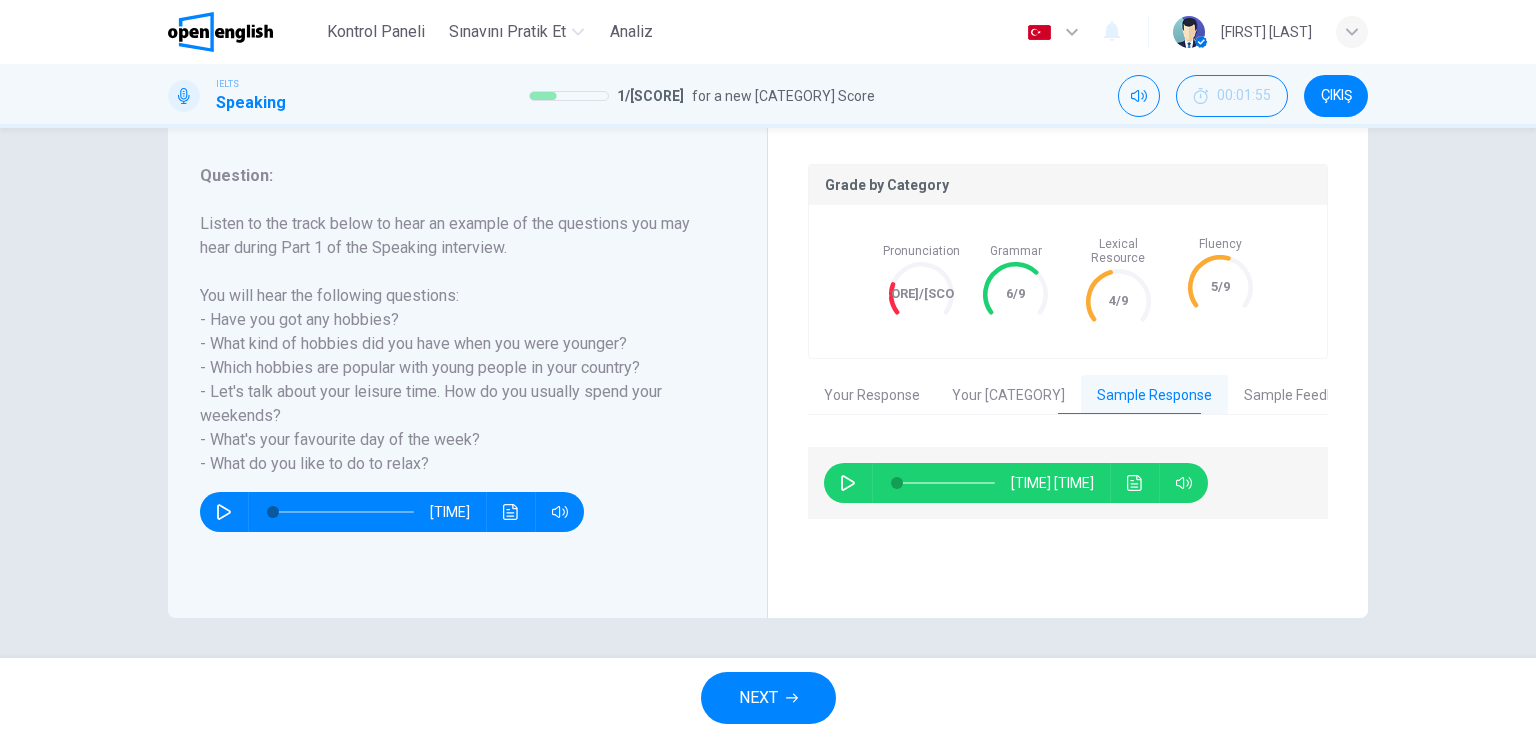 click on "Sample Feedback" at bounding box center (1300, 396) 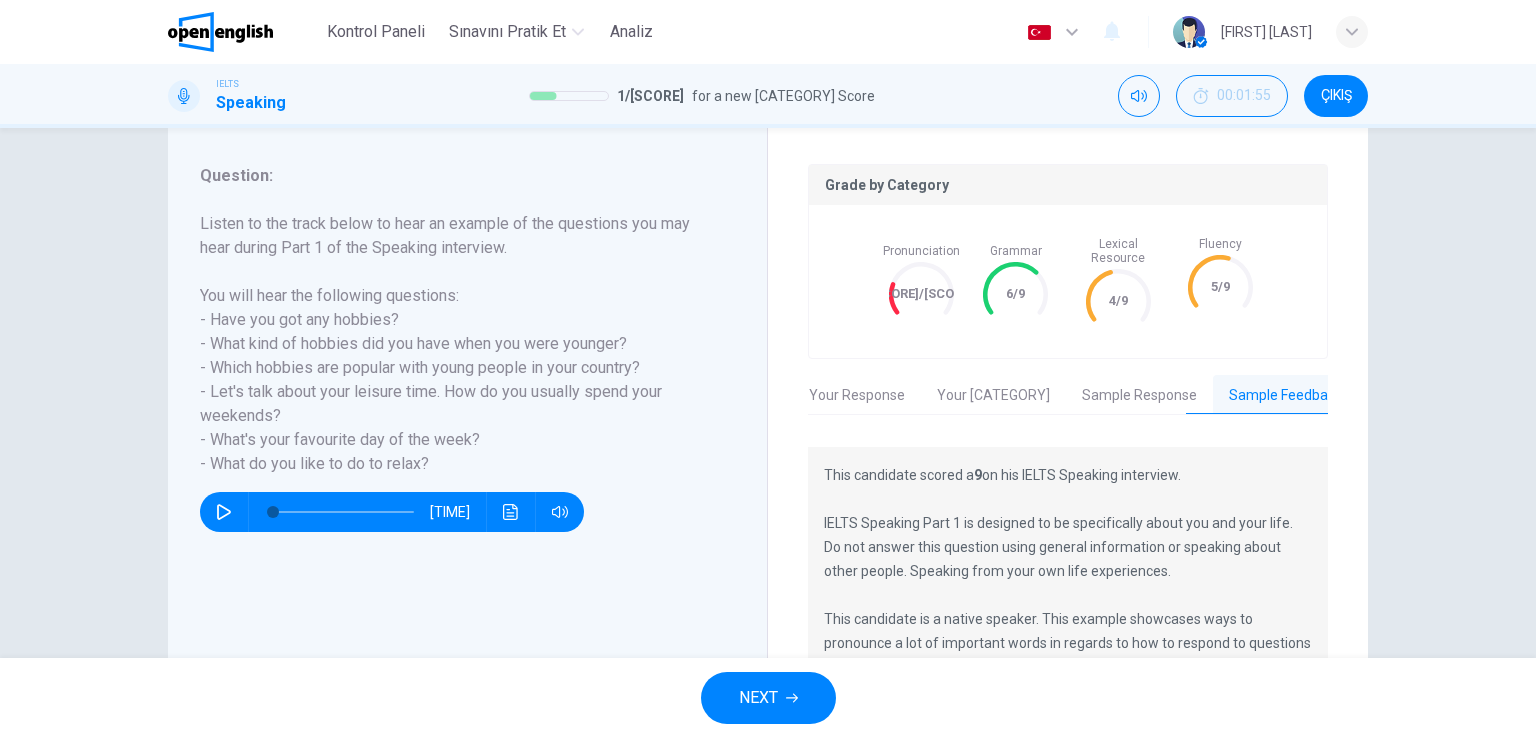scroll, scrollTop: 0, scrollLeft: 16, axis: horizontal 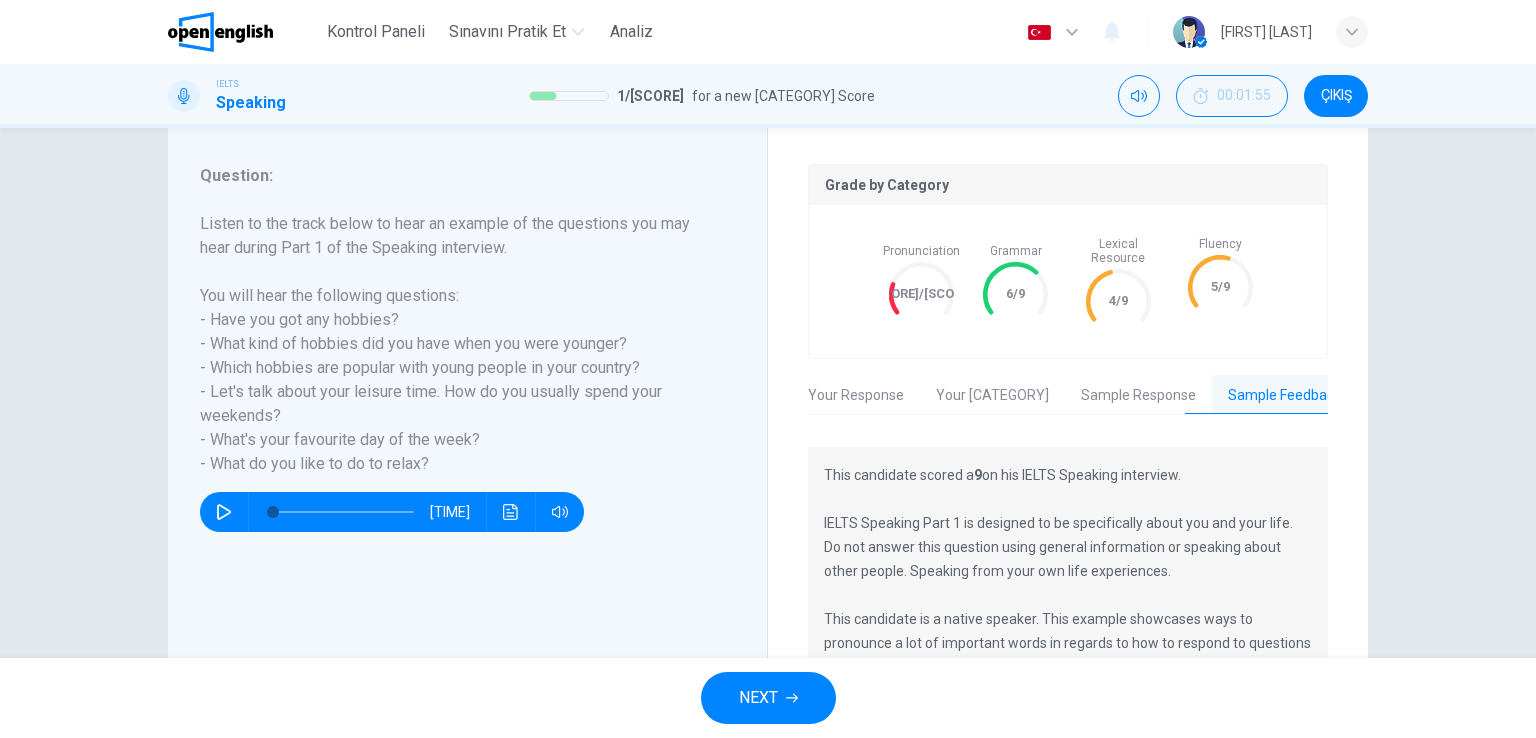 click on "Your [CATEGORY]" at bounding box center [992, 396] 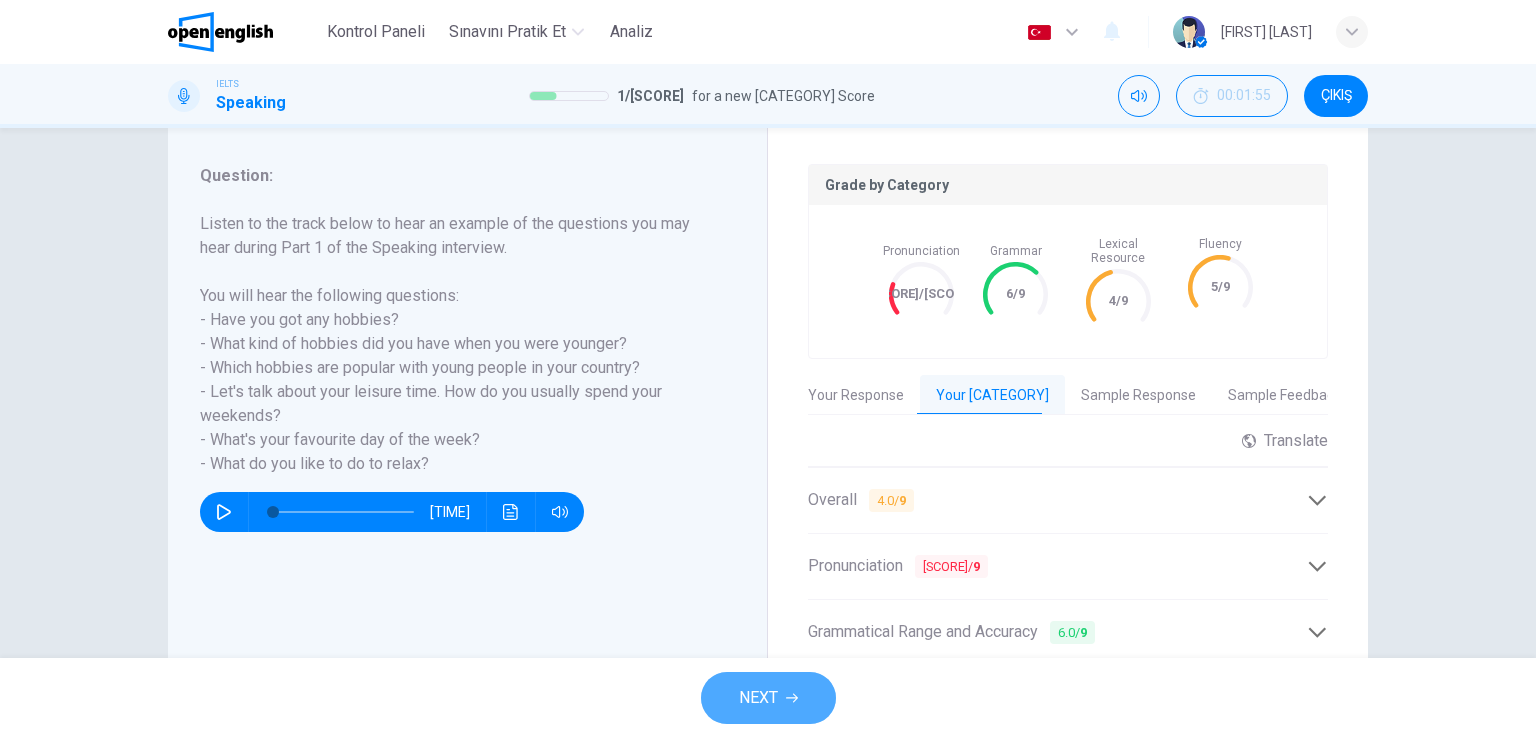 click on "NEXT" at bounding box center [768, 698] 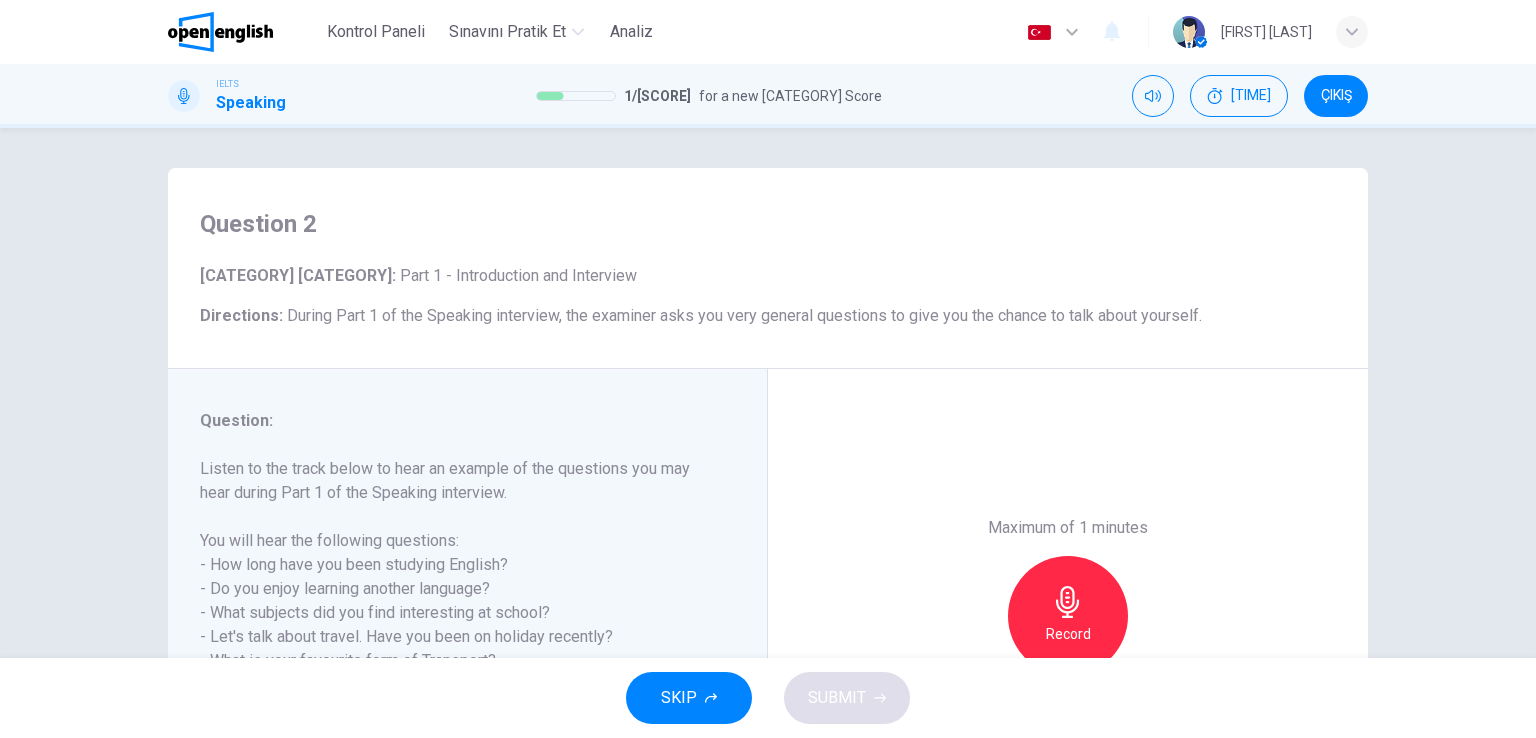 scroll, scrollTop: 245, scrollLeft: 0, axis: vertical 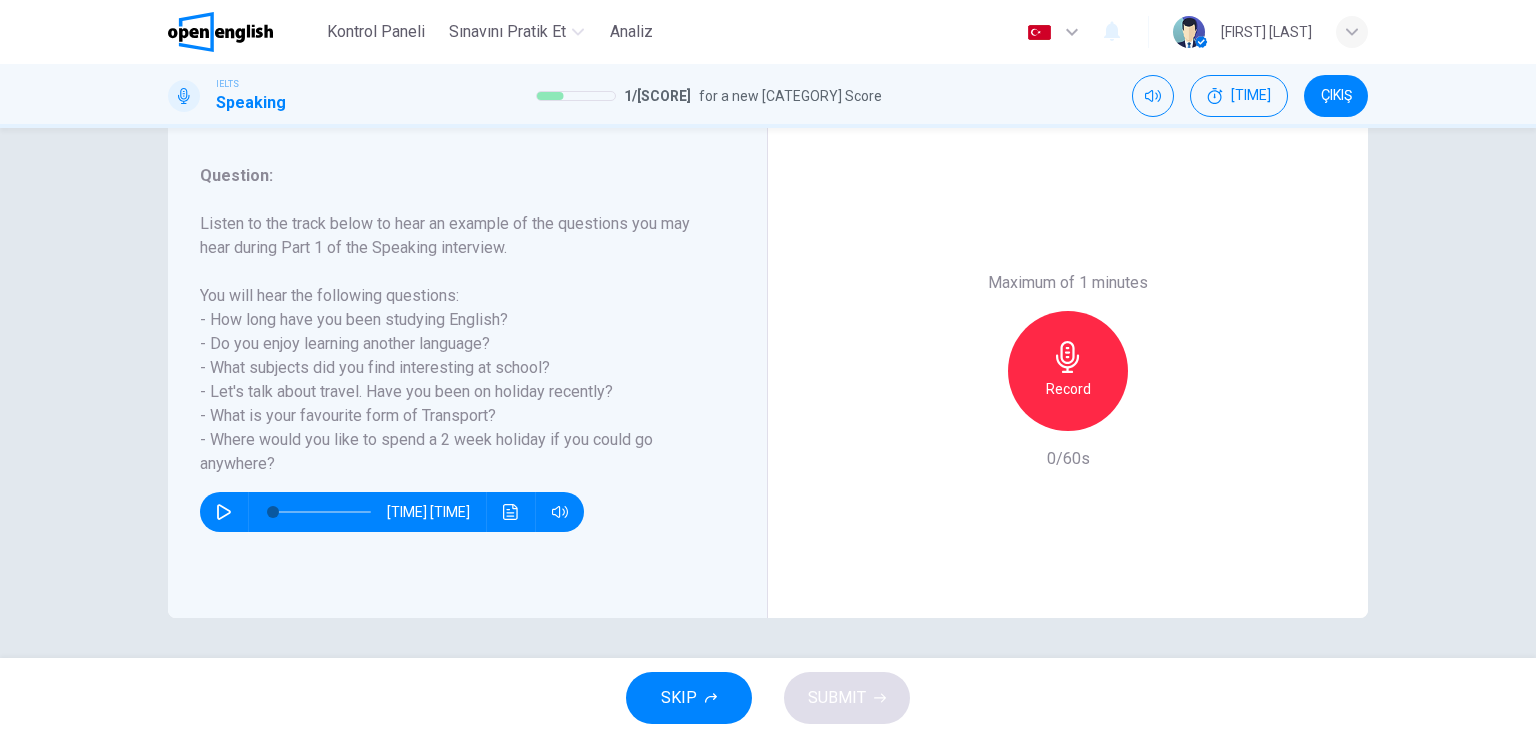 click on "Record" at bounding box center (1068, 389) 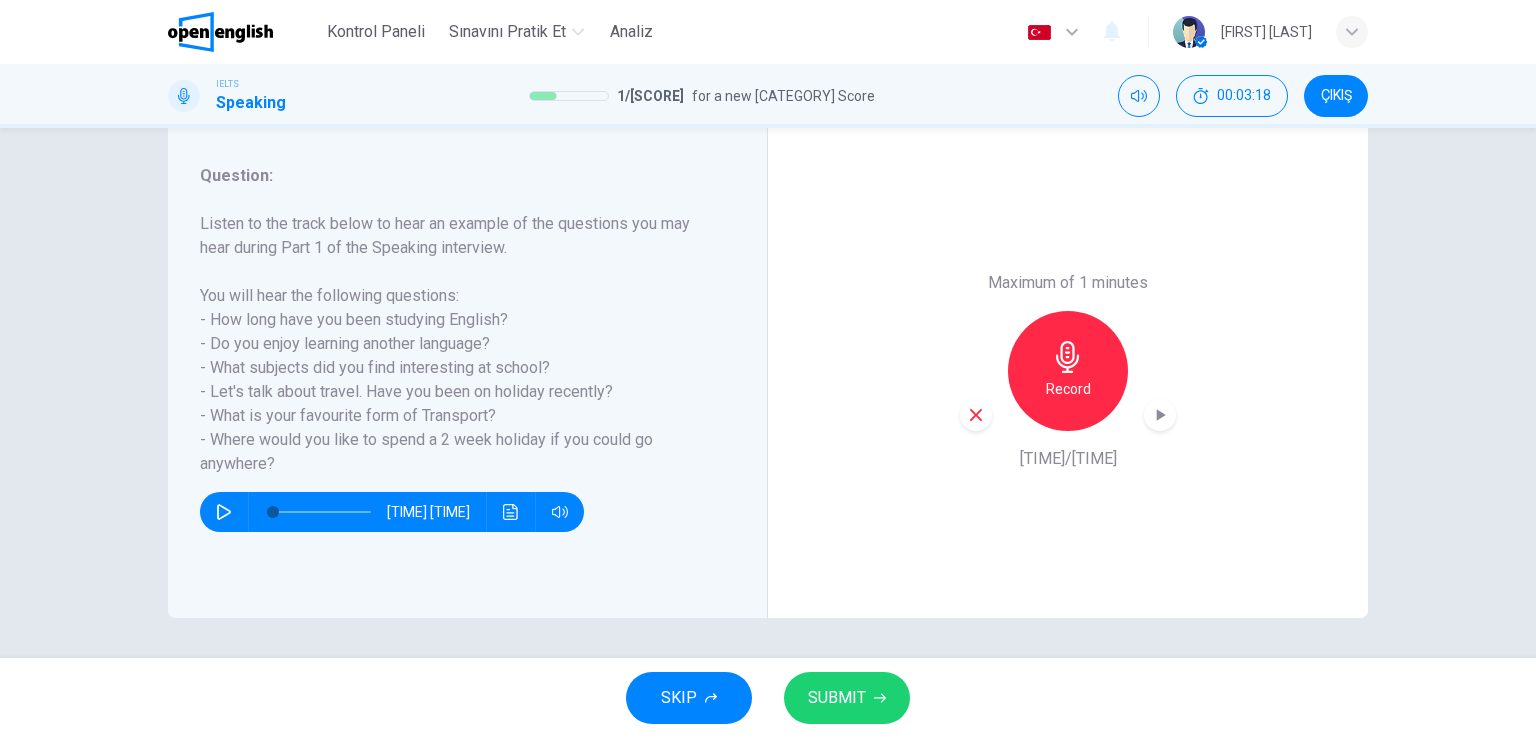 drag, startPoint x: 864, startPoint y: 733, endPoint x: 866, endPoint y: 689, distance: 44.04543 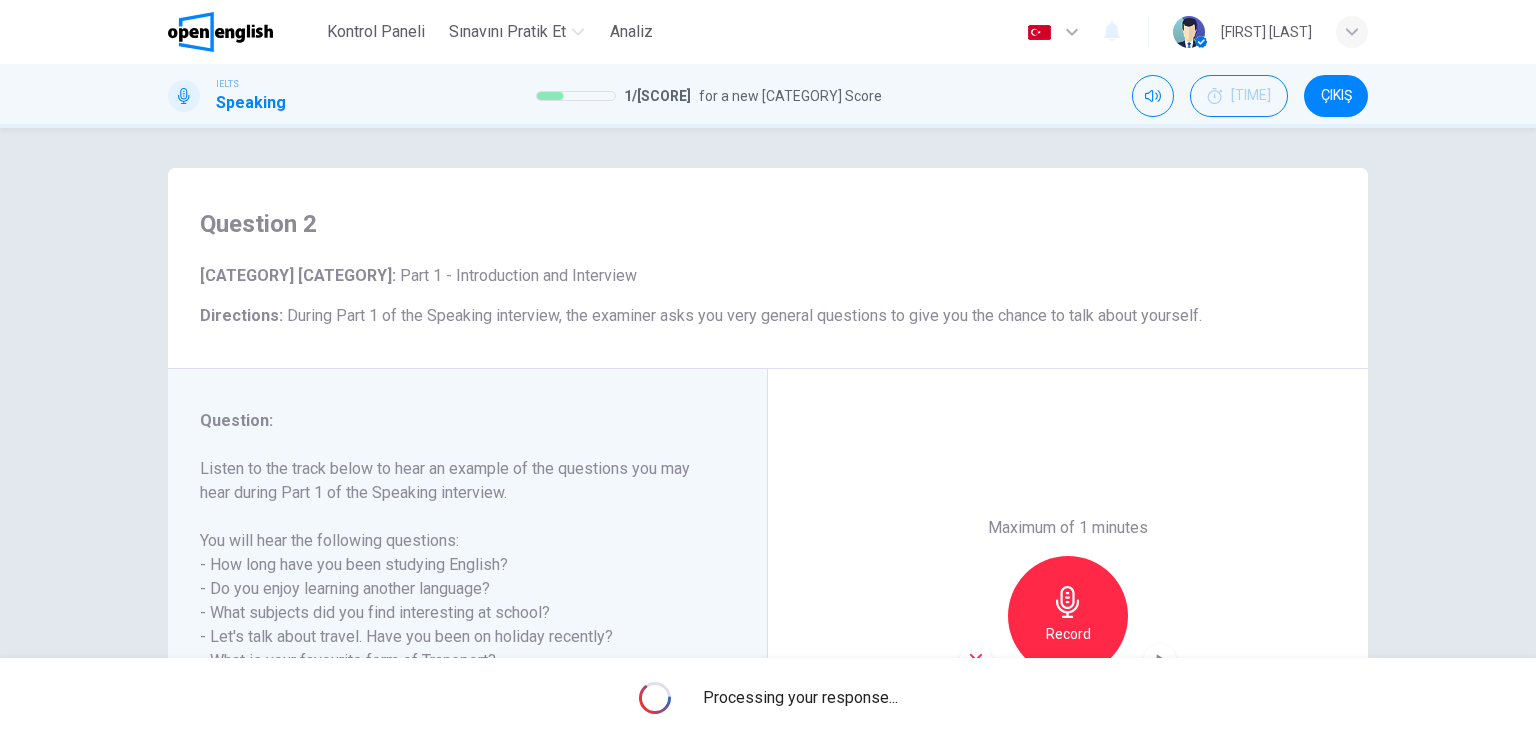 scroll, scrollTop: 245, scrollLeft: 0, axis: vertical 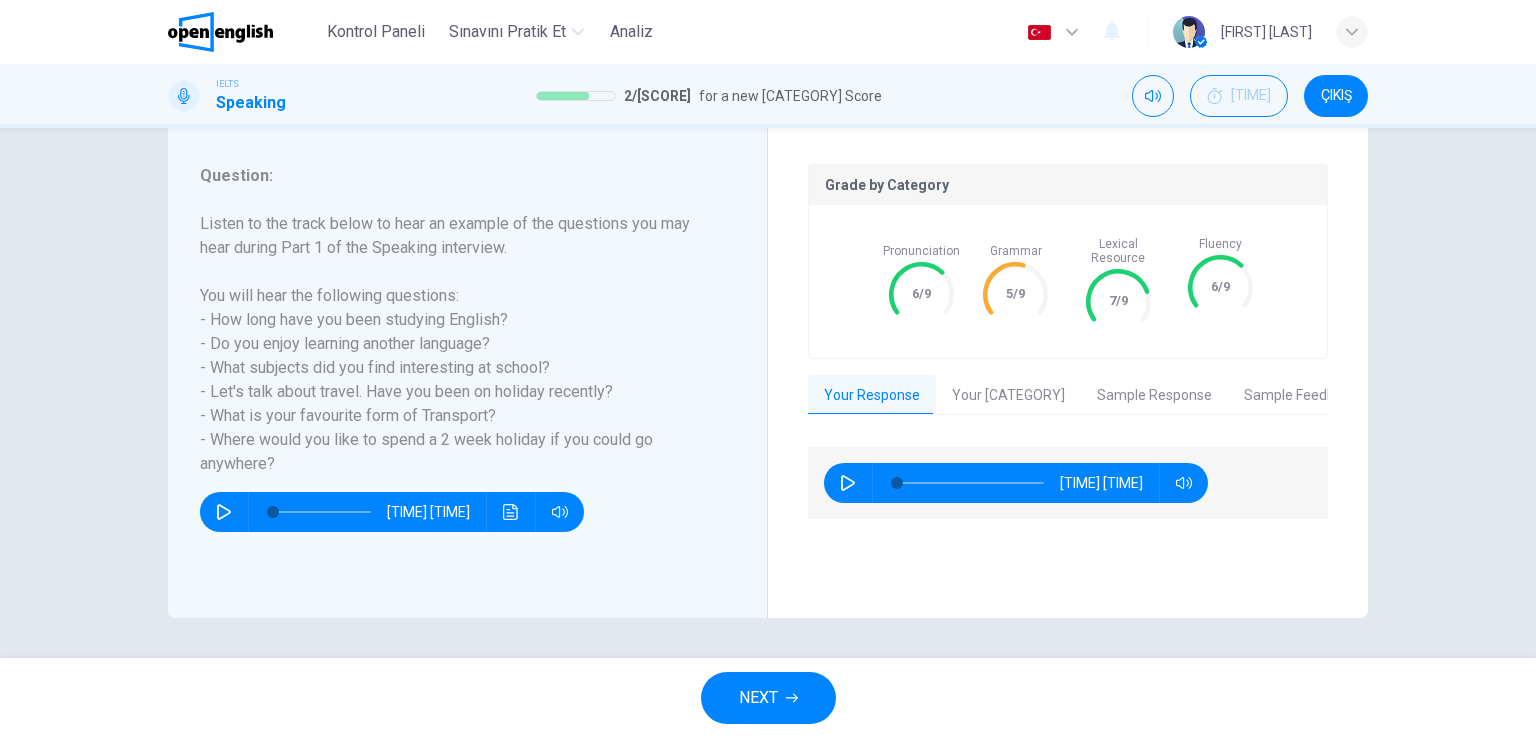 click on "Your [CATEGORY]" at bounding box center [1008, 396] 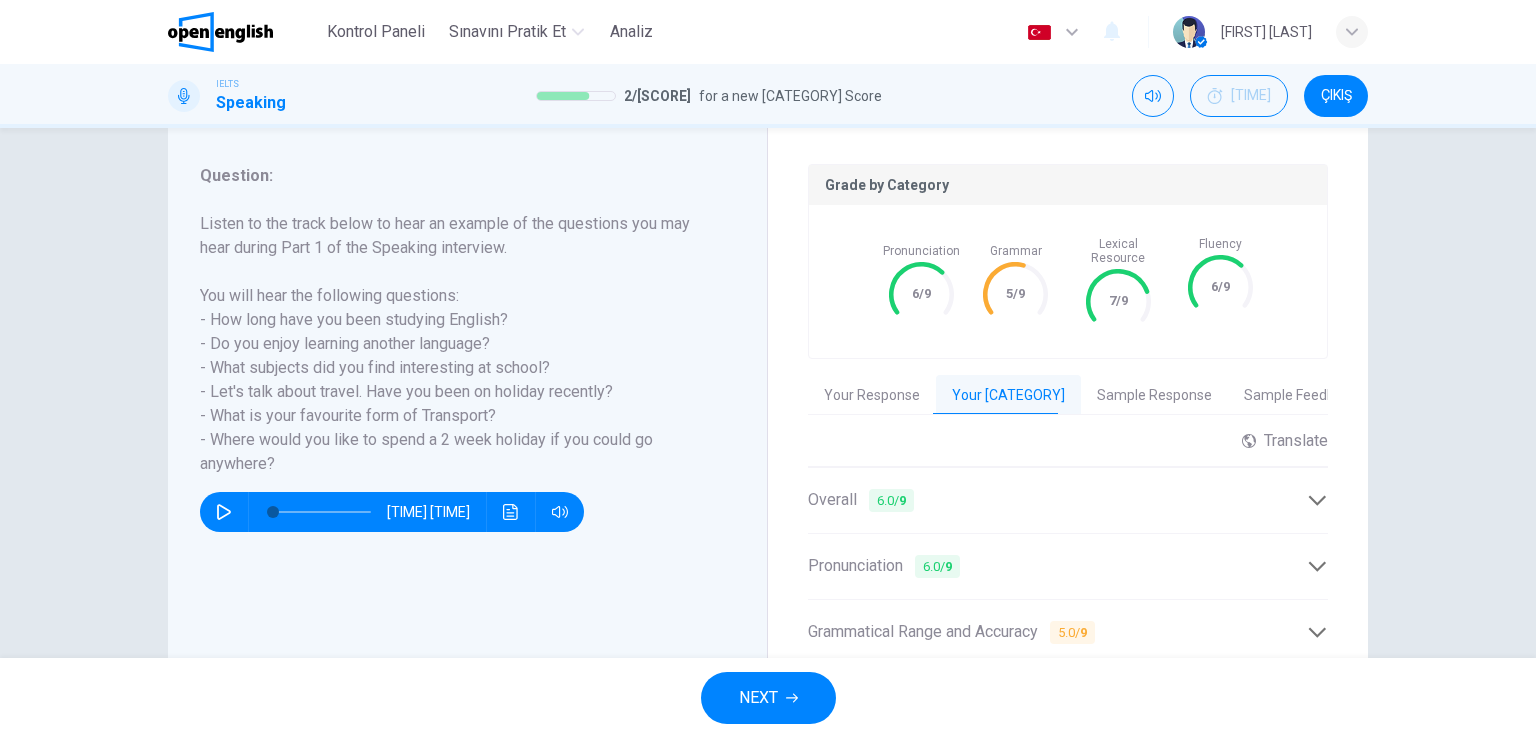 click at bounding box center (1220, 287) 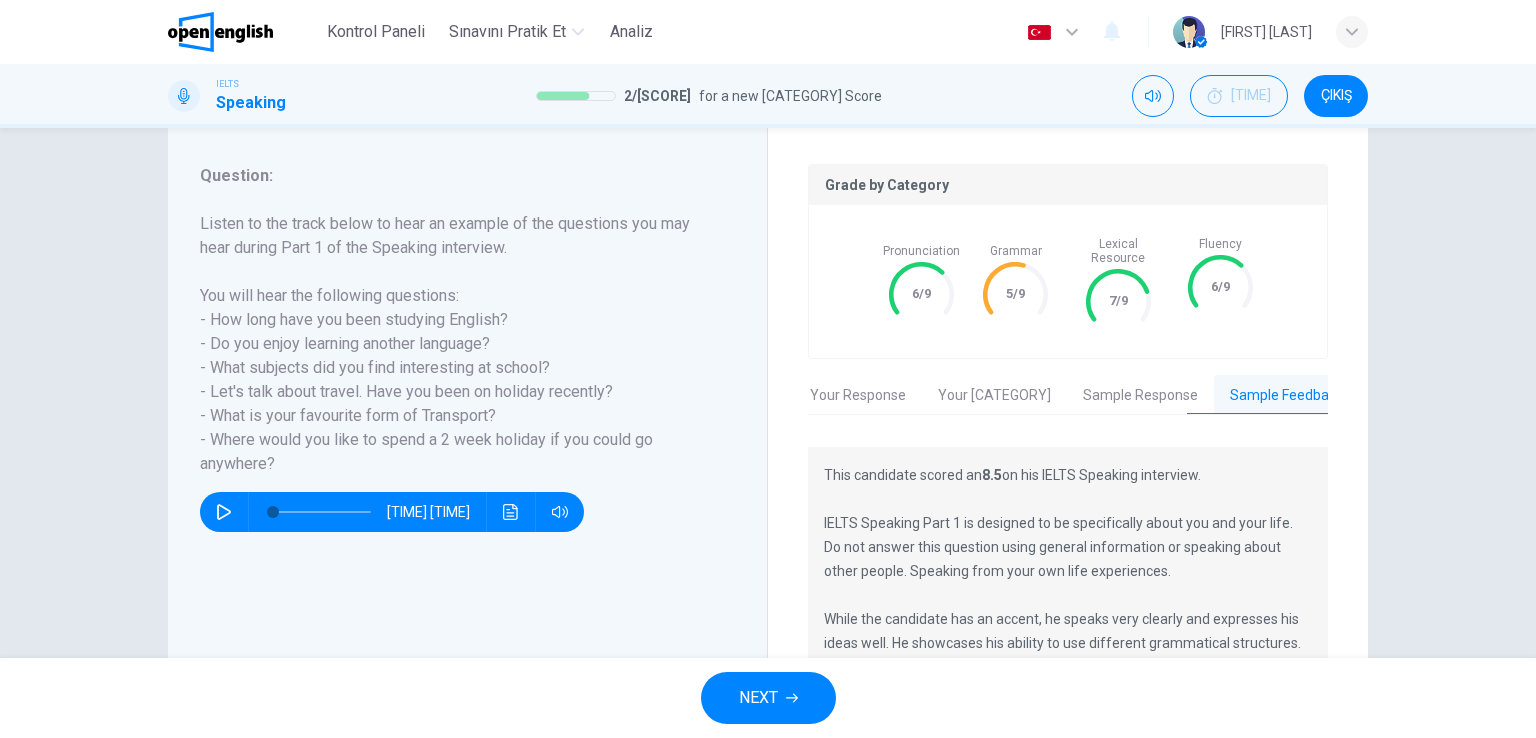 scroll, scrollTop: 0, scrollLeft: 16, axis: horizontal 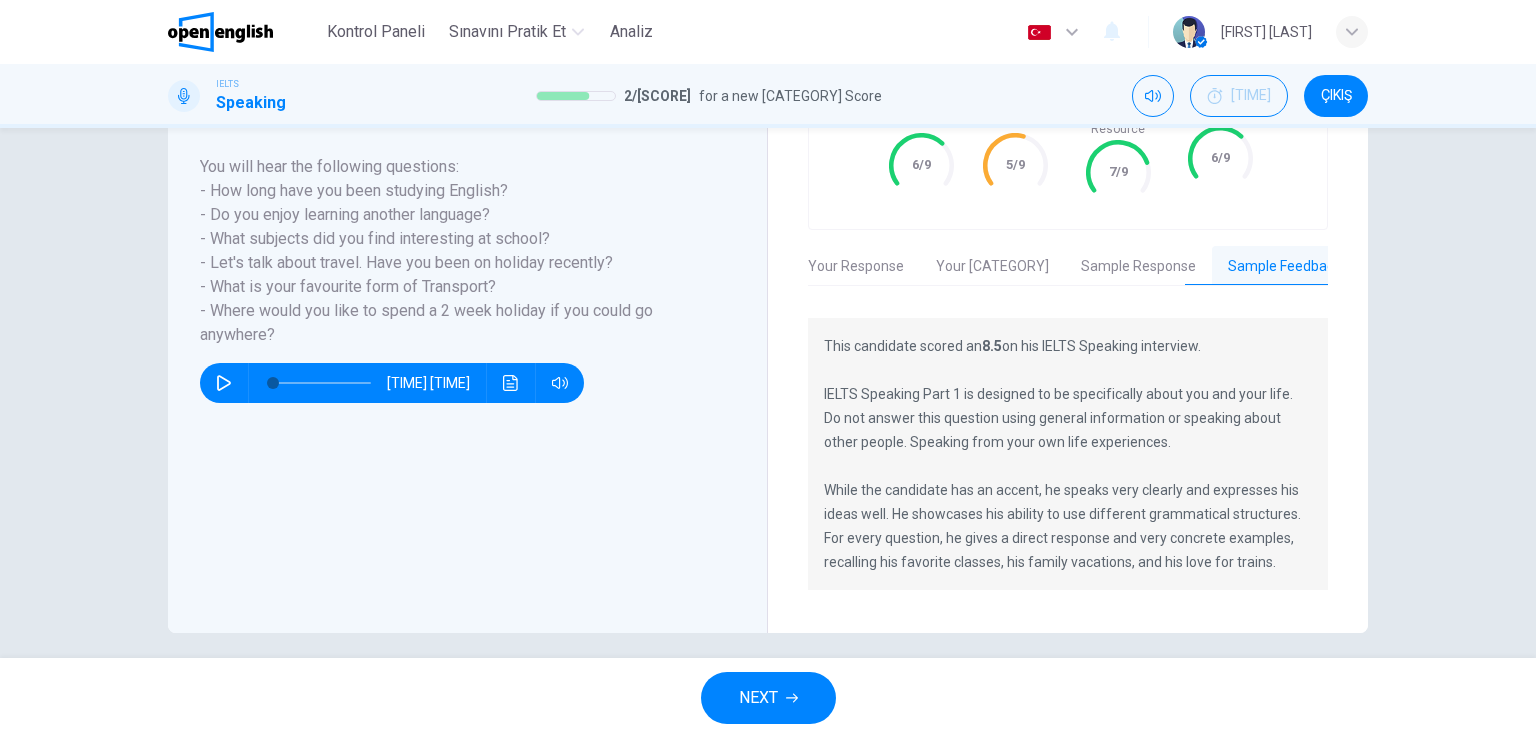 click on "Your [CATEGORY]" at bounding box center (992, 267) 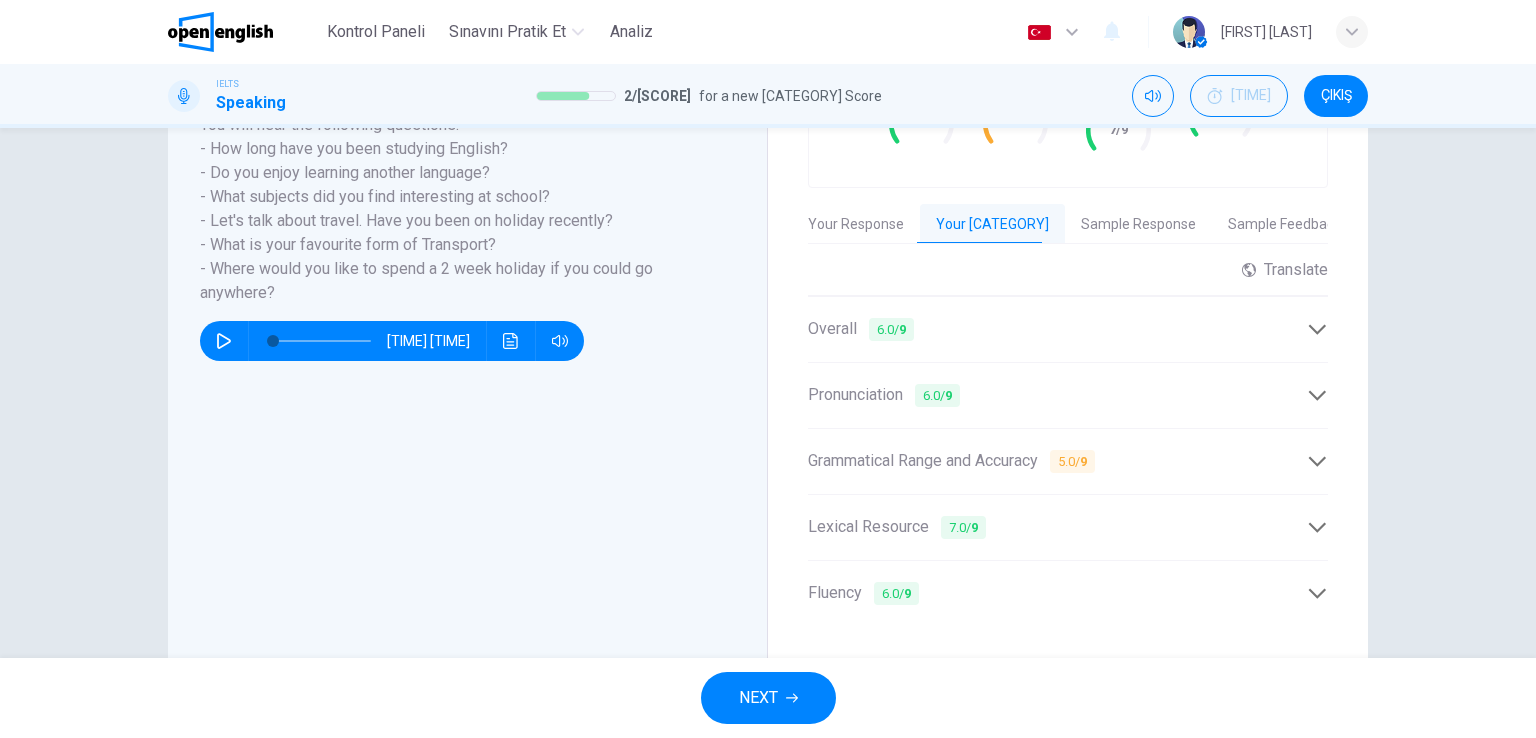 scroll, scrollTop: 454, scrollLeft: 0, axis: vertical 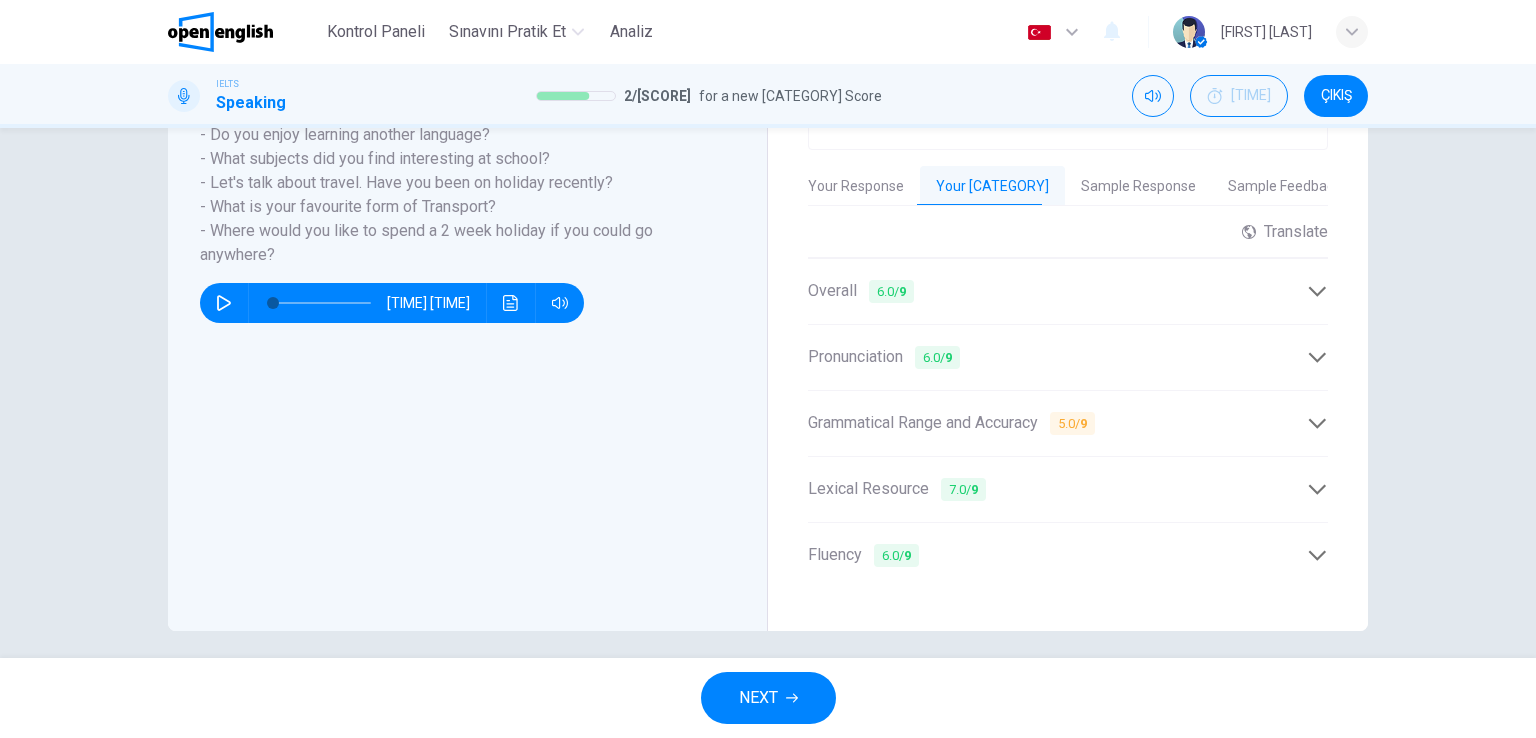 click at bounding box center [1317, 423] 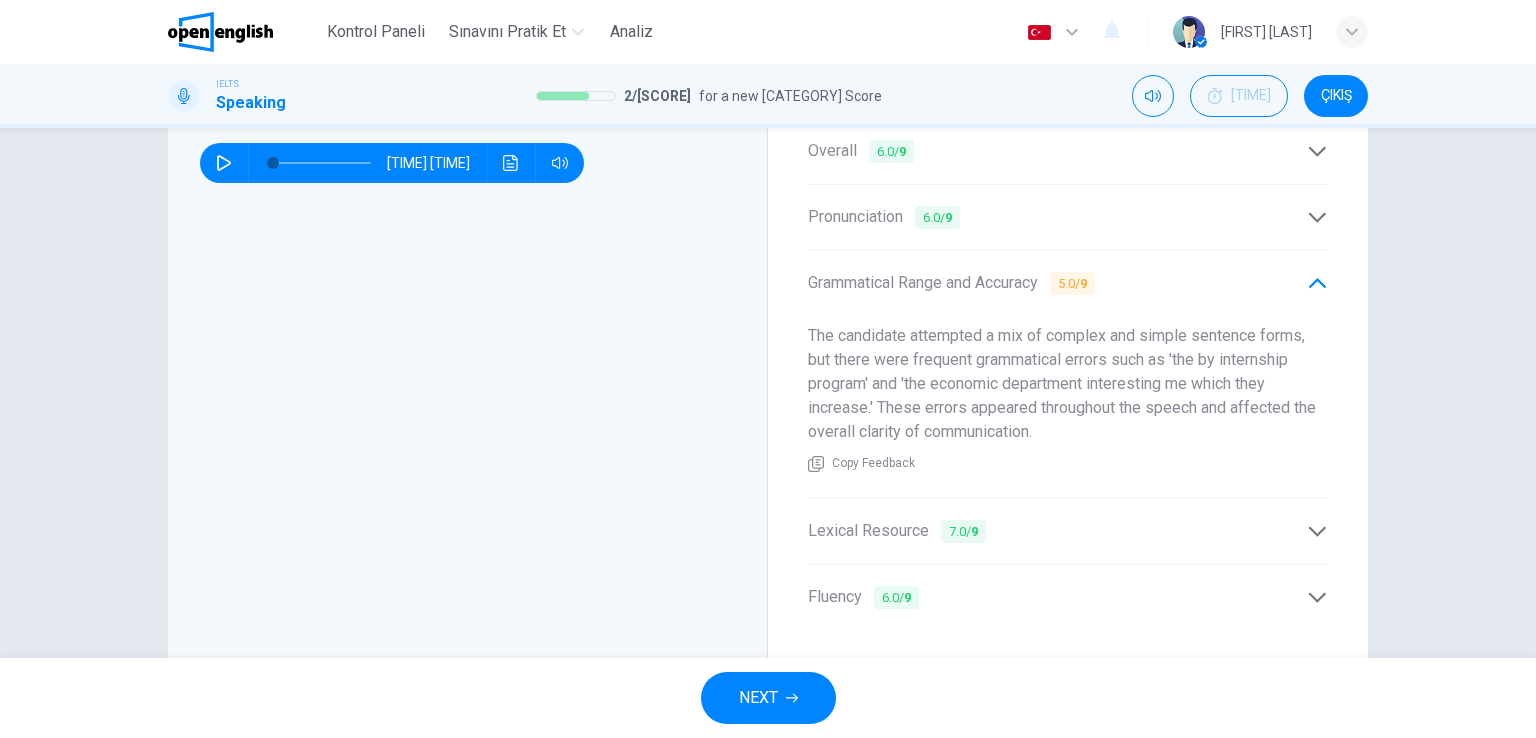 scroll, scrollTop: 636, scrollLeft: 0, axis: vertical 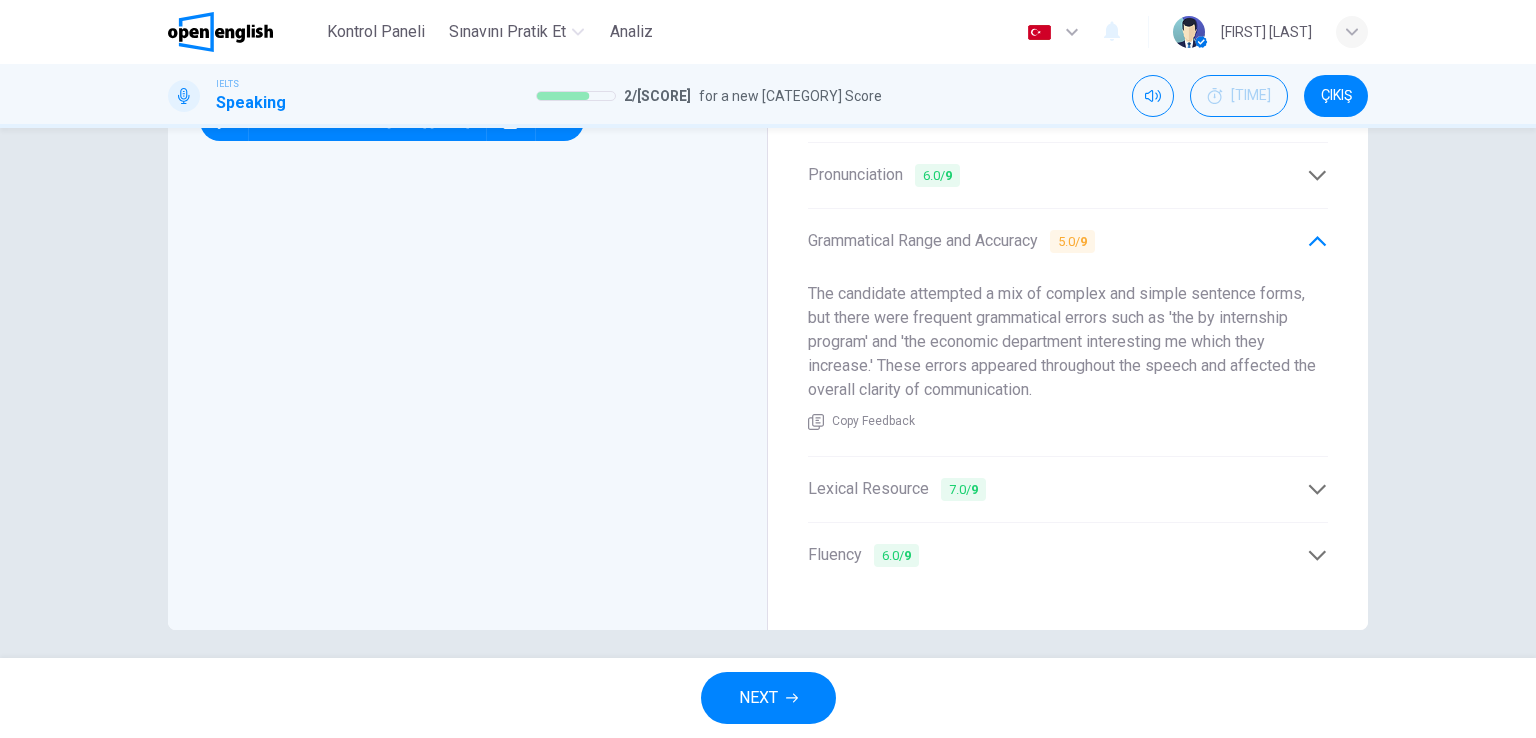 click on "NEXT" at bounding box center [768, 698] 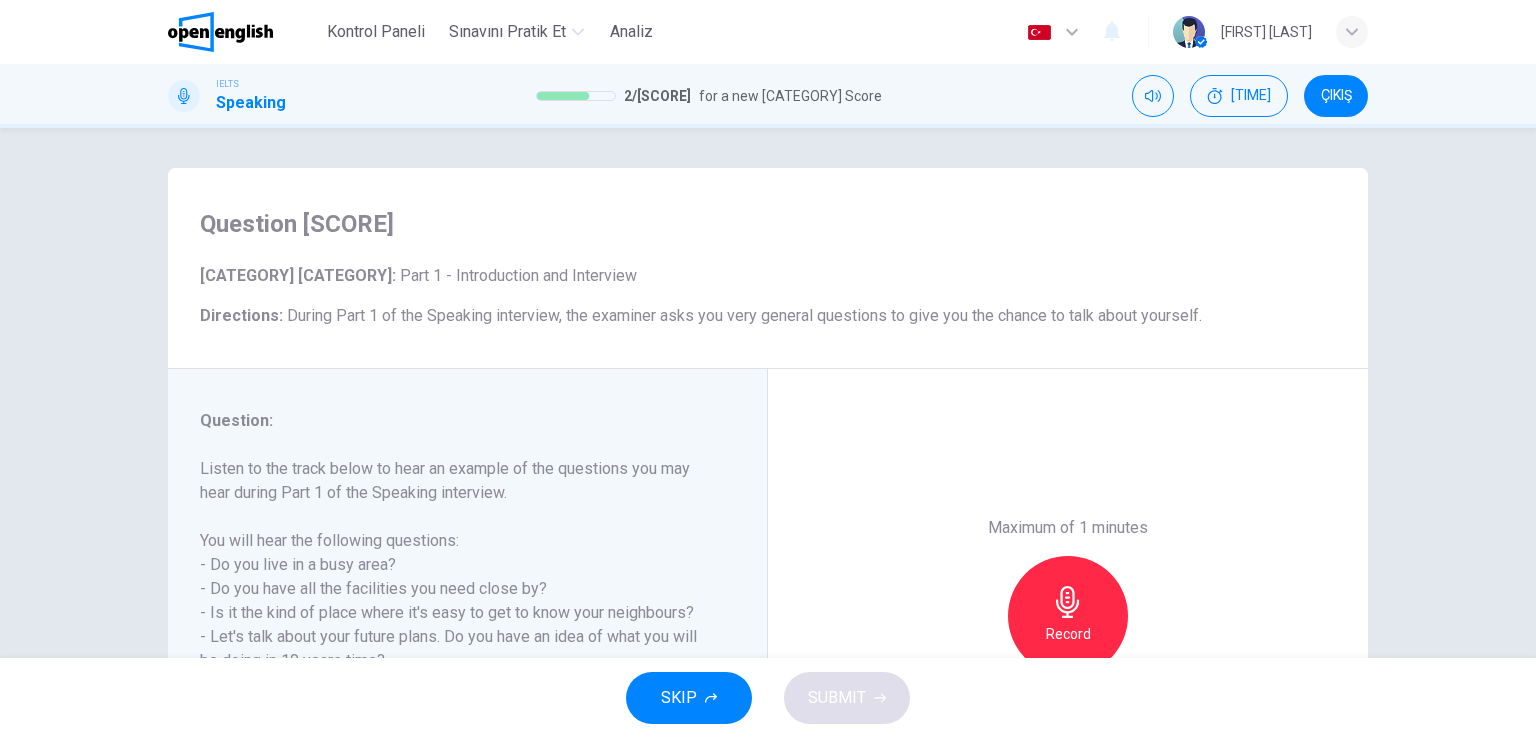 scroll, scrollTop: 245, scrollLeft: 0, axis: vertical 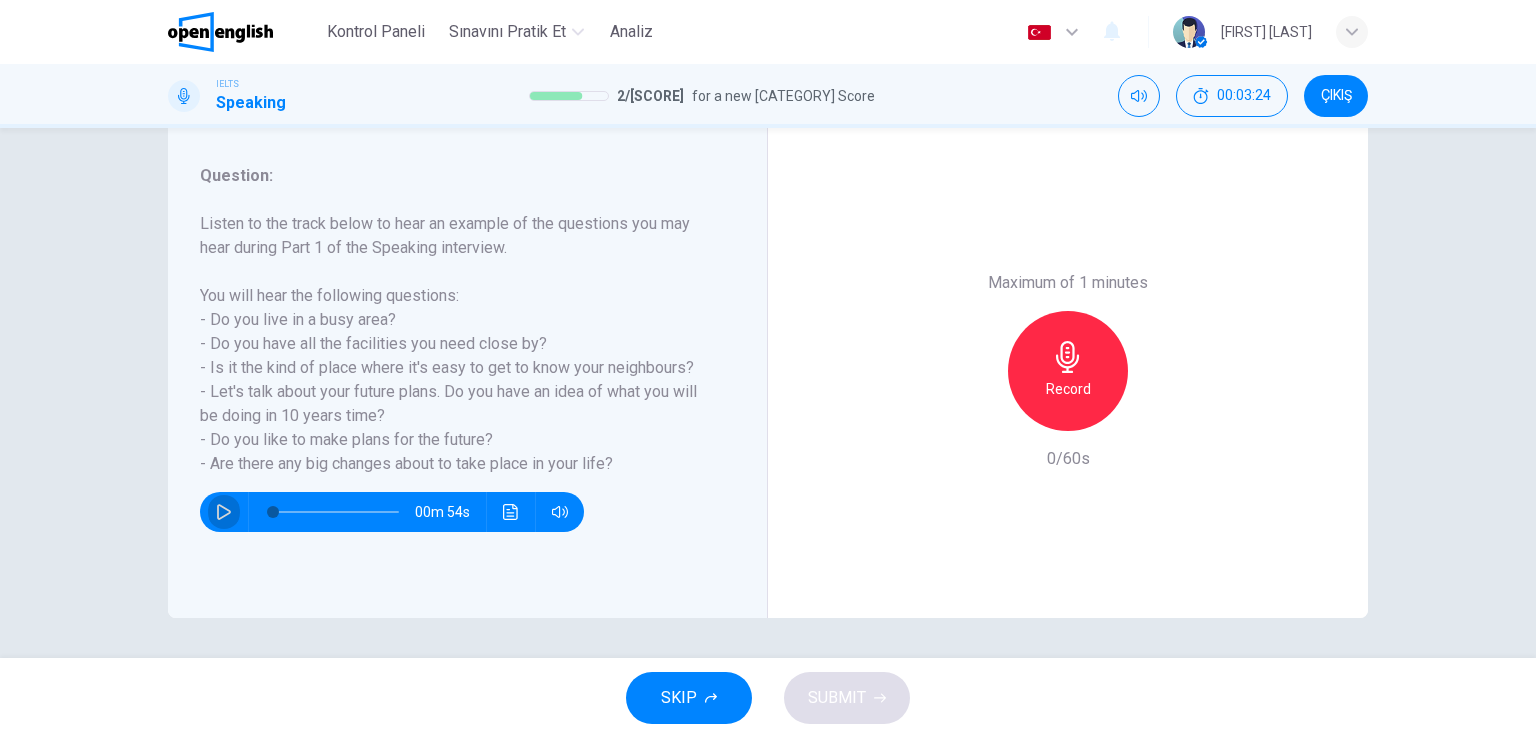 click at bounding box center (224, 512) 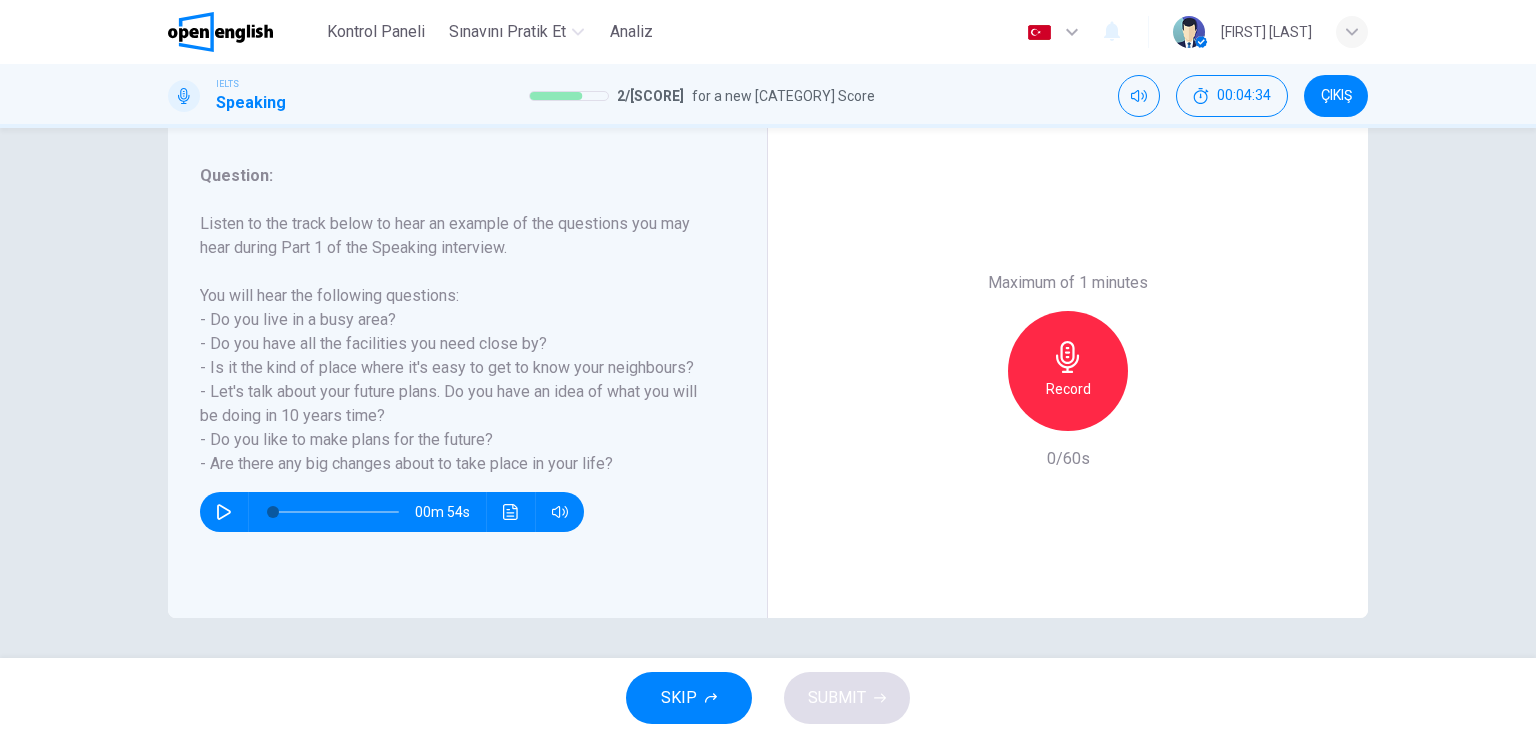 click on "Record" at bounding box center (1068, 389) 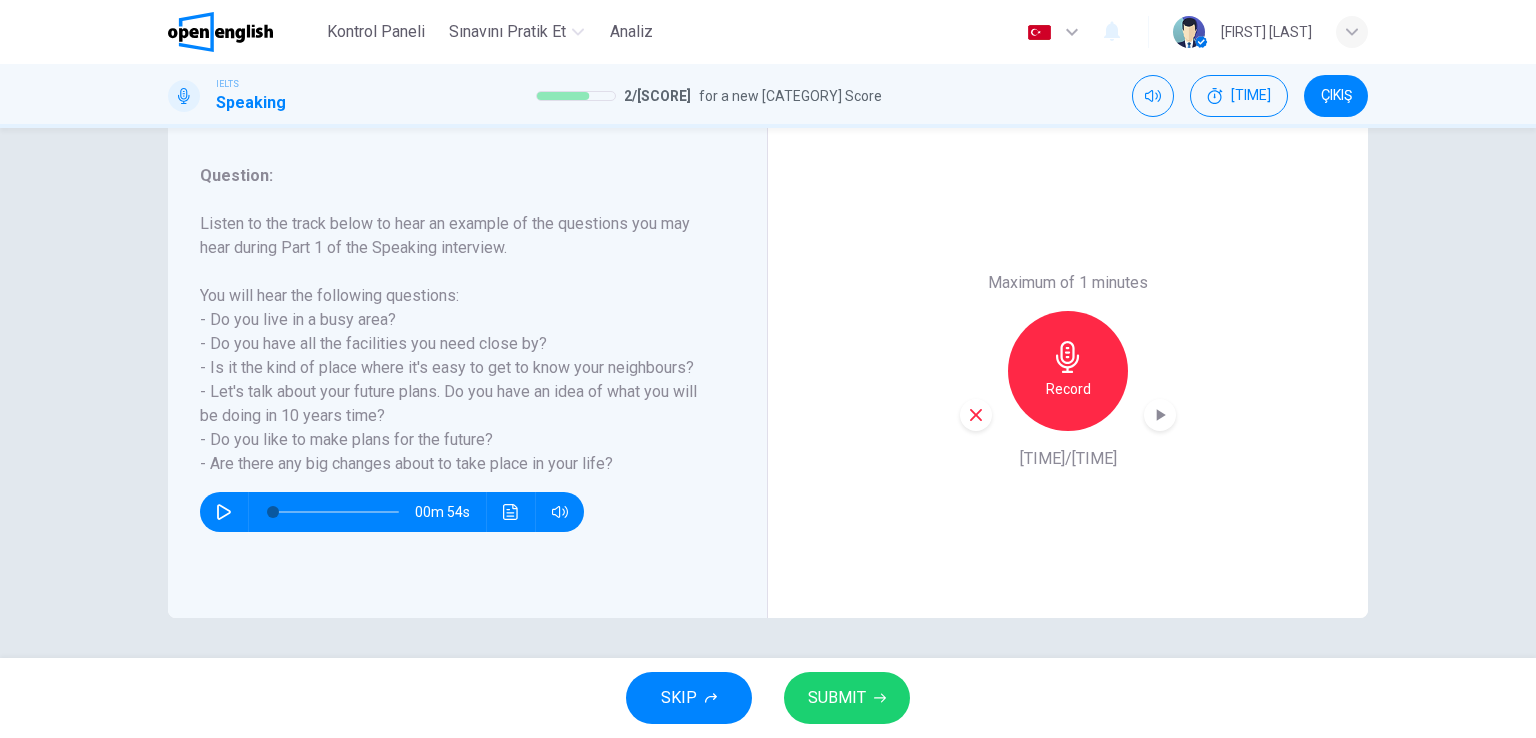 click on "SUBMIT" at bounding box center (837, 698) 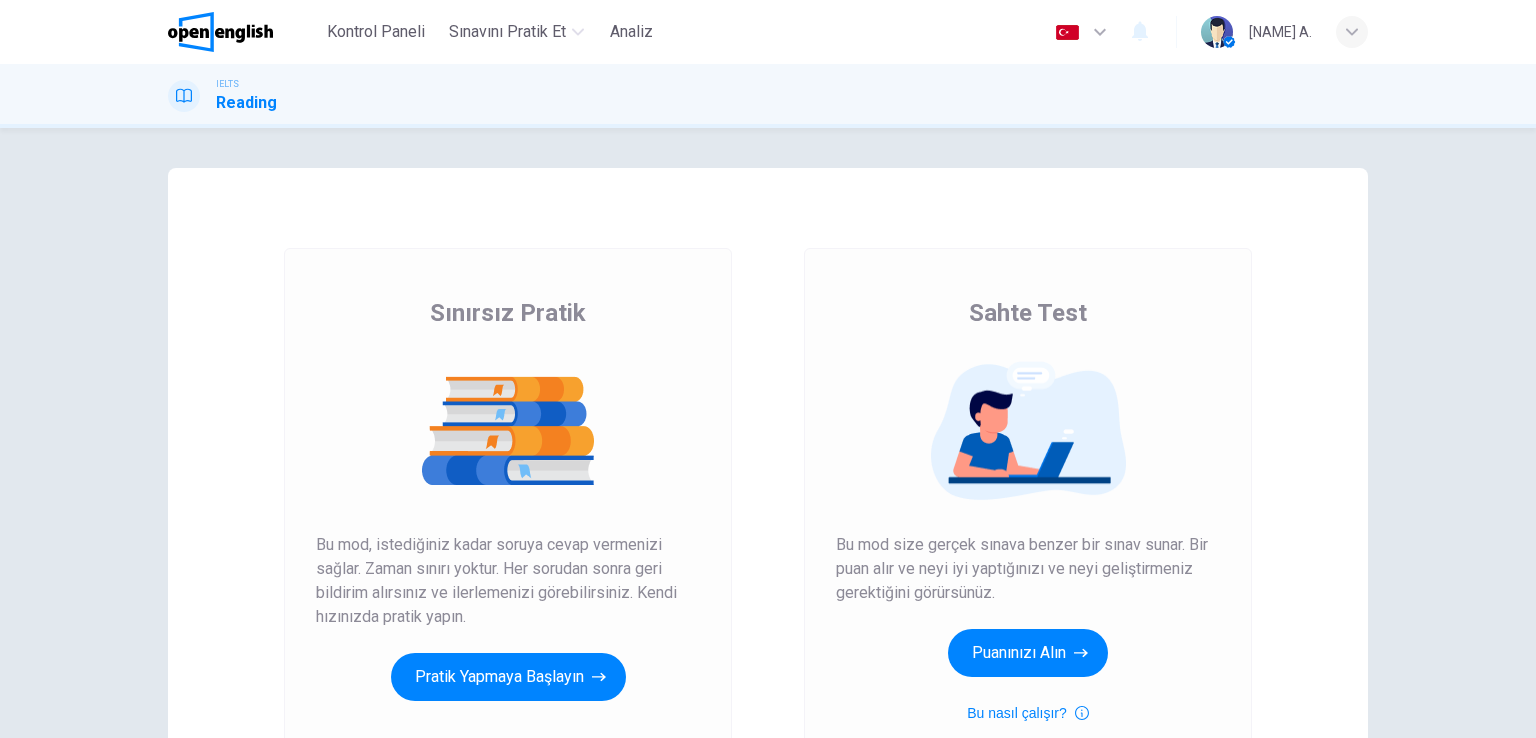 scroll, scrollTop: 0, scrollLeft: 0, axis: both 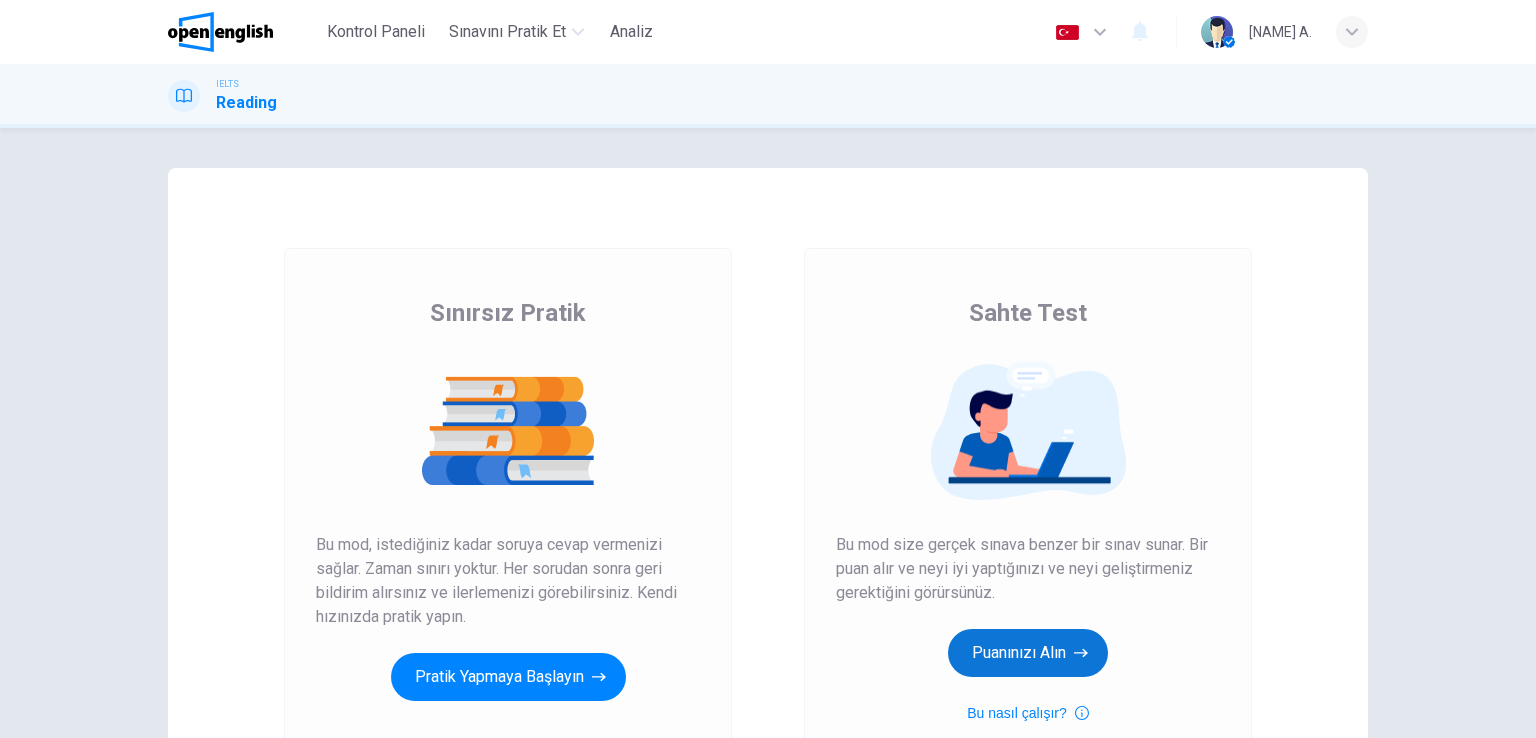 click on "Puanınızı Alın" at bounding box center (508, 677) 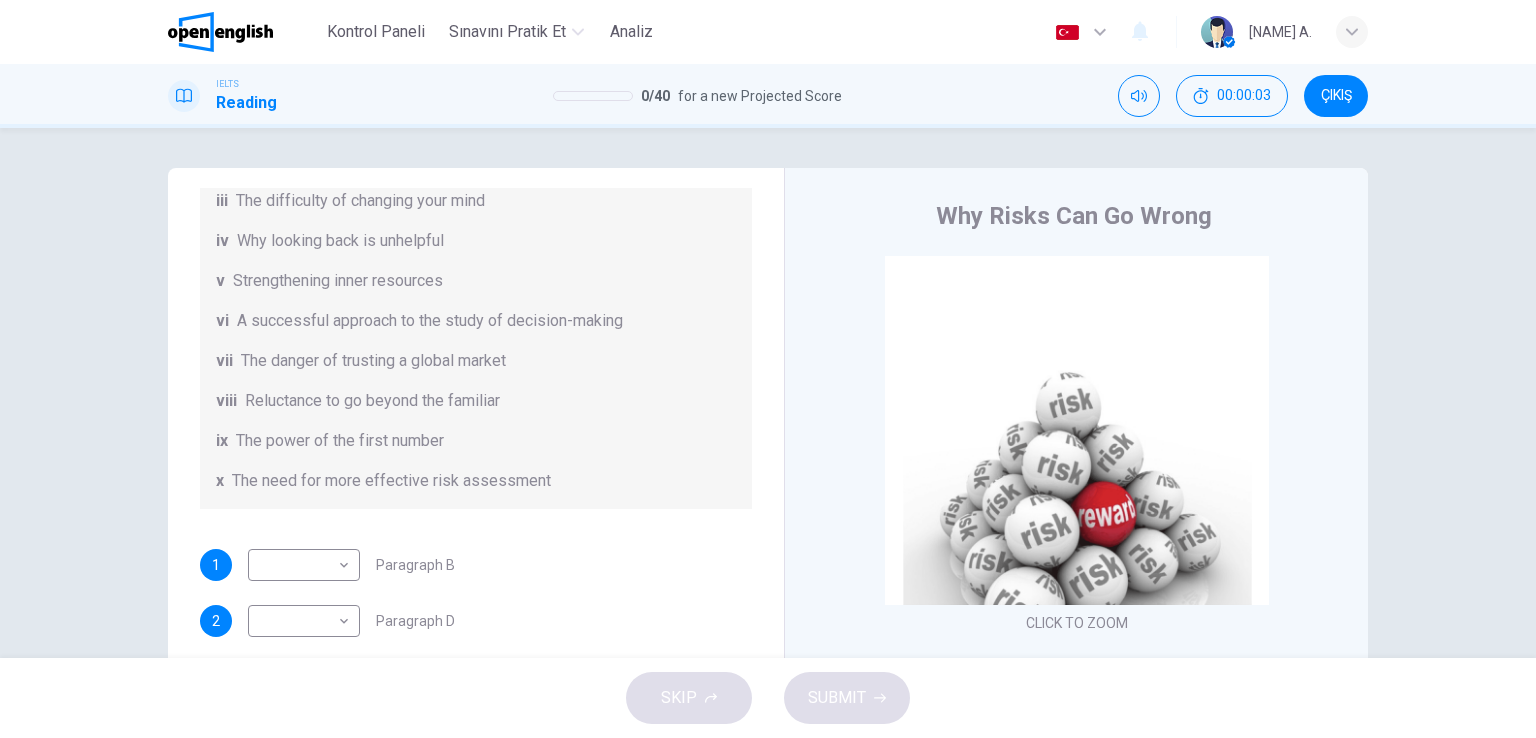 scroll, scrollTop: 384, scrollLeft: 0, axis: vertical 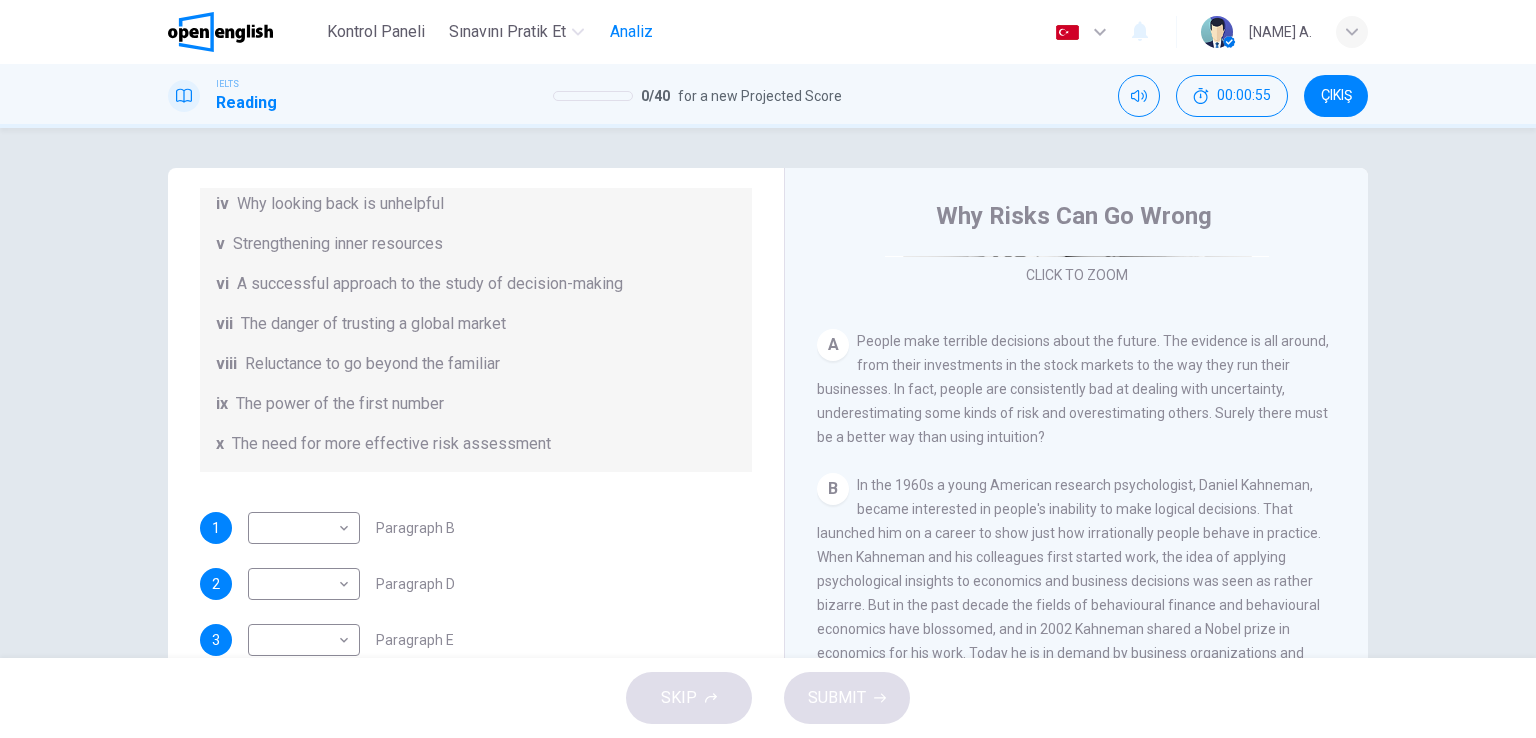 click on "Analiz" at bounding box center (631, 32) 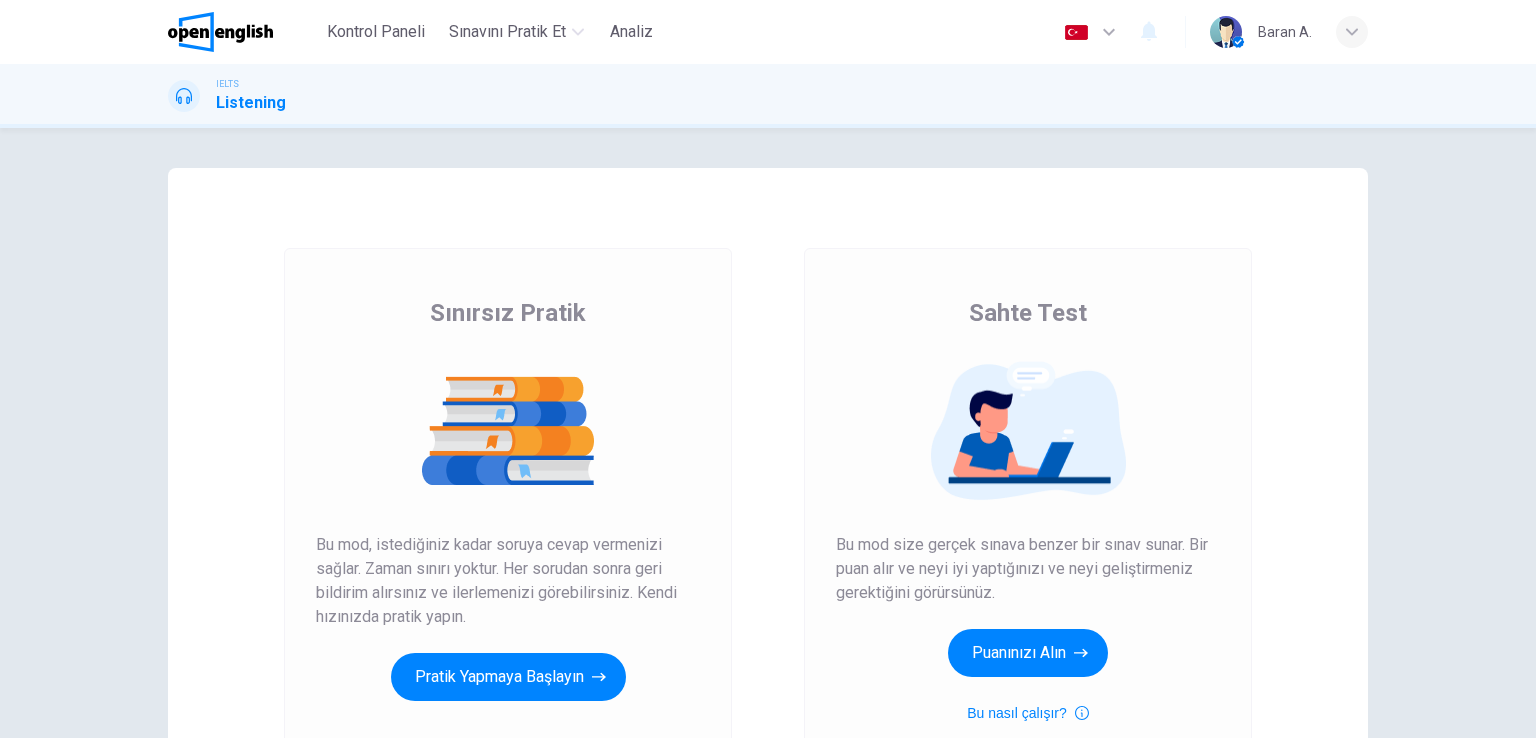 scroll, scrollTop: 0, scrollLeft: 0, axis: both 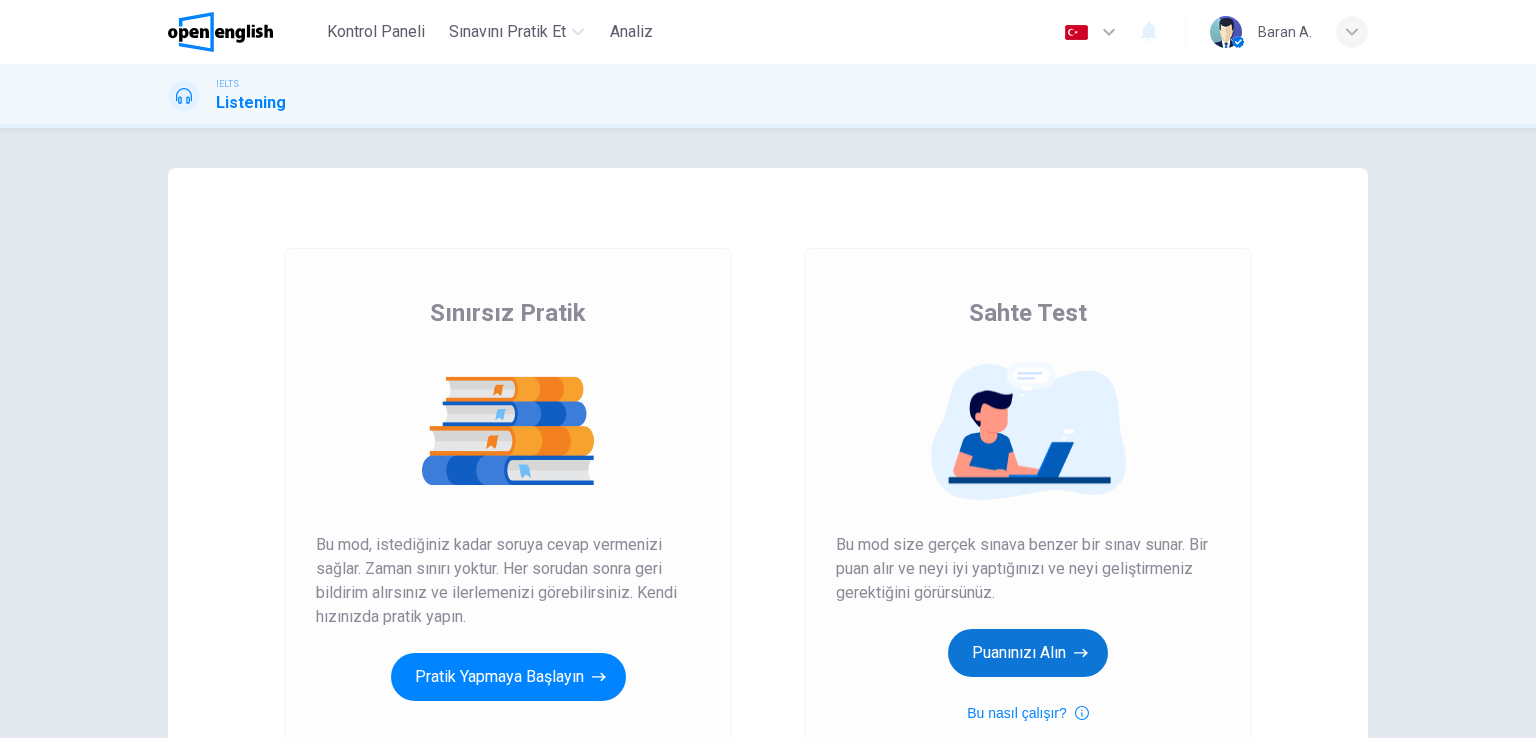 click on "Puanınızı Alın" at bounding box center (508, 677) 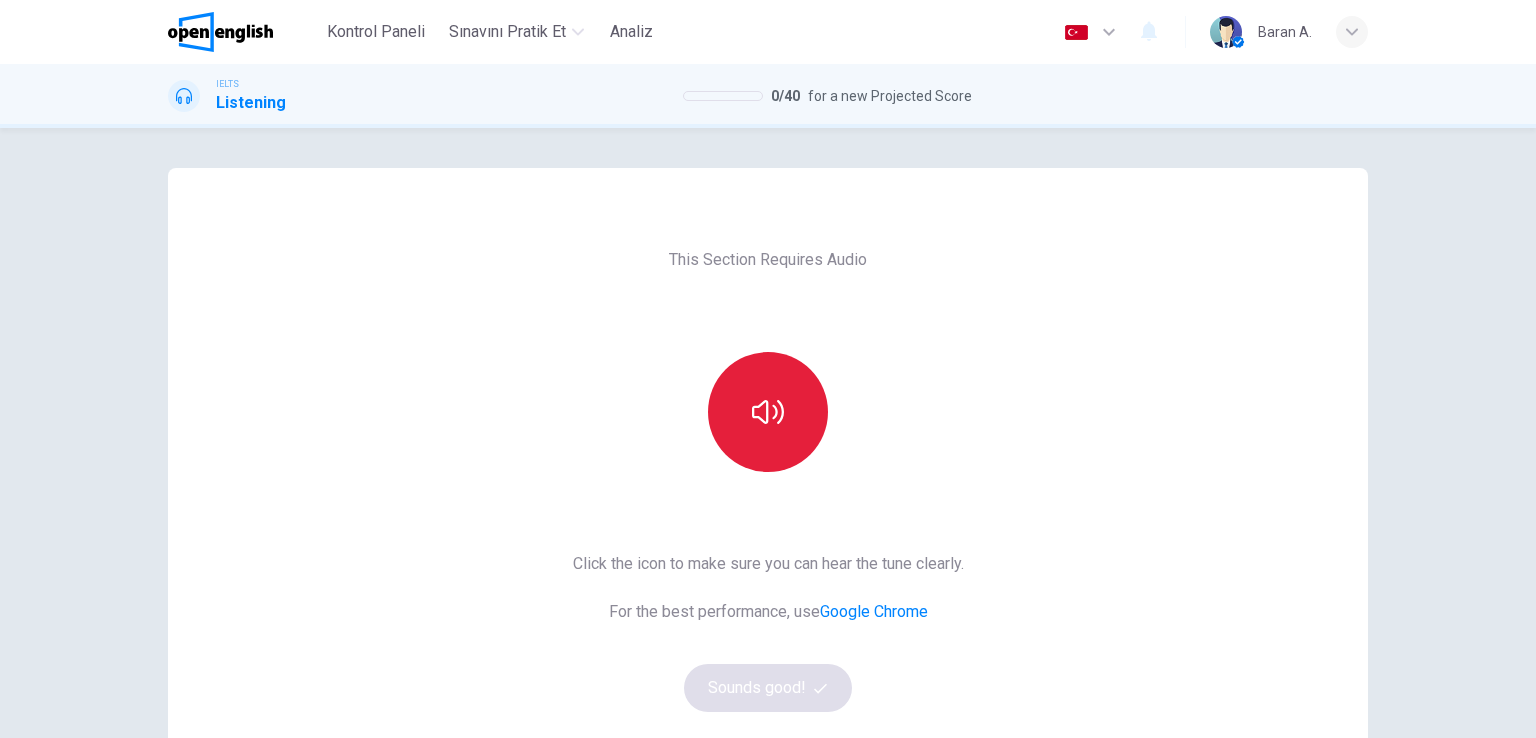 click at bounding box center [768, 412] 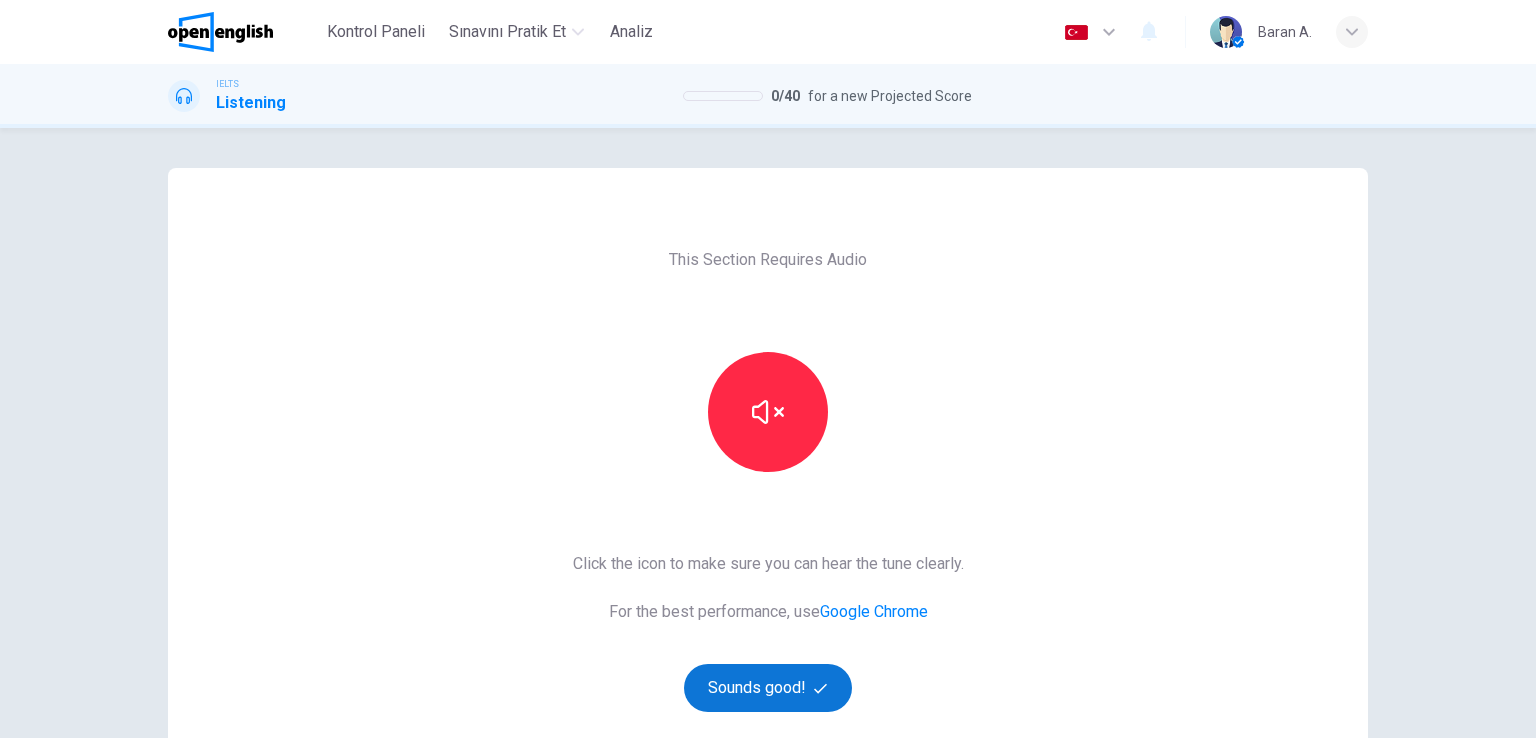 click on "Sounds good!" at bounding box center (768, 688) 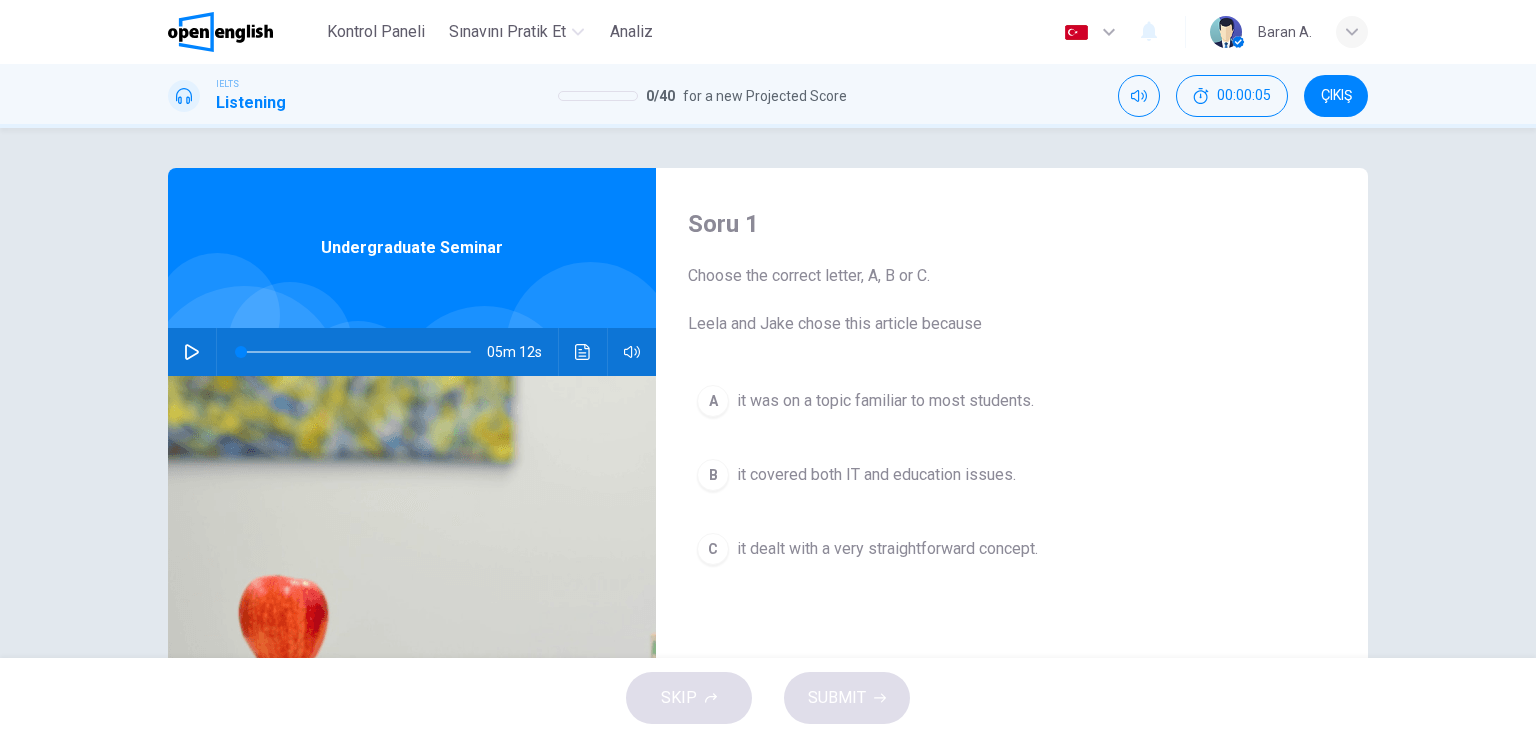 click at bounding box center (192, 352) 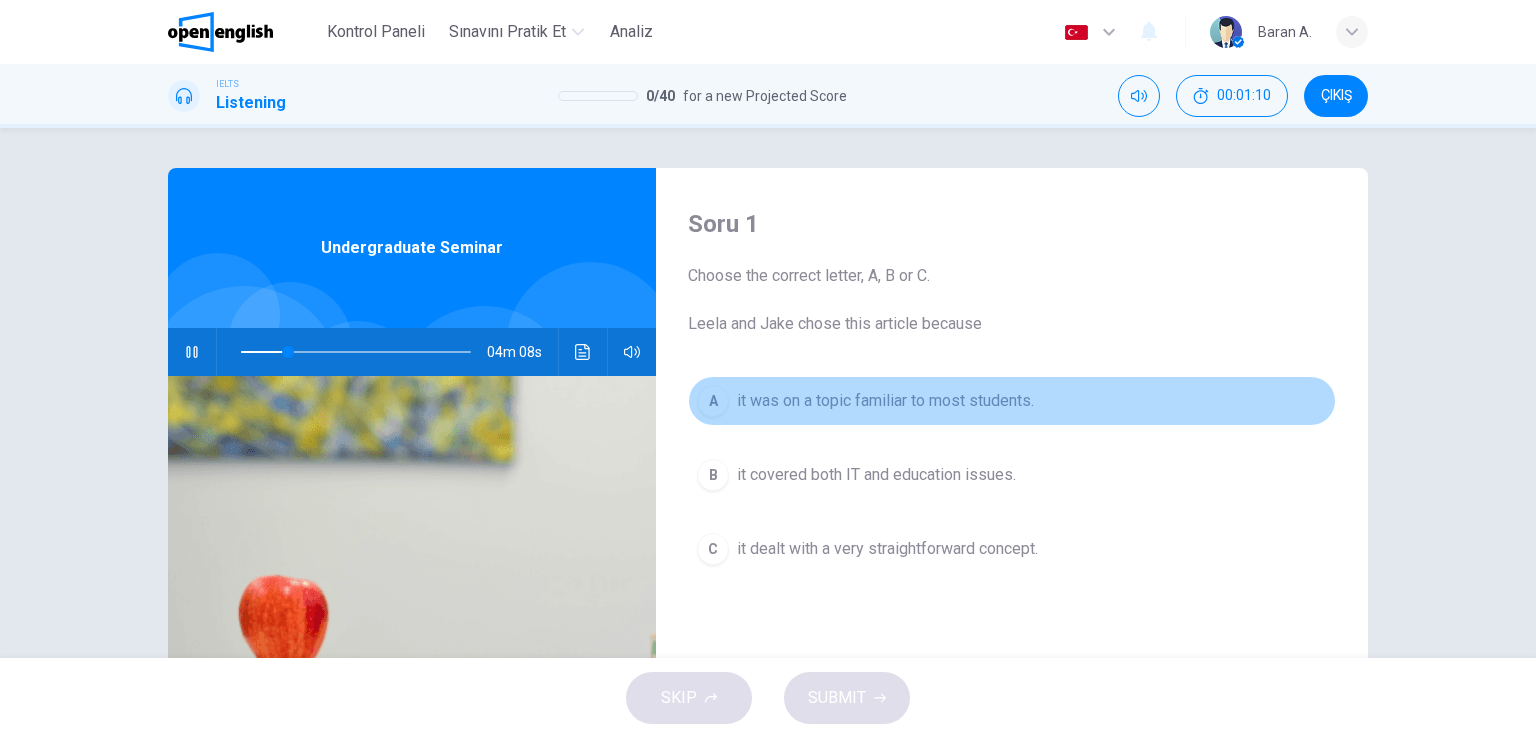 click on "it was on a topic familiar to most students." at bounding box center [885, 401] 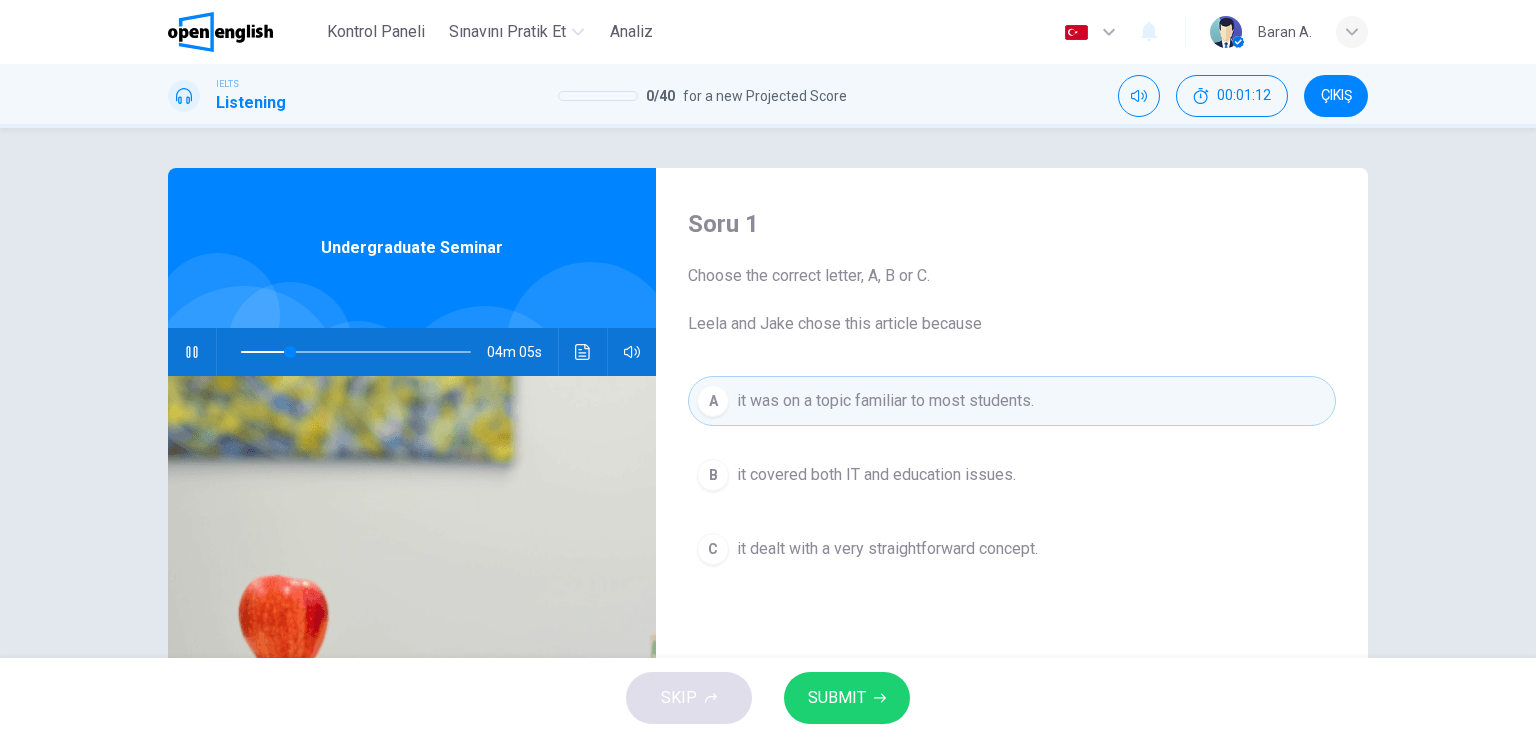 click on "SUBMIT" at bounding box center (847, 698) 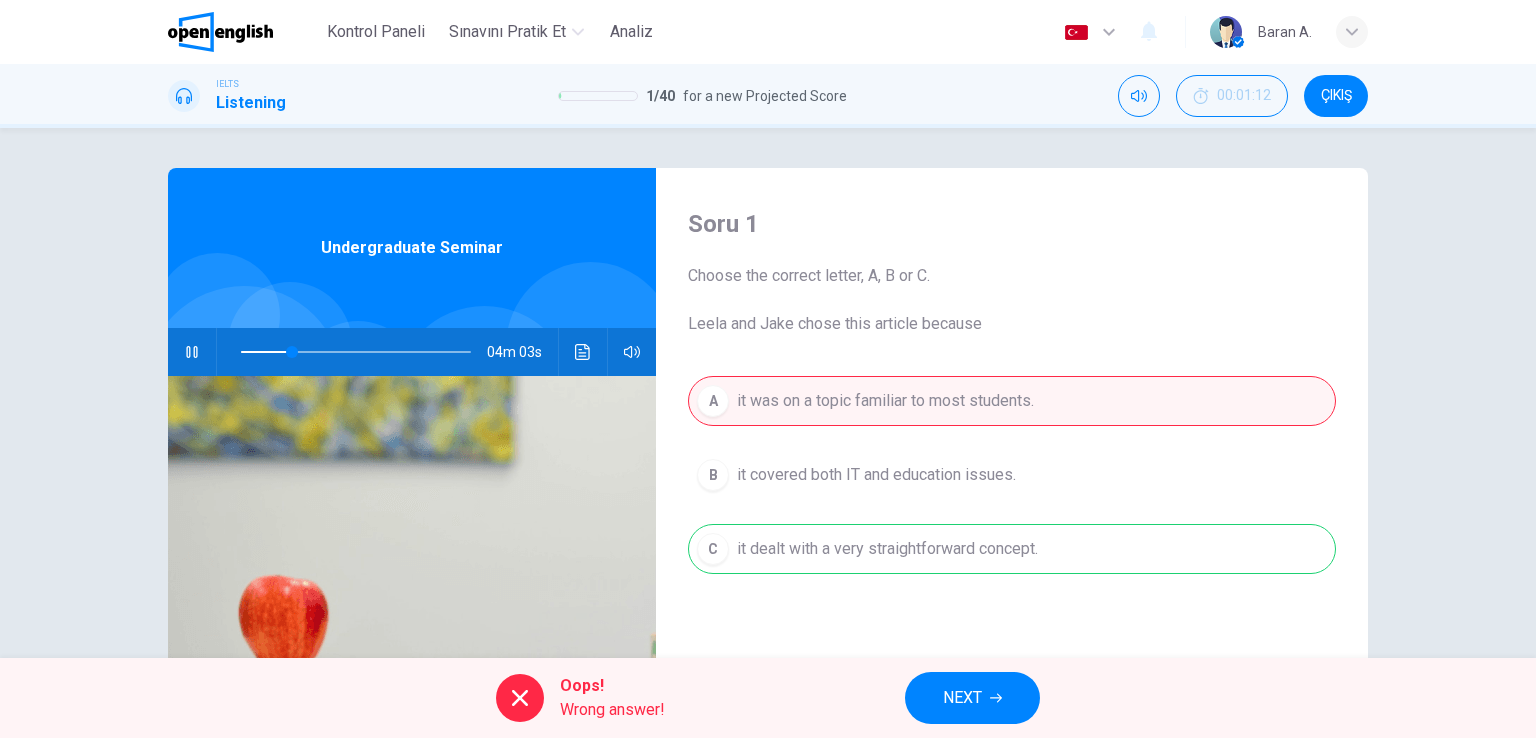 click on "NEXT" at bounding box center (962, 698) 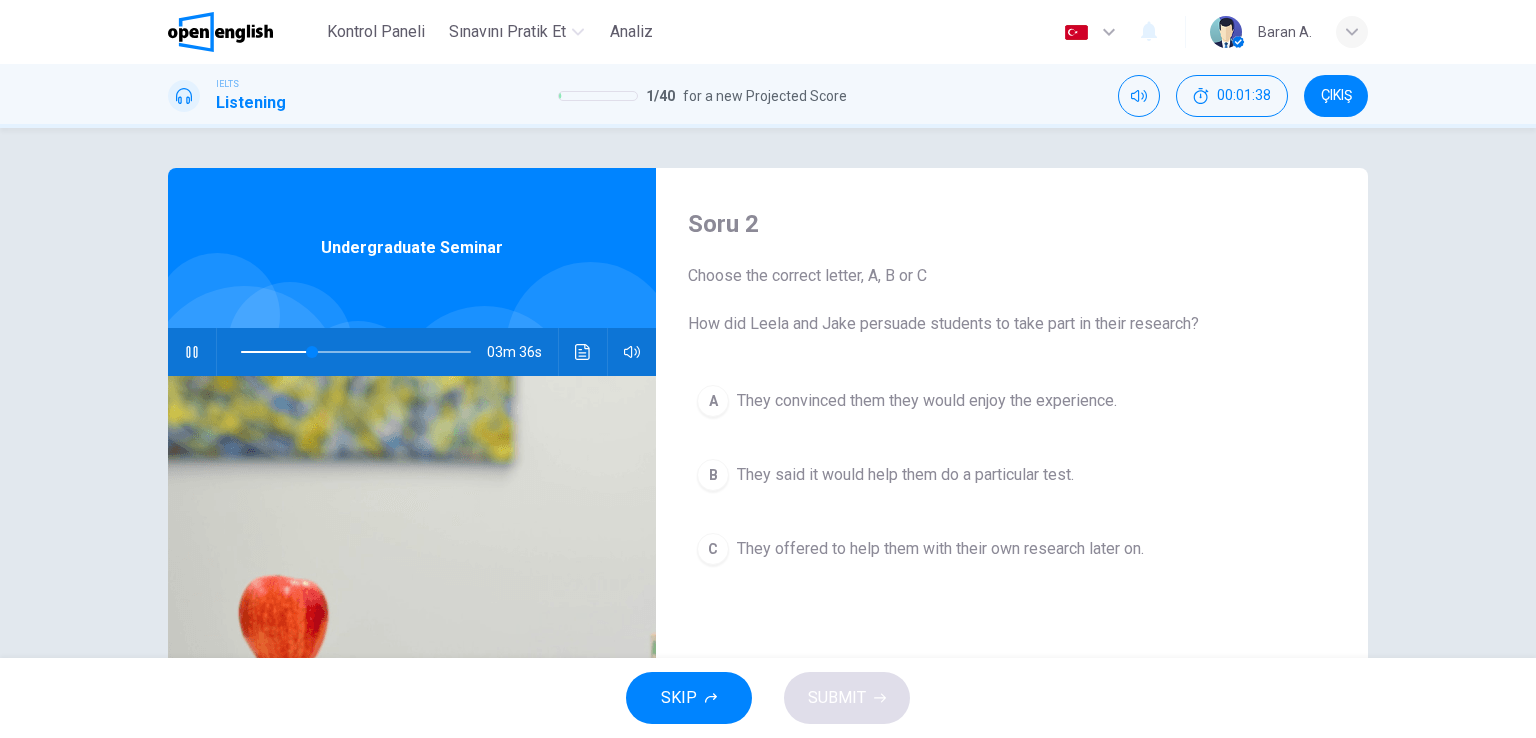 click on "They convinced them they would enjoy the experience." at bounding box center (927, 401) 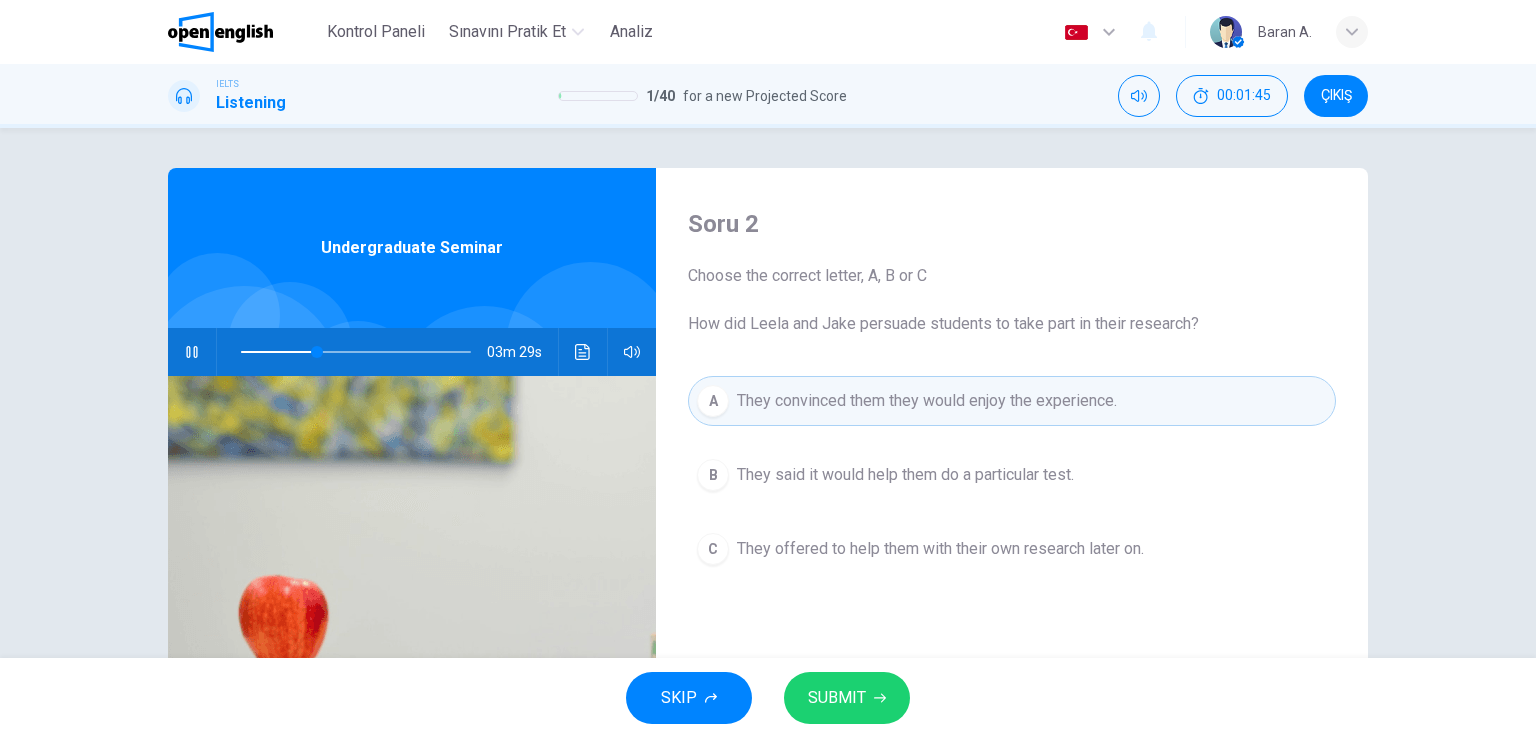 click on "SUBMIT" at bounding box center [847, 698] 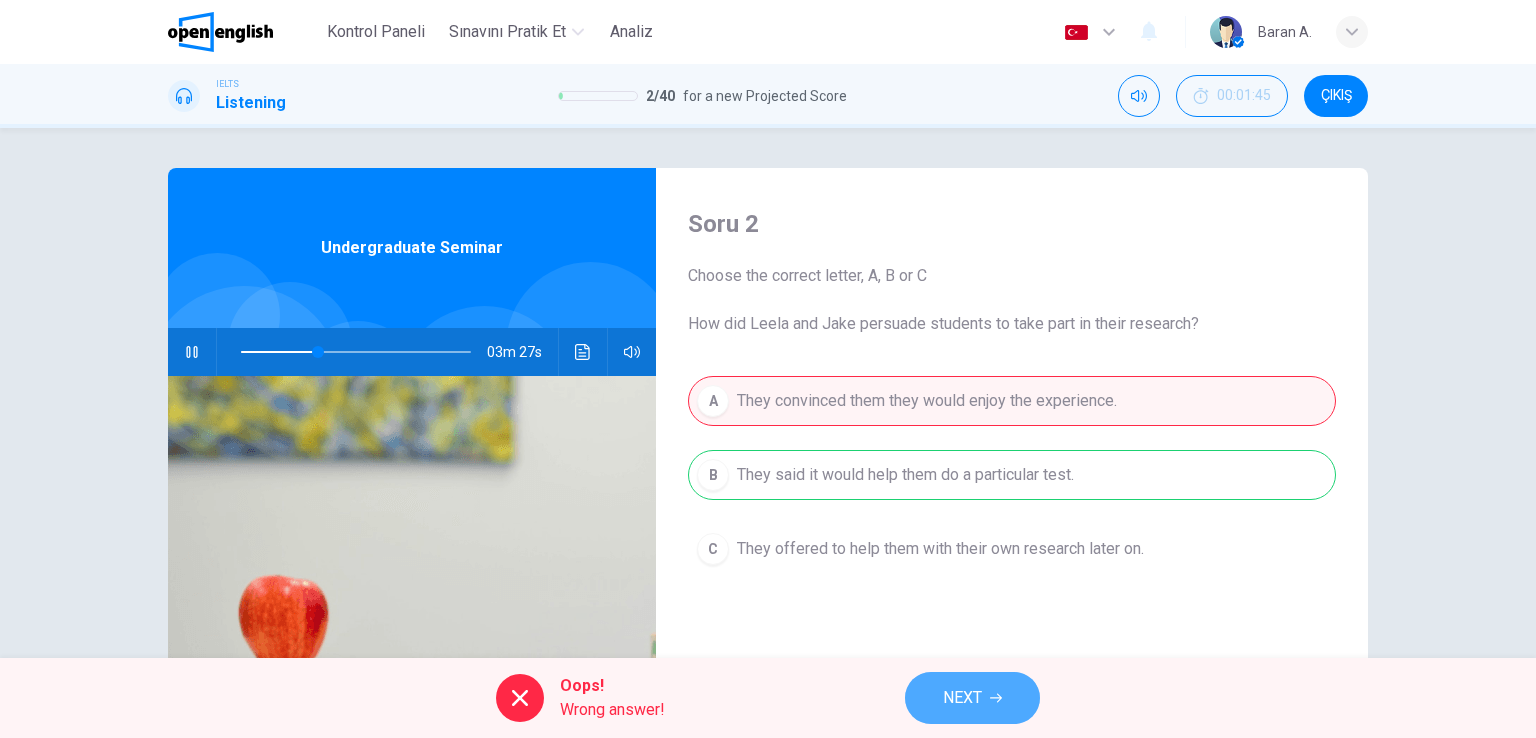 click on "NEXT" at bounding box center [962, 698] 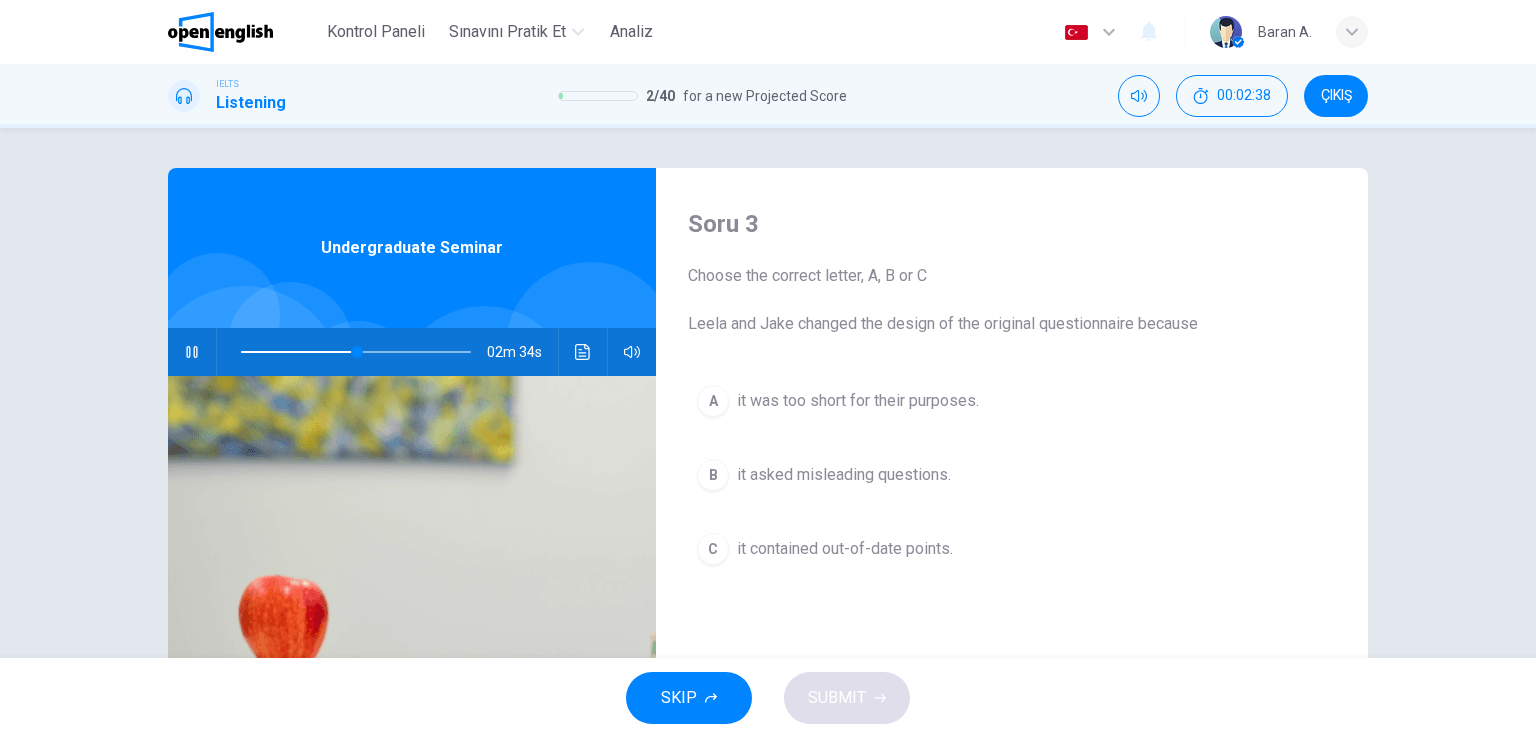 click on "it contained out-of-date points." at bounding box center (858, 401) 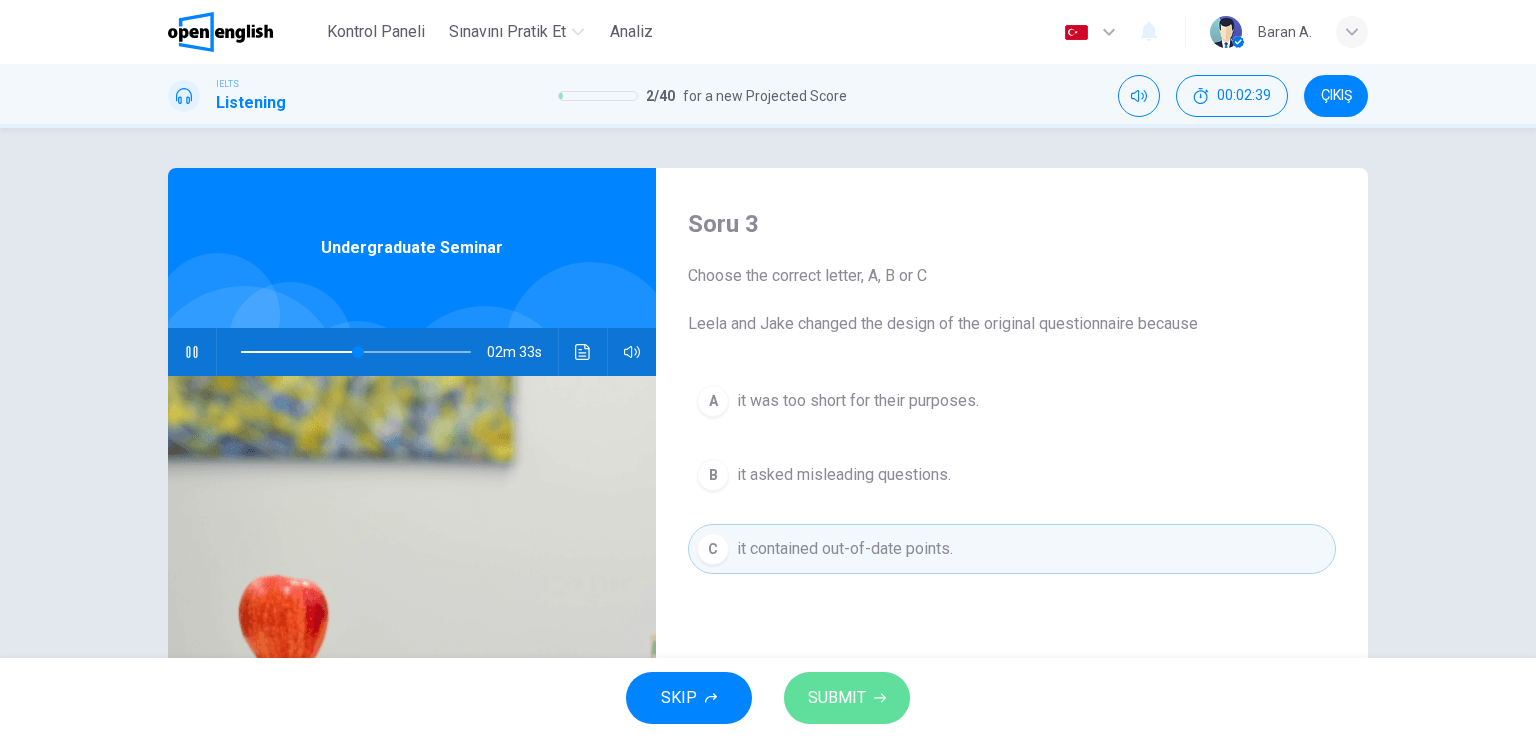 click at bounding box center [880, 698] 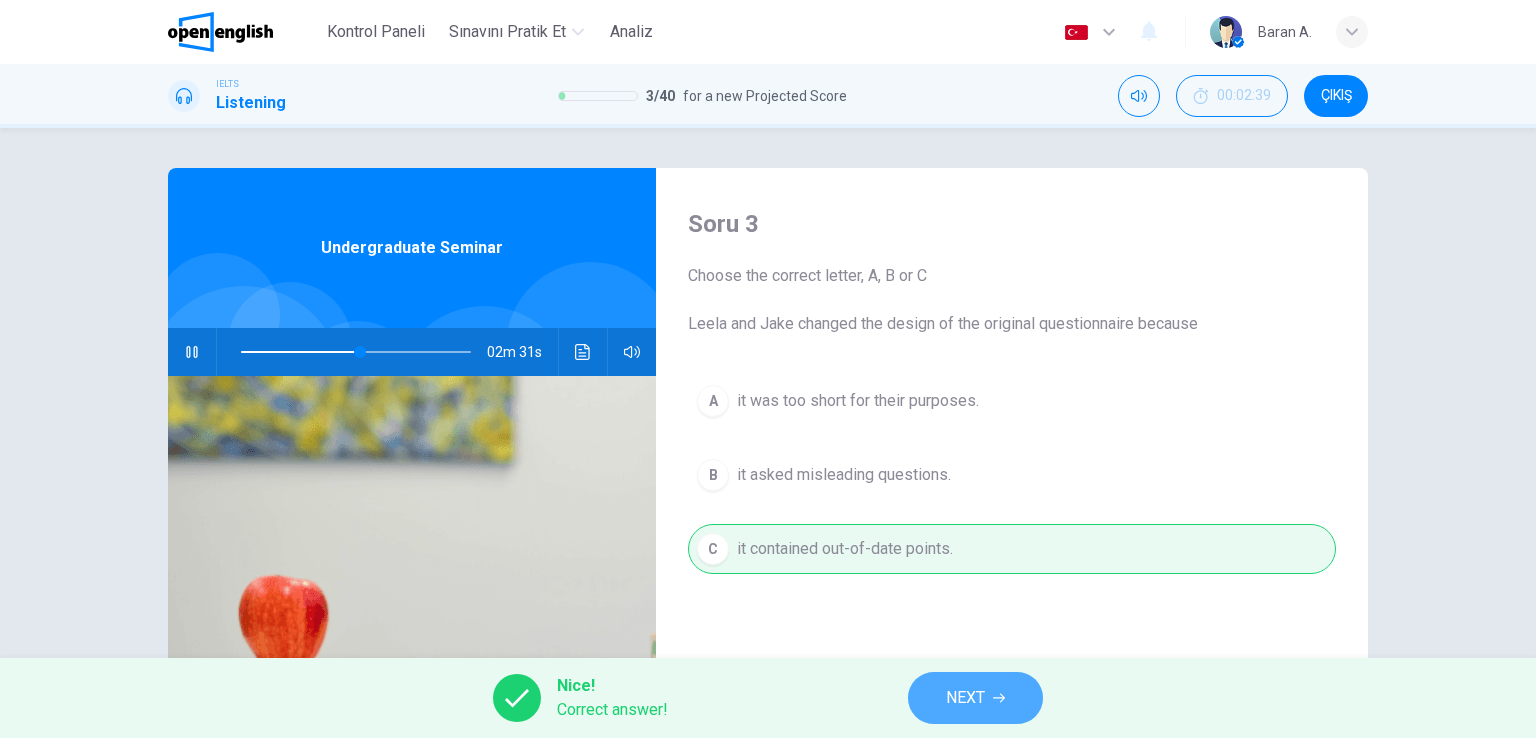 click on "NEXT" at bounding box center (965, 698) 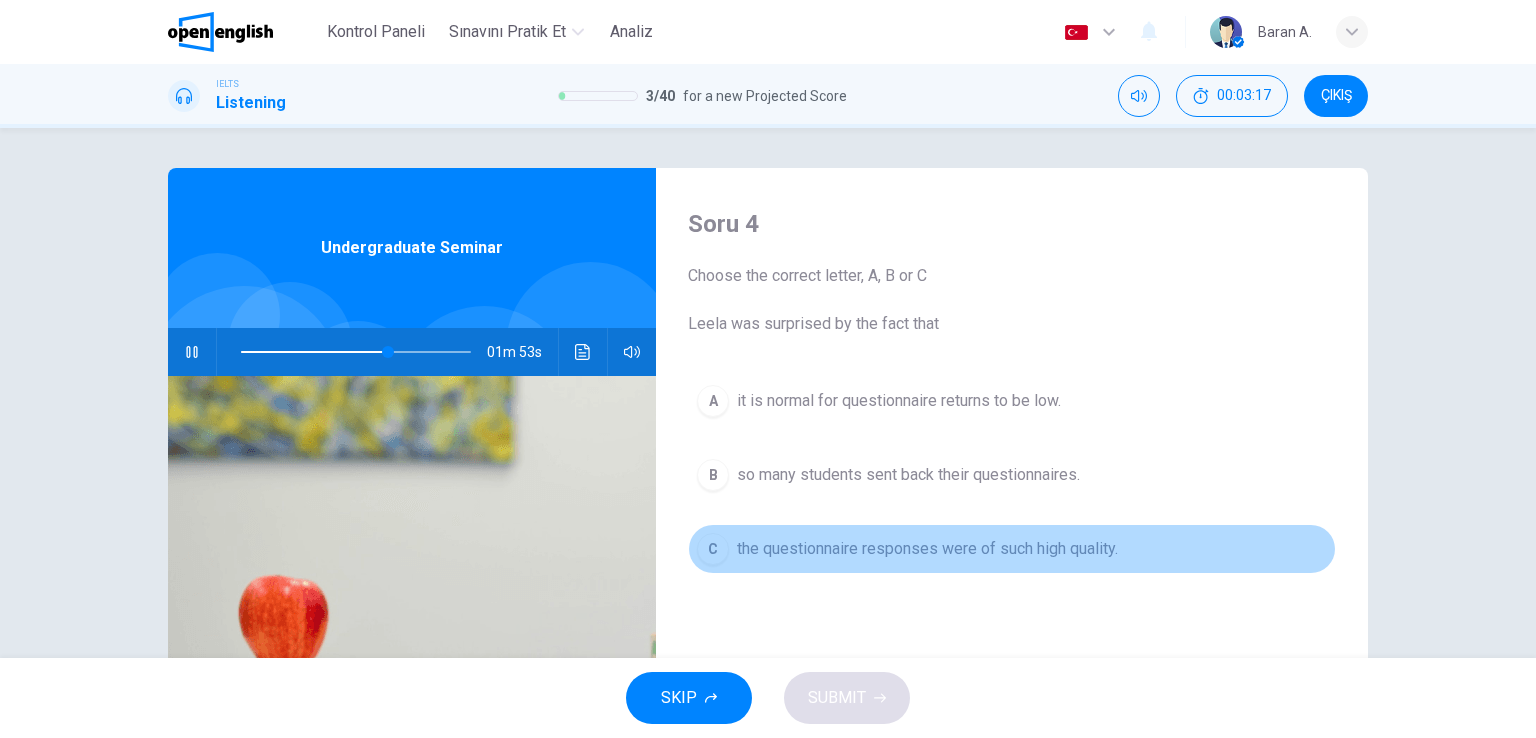 click on "the questionnaire responses were of such high quality." at bounding box center (899, 401) 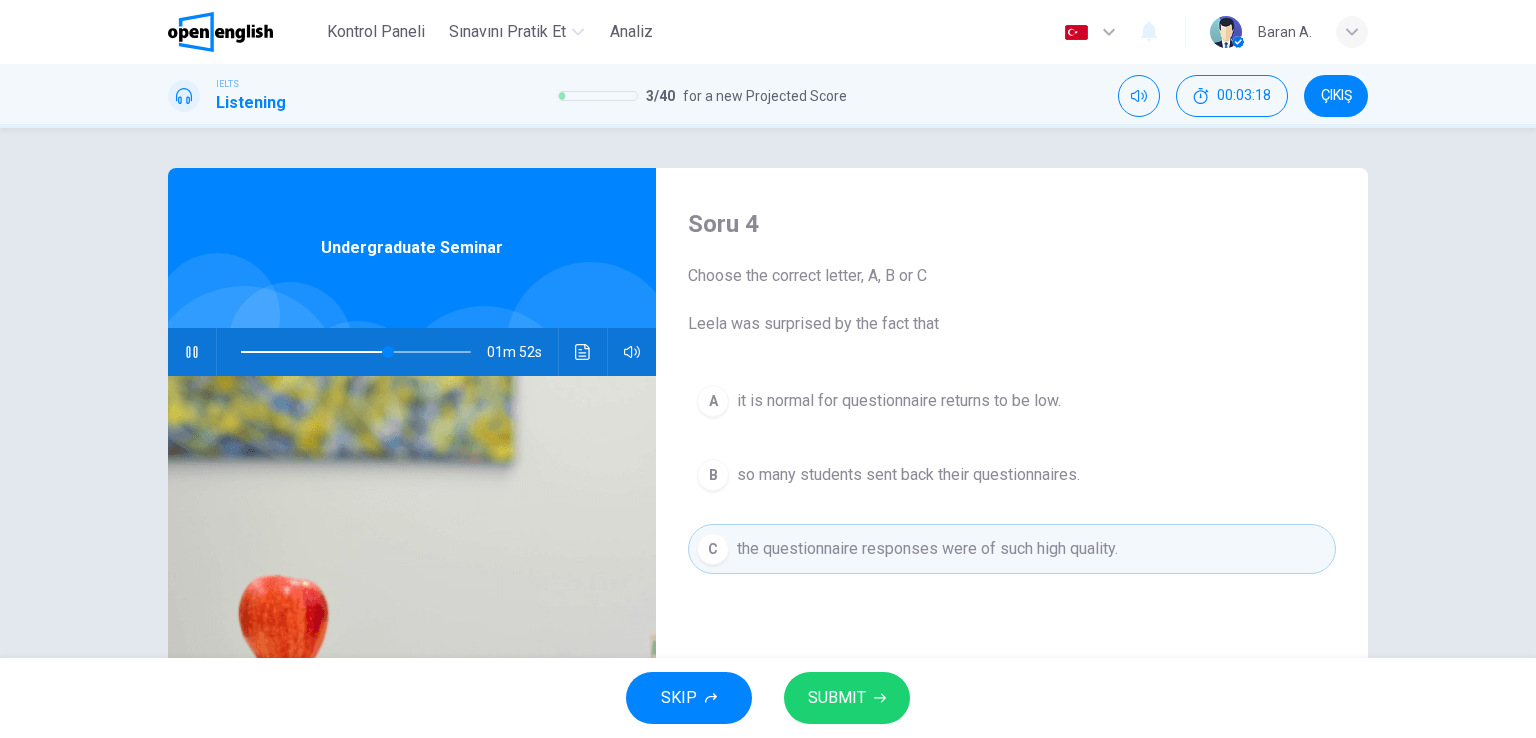 click at bounding box center (880, 698) 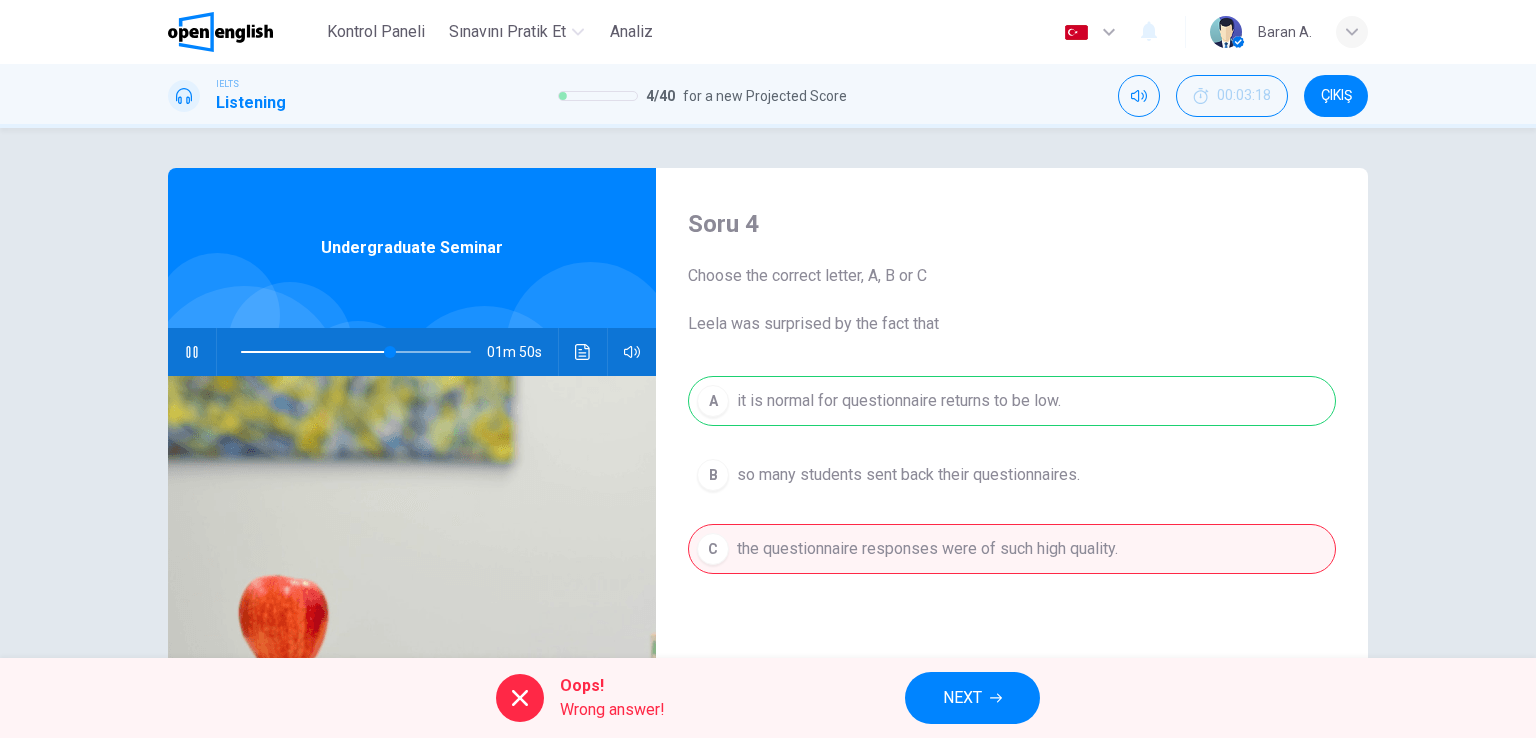 click on "NEXT" at bounding box center (972, 698) 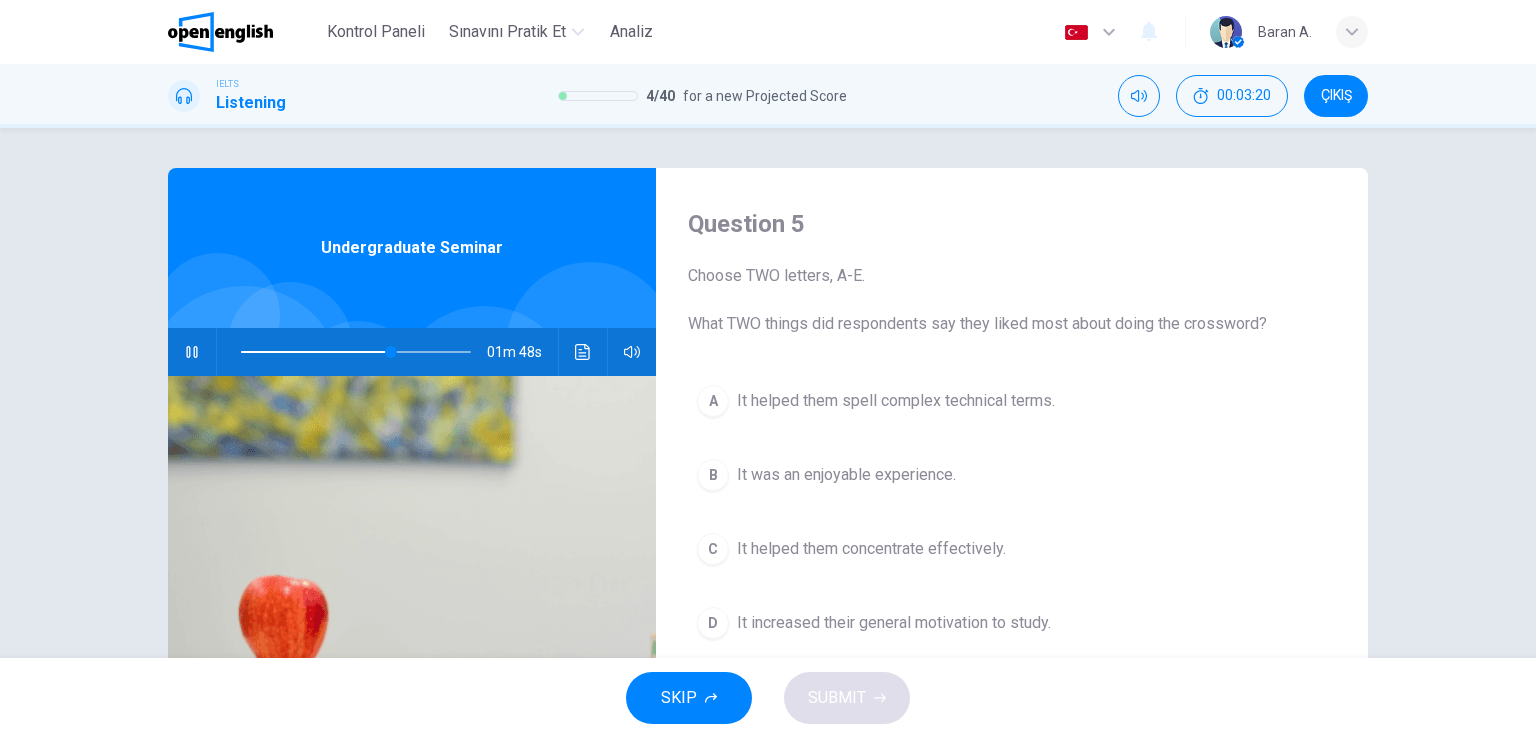click on "A It helped them spell complex technical terms." at bounding box center (1012, 401) 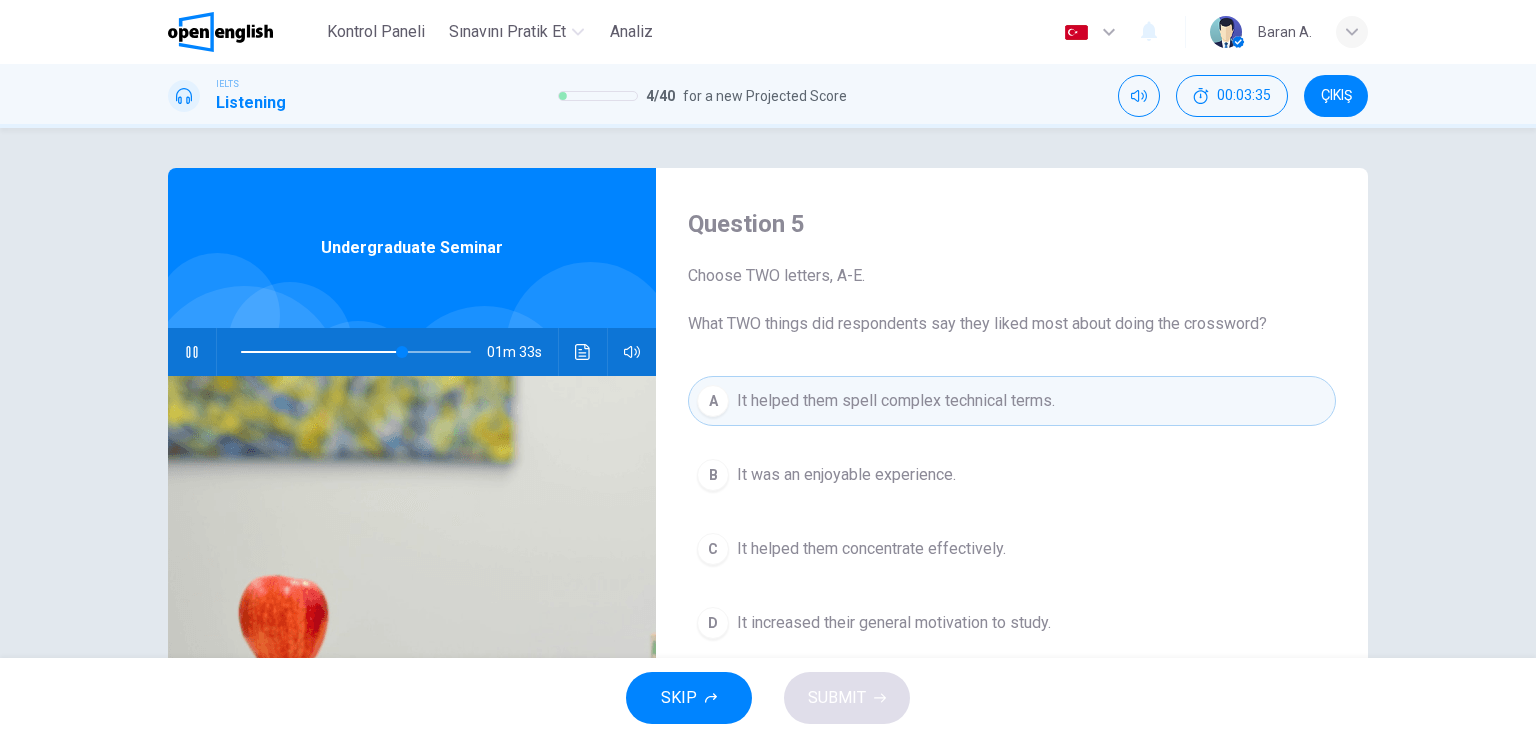 click on "B It was an enjoyable experience." at bounding box center (1012, 475) 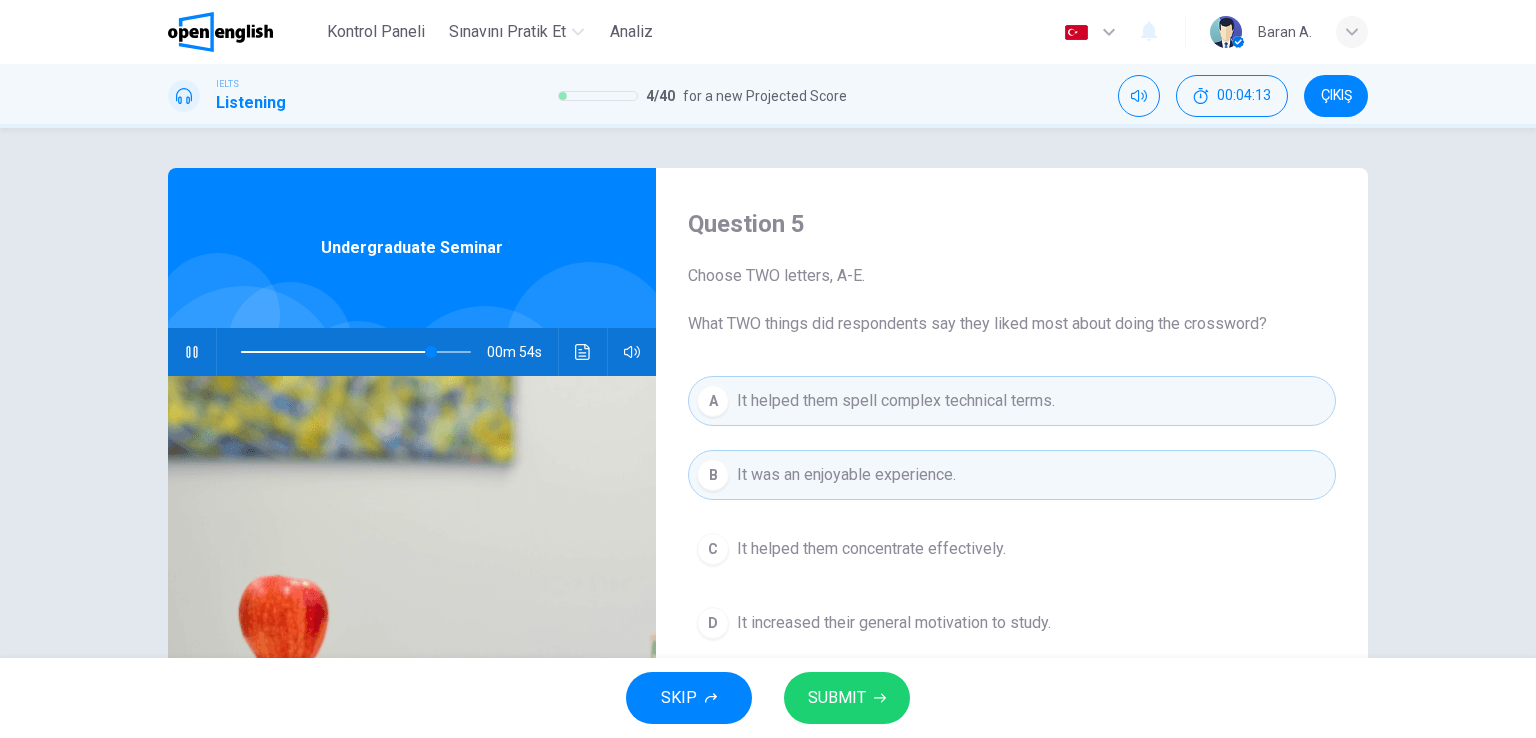 click on "SUBMIT" at bounding box center (847, 698) 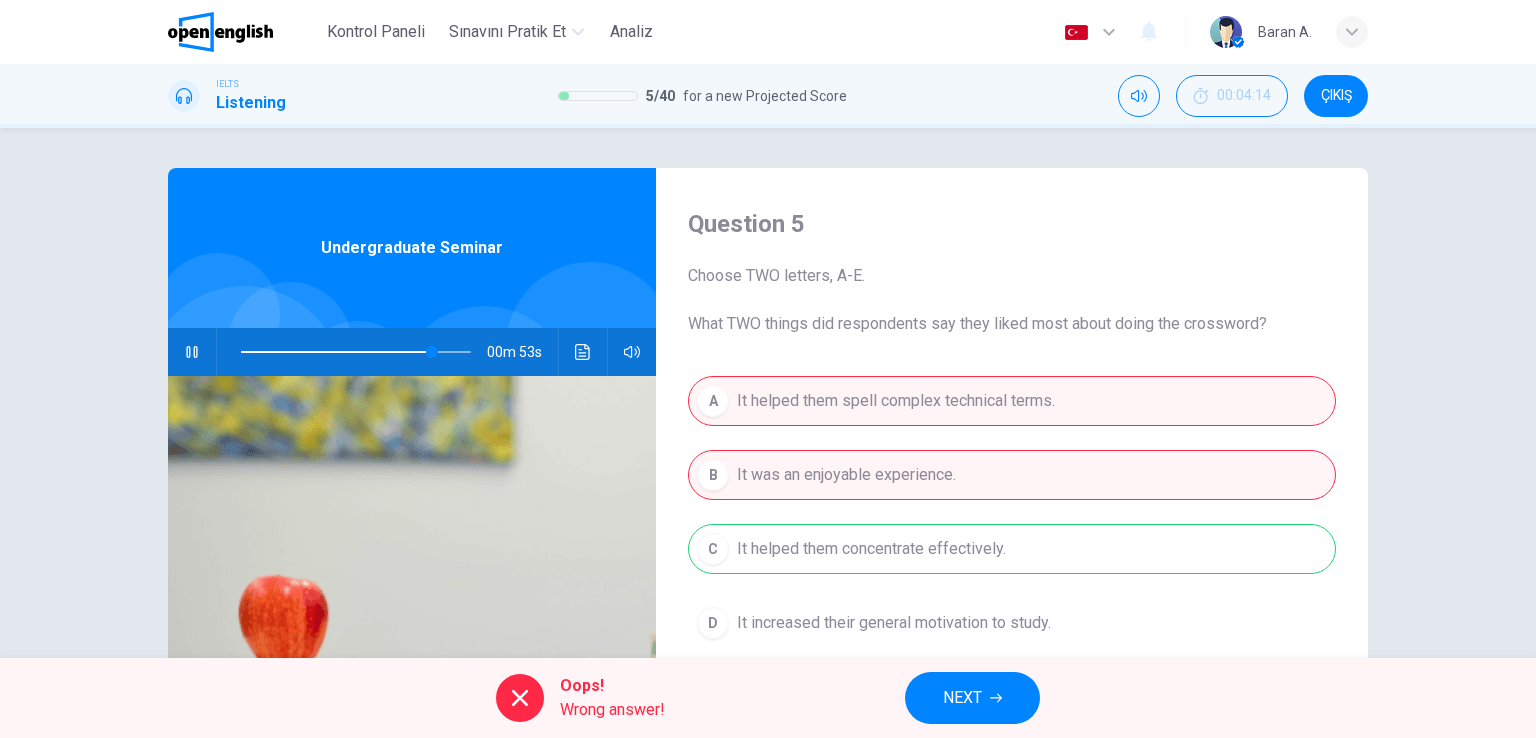click on "NEXT" at bounding box center [962, 698] 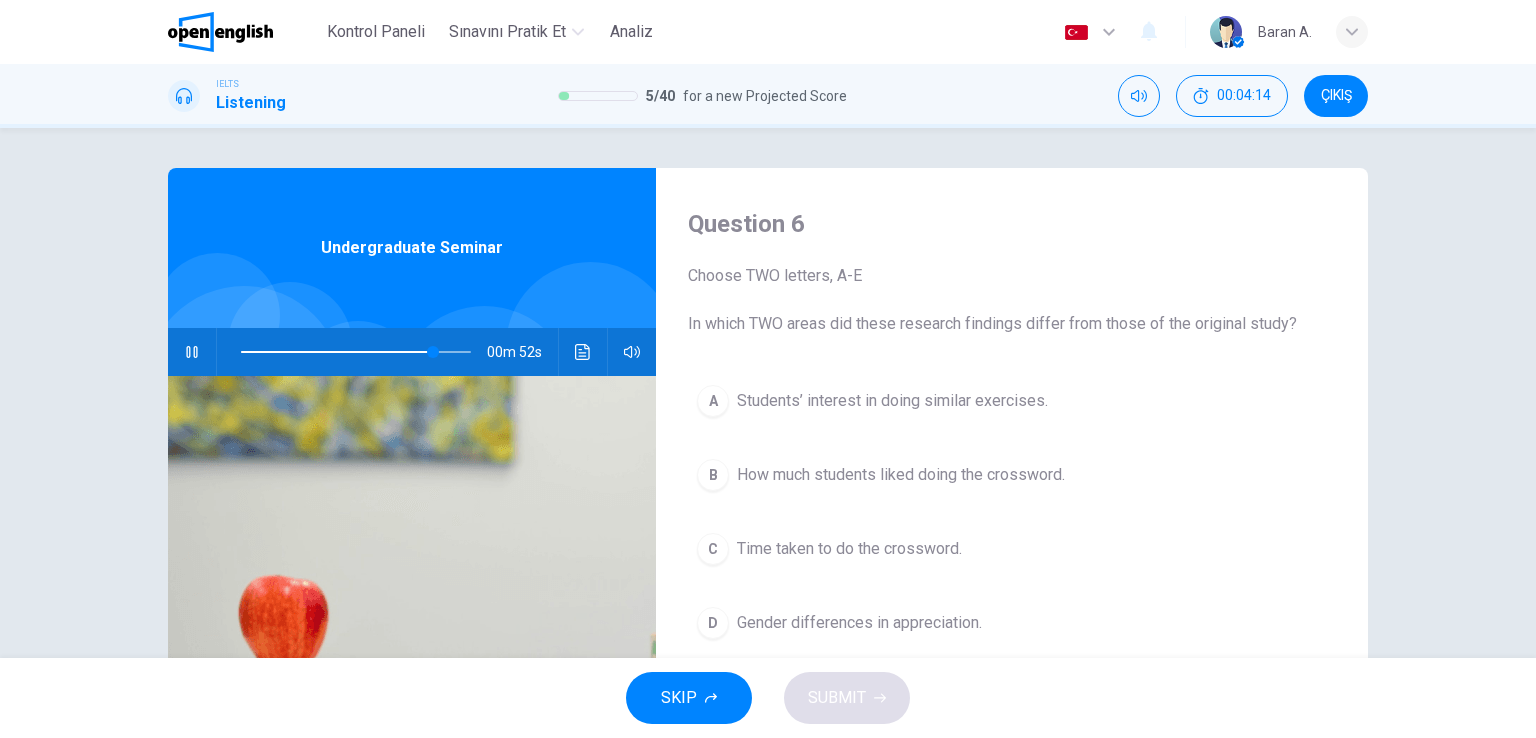 click on "SKIP SUBMIT" at bounding box center (768, 698) 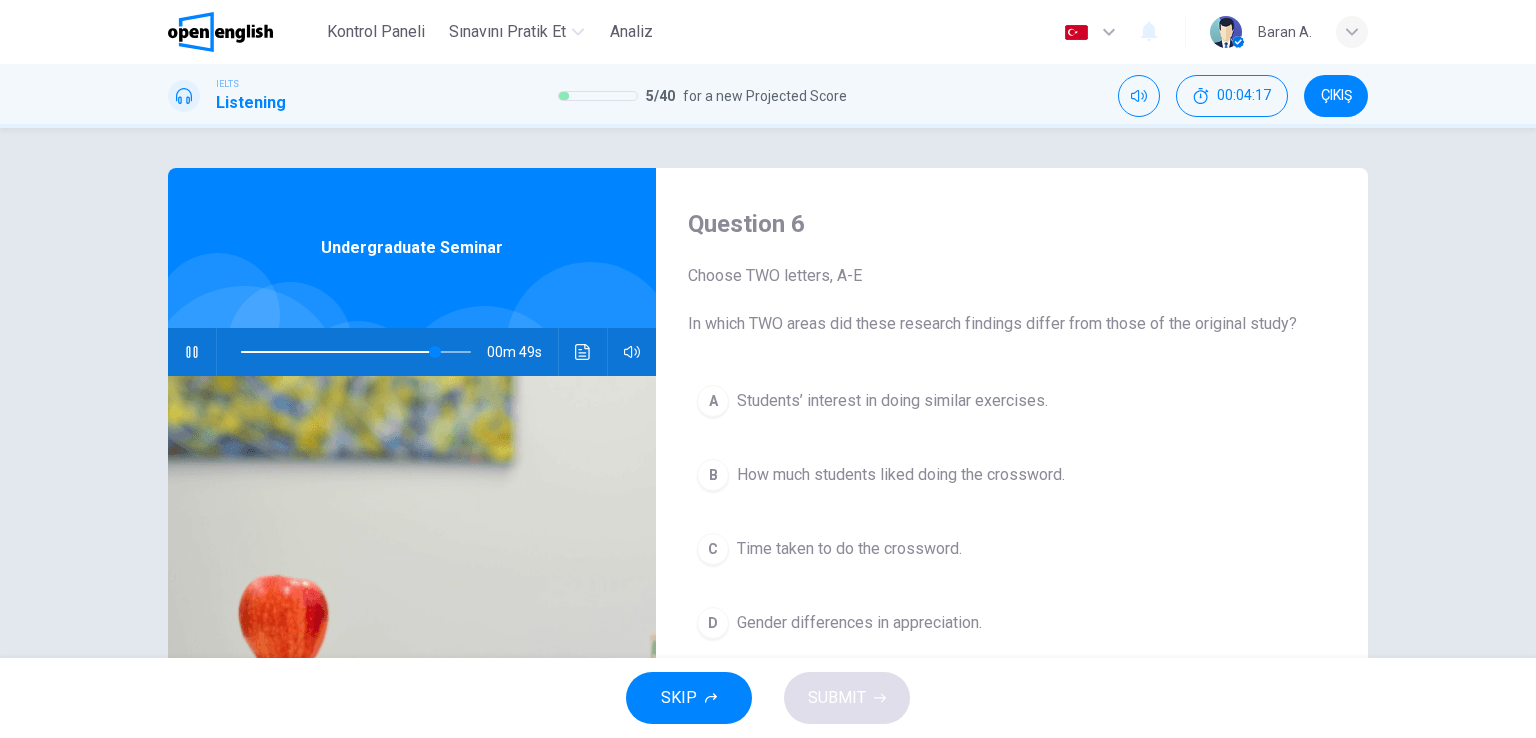 click on "Students’ interest in doing similar exercises." at bounding box center [892, 401] 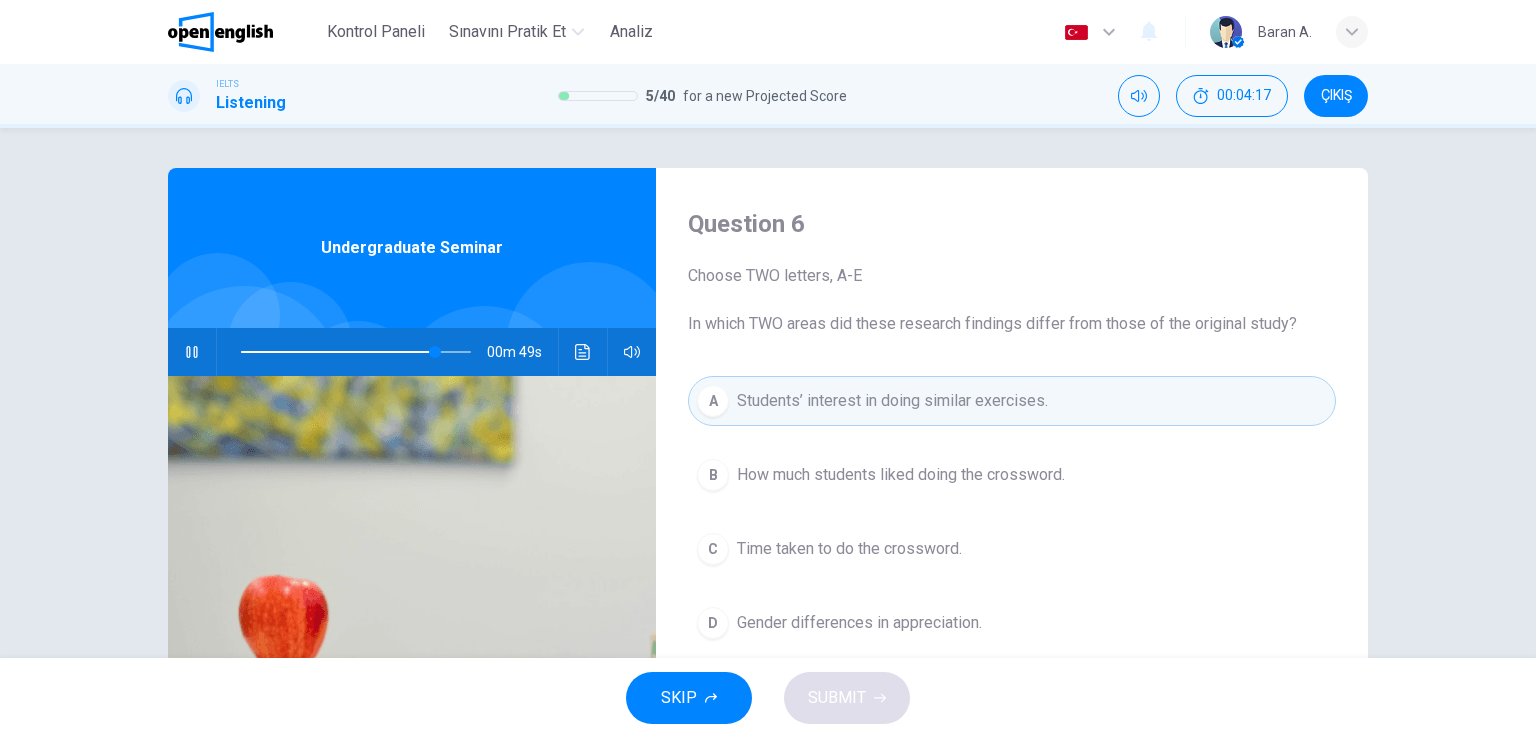 click on "How much students liked doing the crossword." at bounding box center (901, 475) 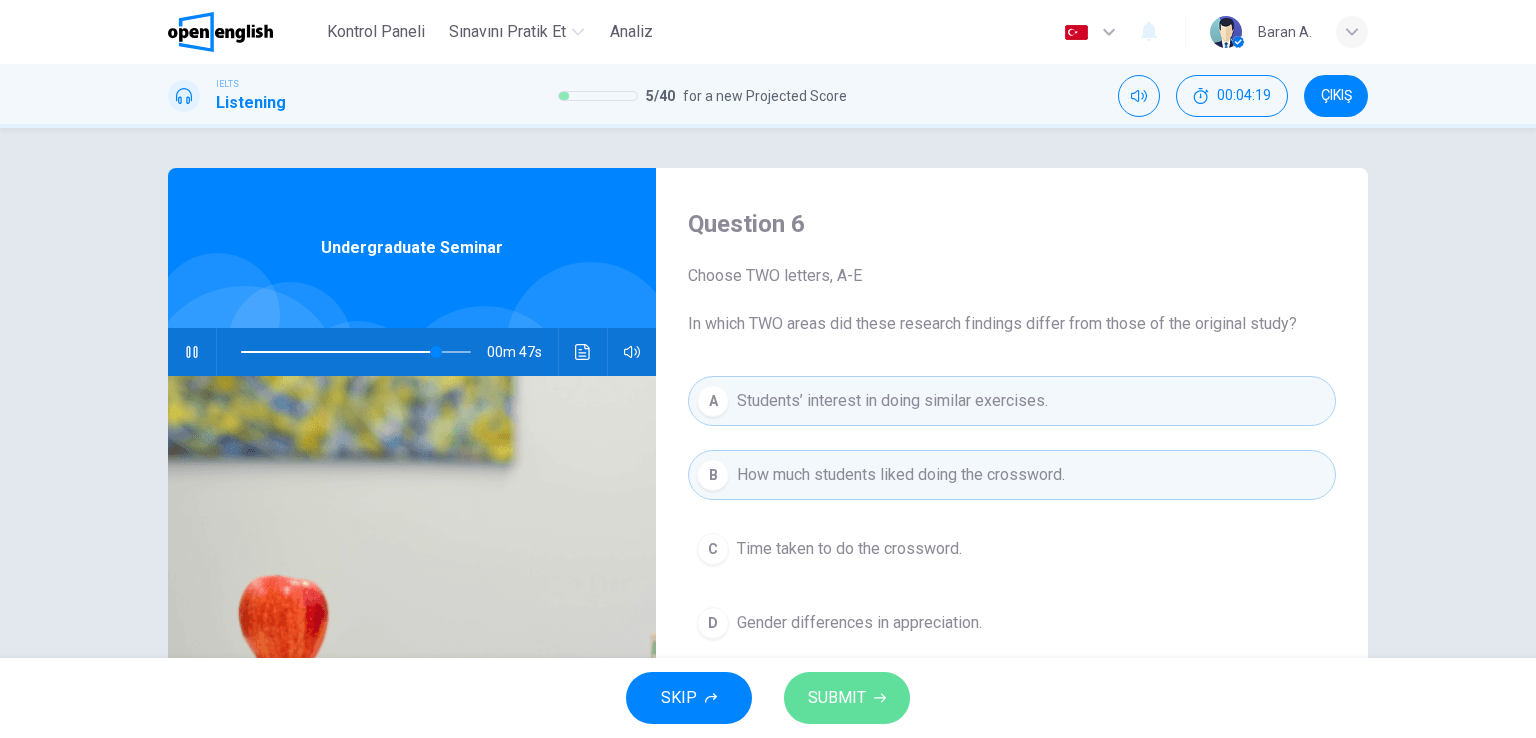 click on "SUBMIT" at bounding box center [847, 698] 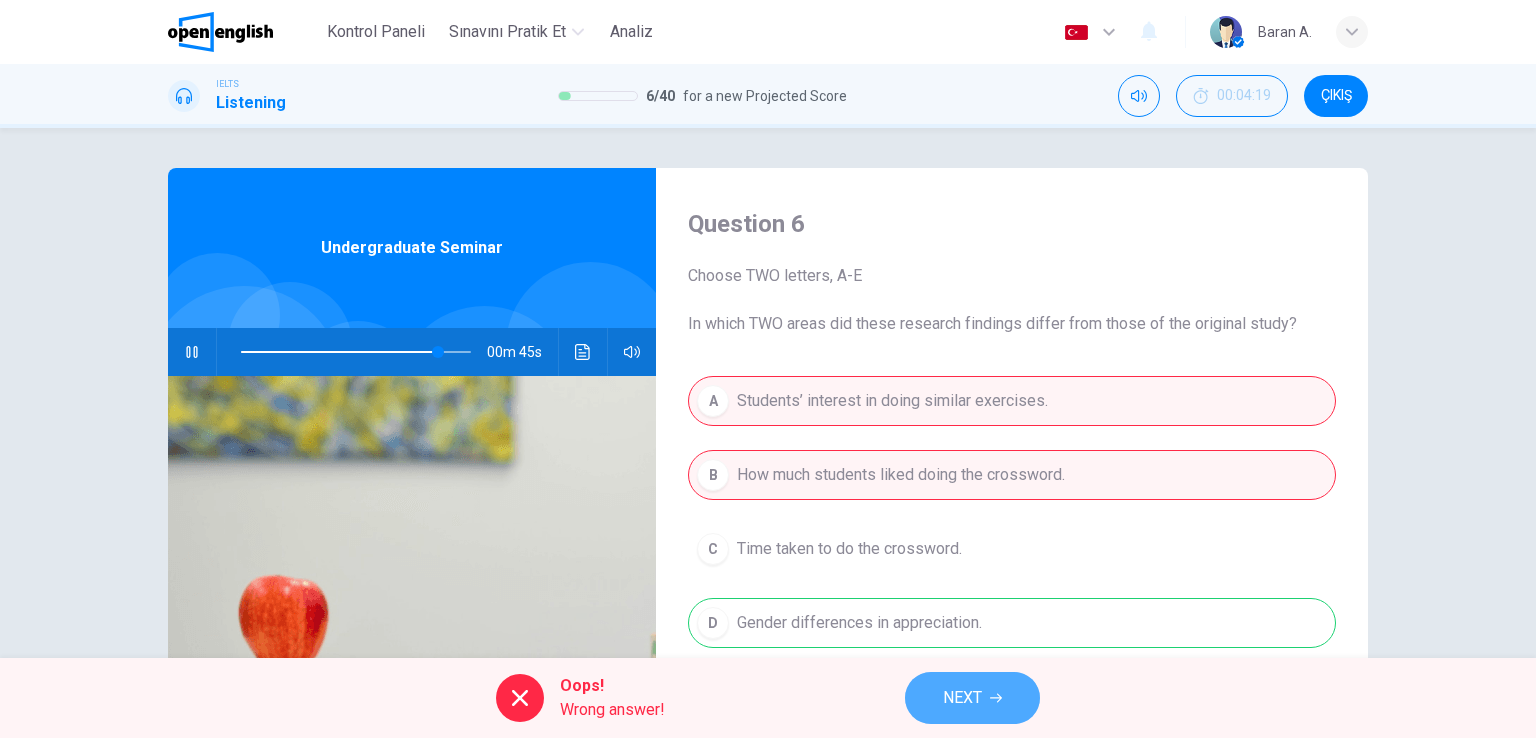 click on "NEXT" at bounding box center (962, 698) 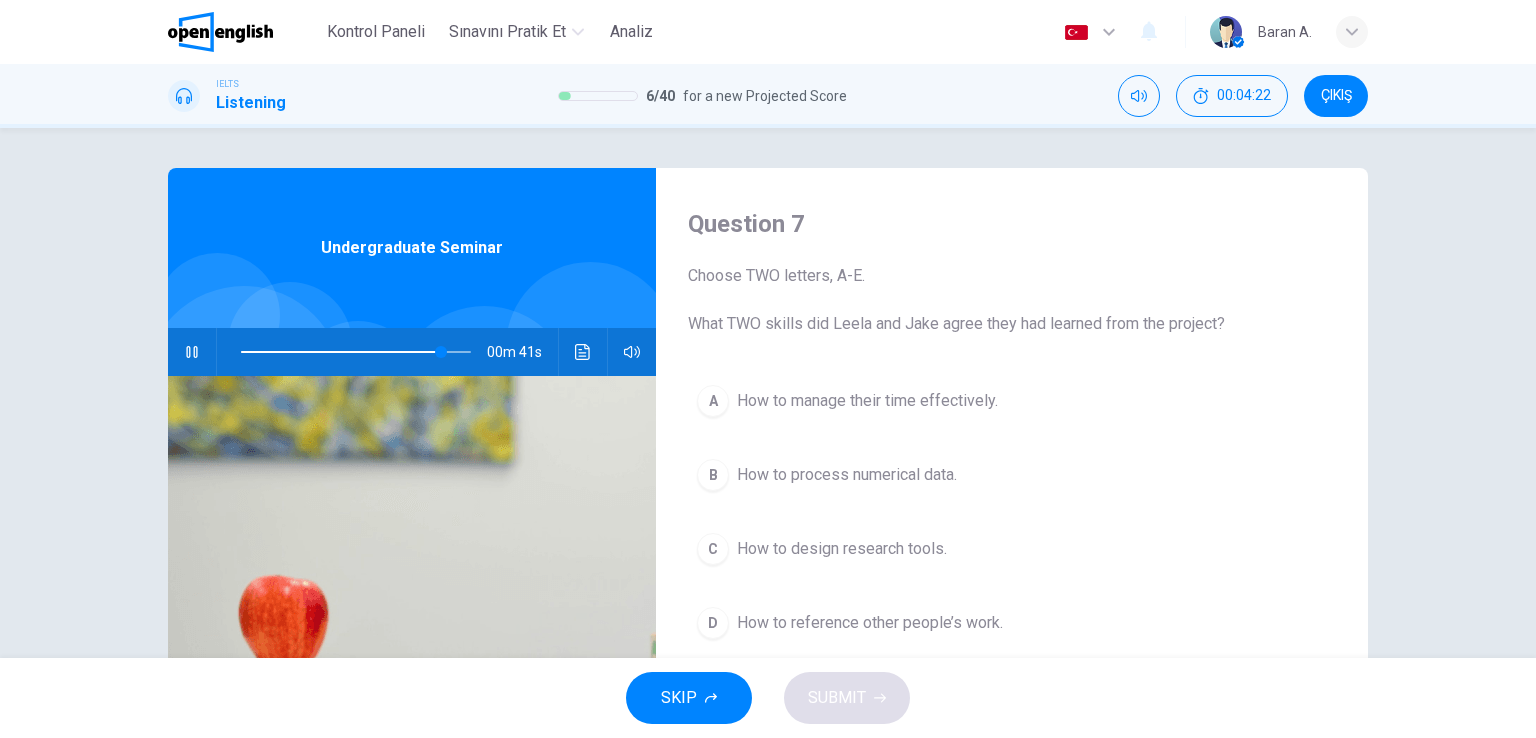 scroll, scrollTop: 245, scrollLeft: 0, axis: vertical 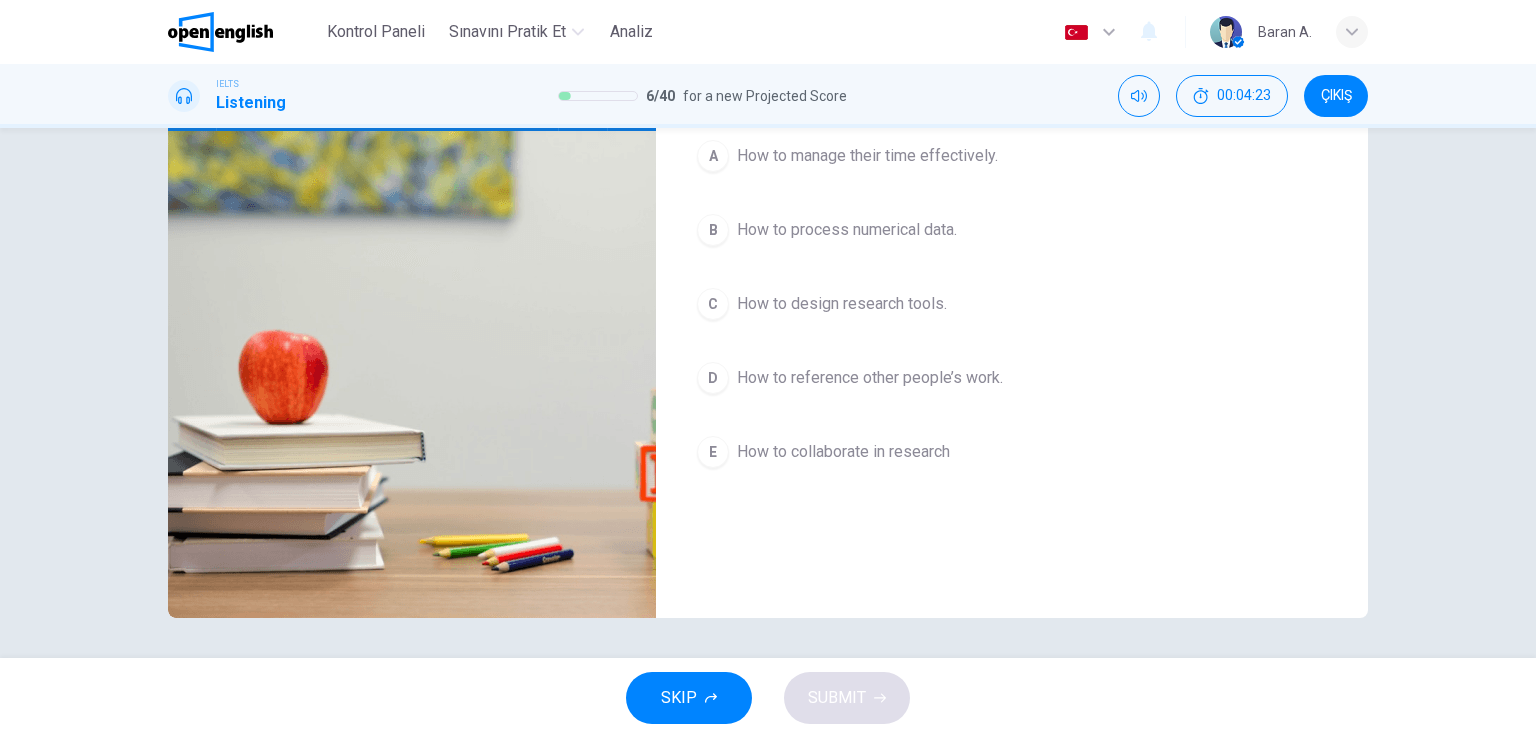 click on "How to reference other people’s work." at bounding box center [867, 156] 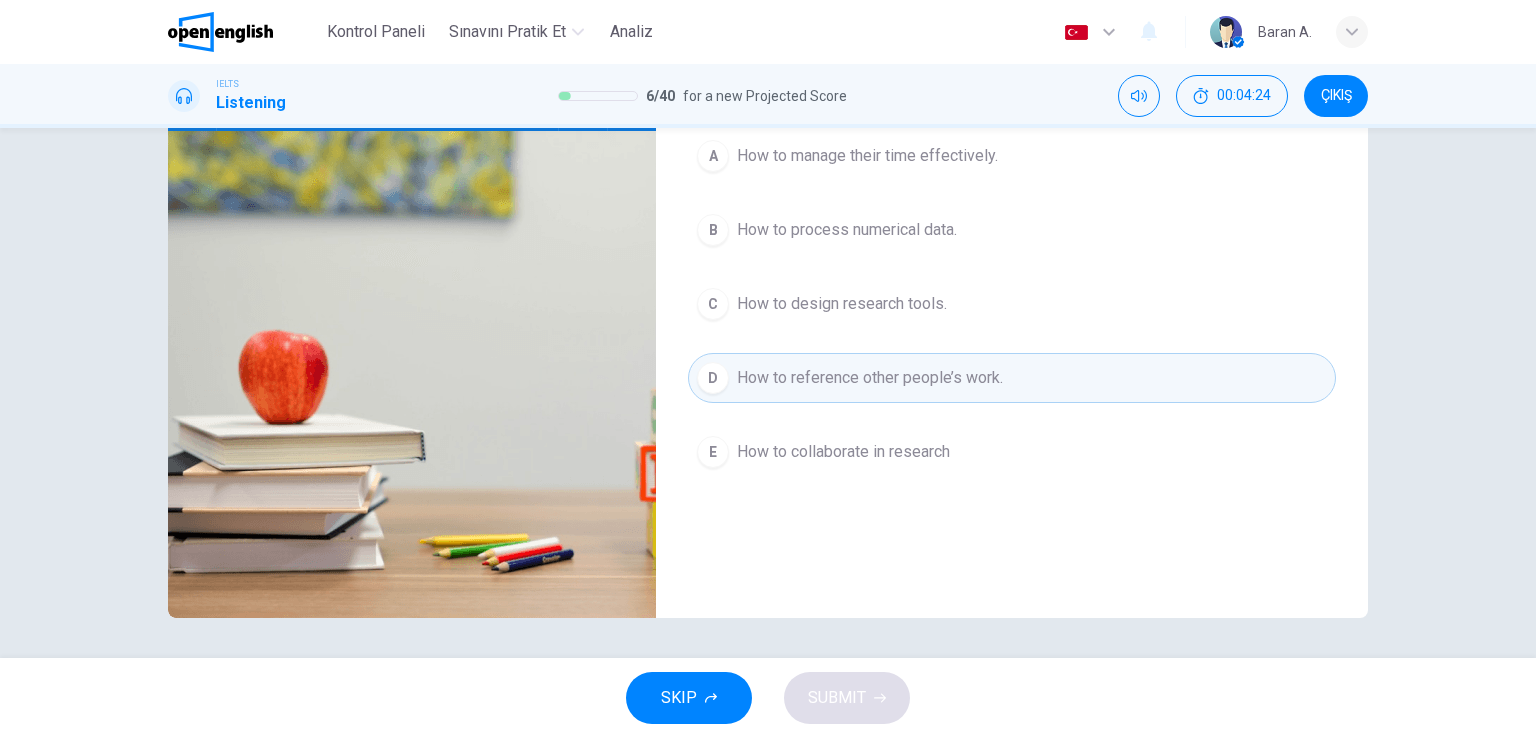 click on "How to collaborate in research" at bounding box center [867, 156] 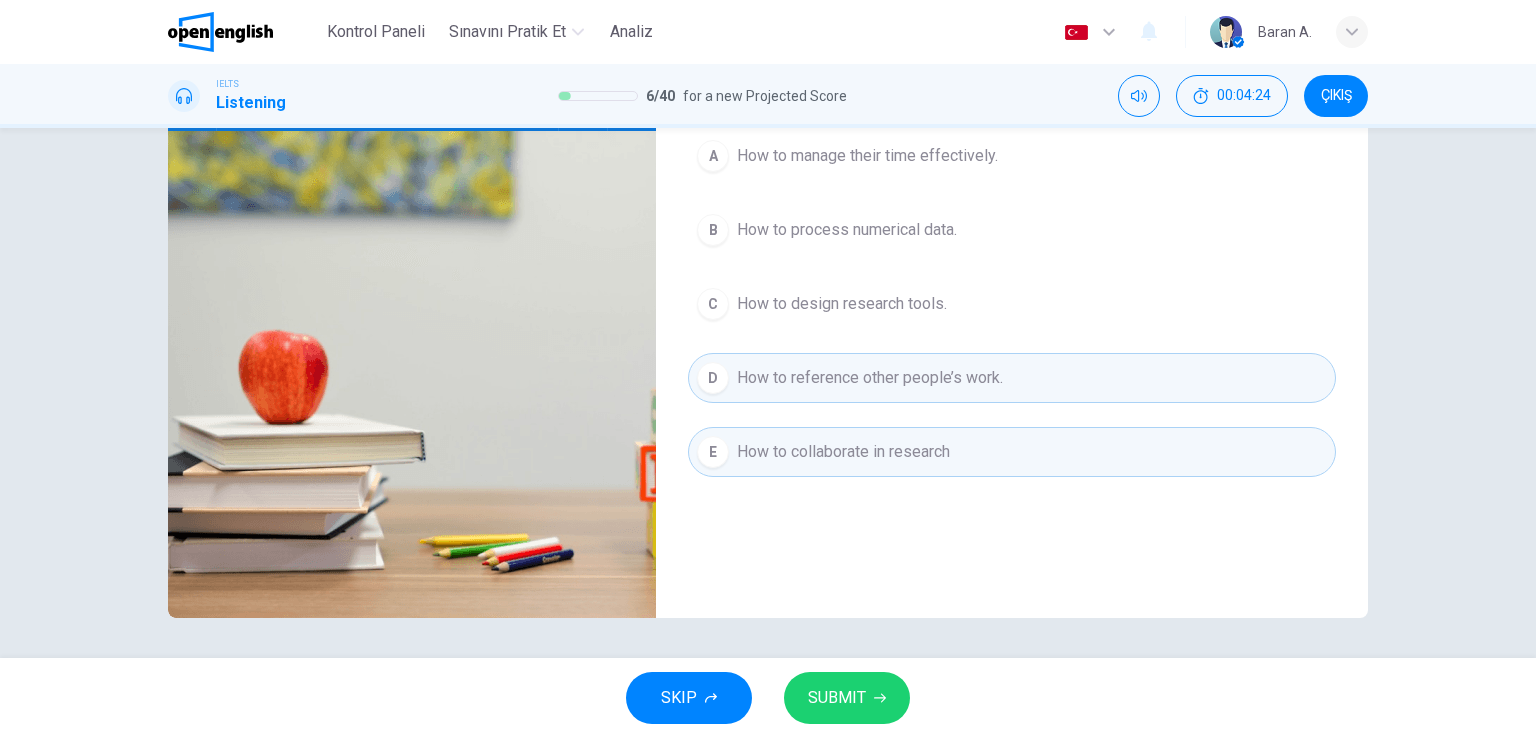 click on "SUBMIT" at bounding box center [837, 698] 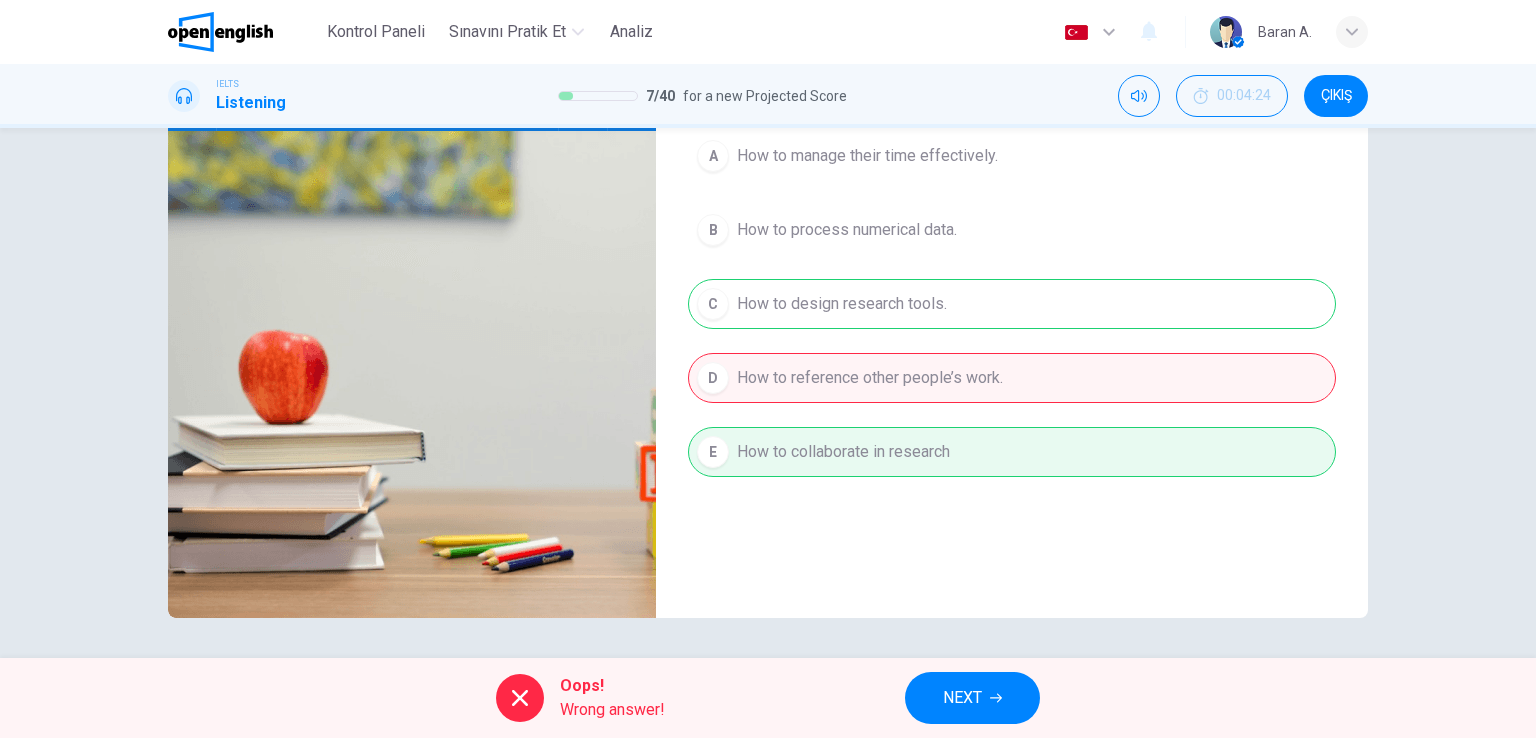 click on "NEXT" at bounding box center [972, 698] 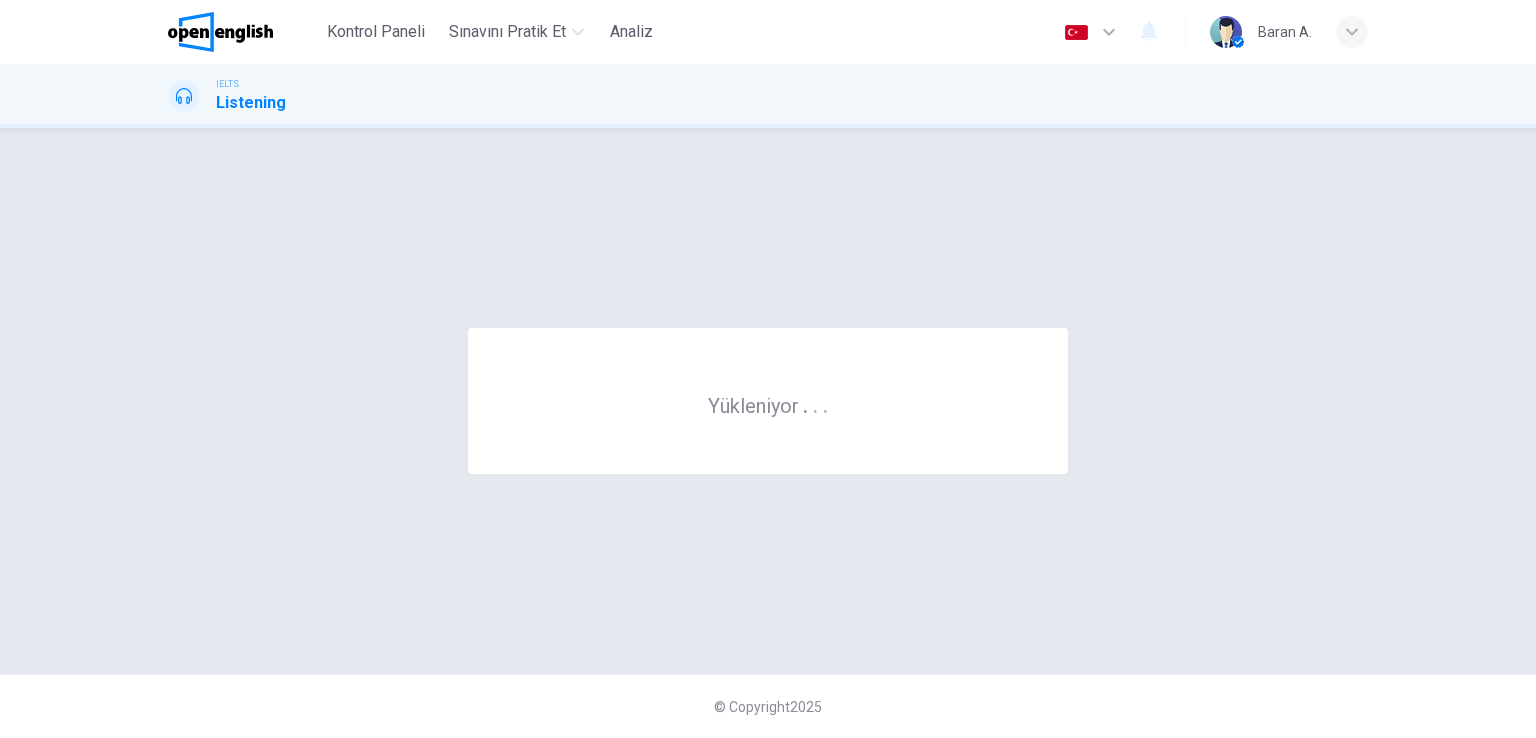 scroll, scrollTop: 0, scrollLeft: 0, axis: both 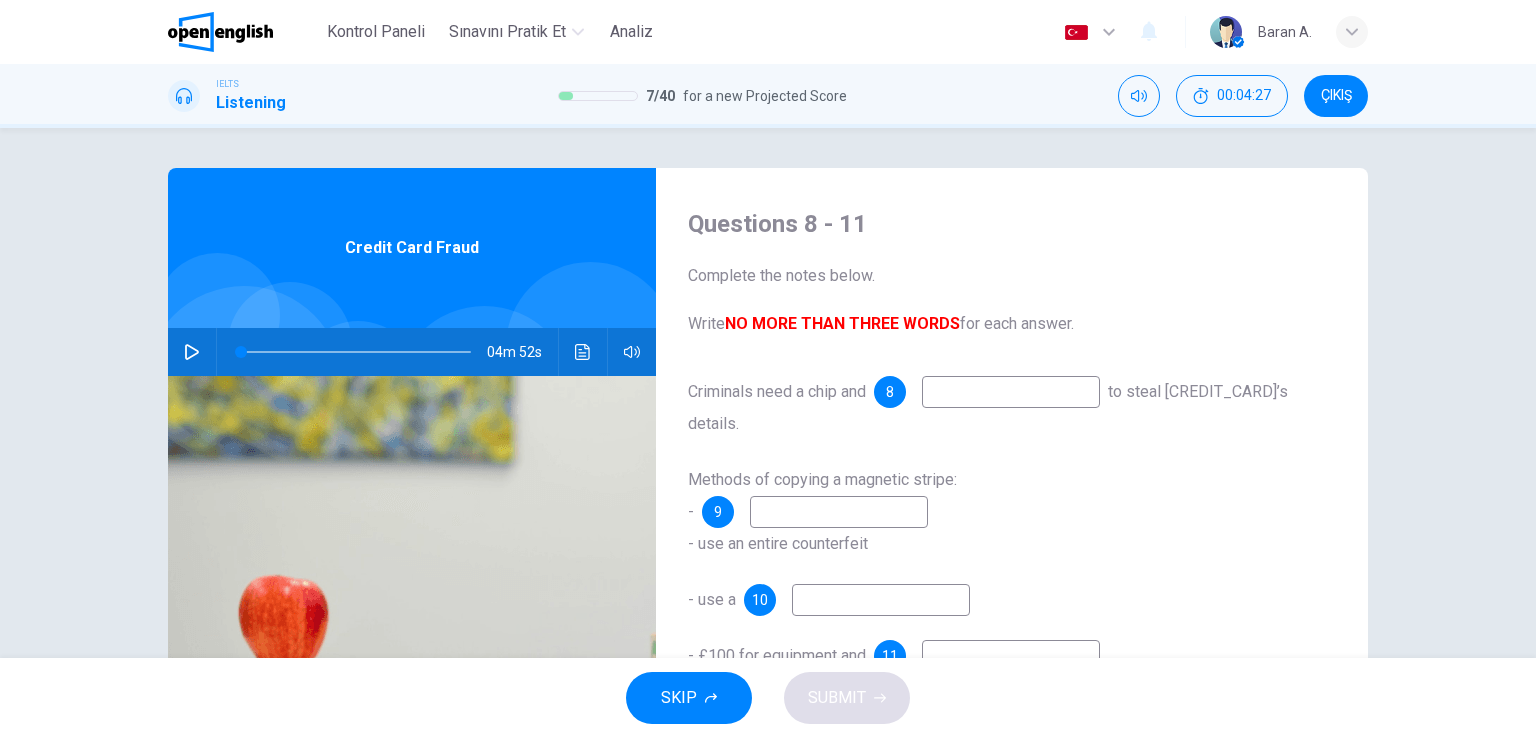 click at bounding box center (220, 32) 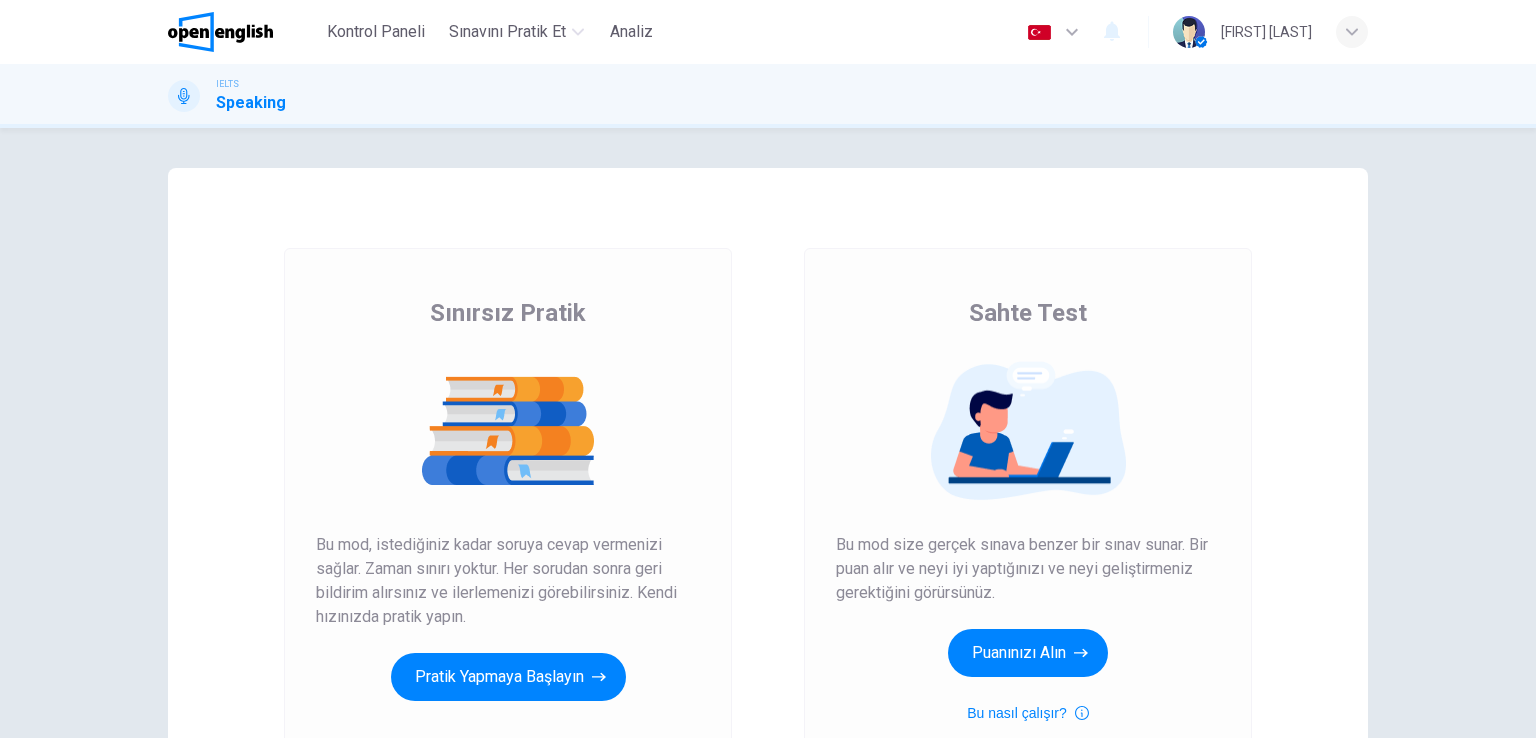 scroll, scrollTop: 0, scrollLeft: 0, axis: both 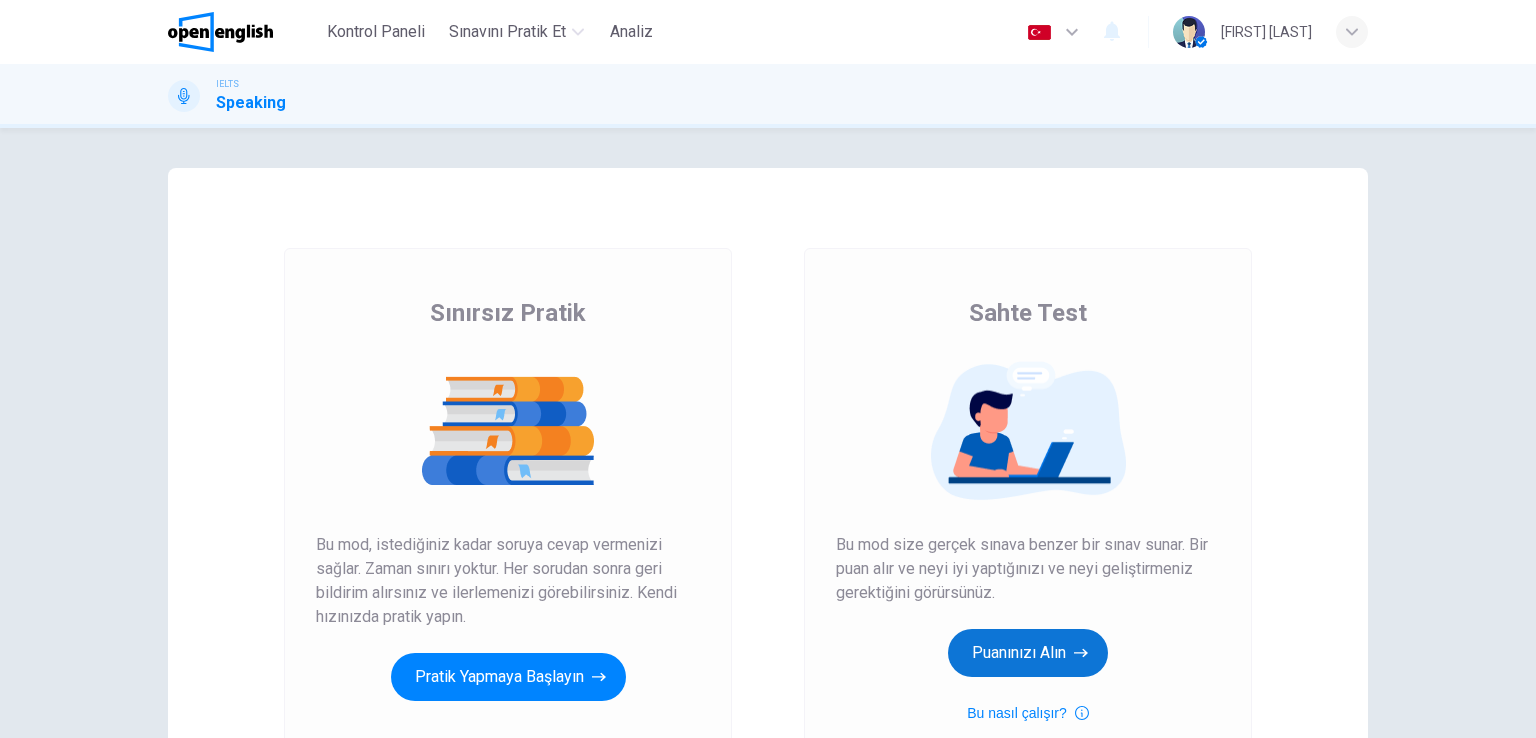 click on "Puanınızı Alın" at bounding box center [508, 677] 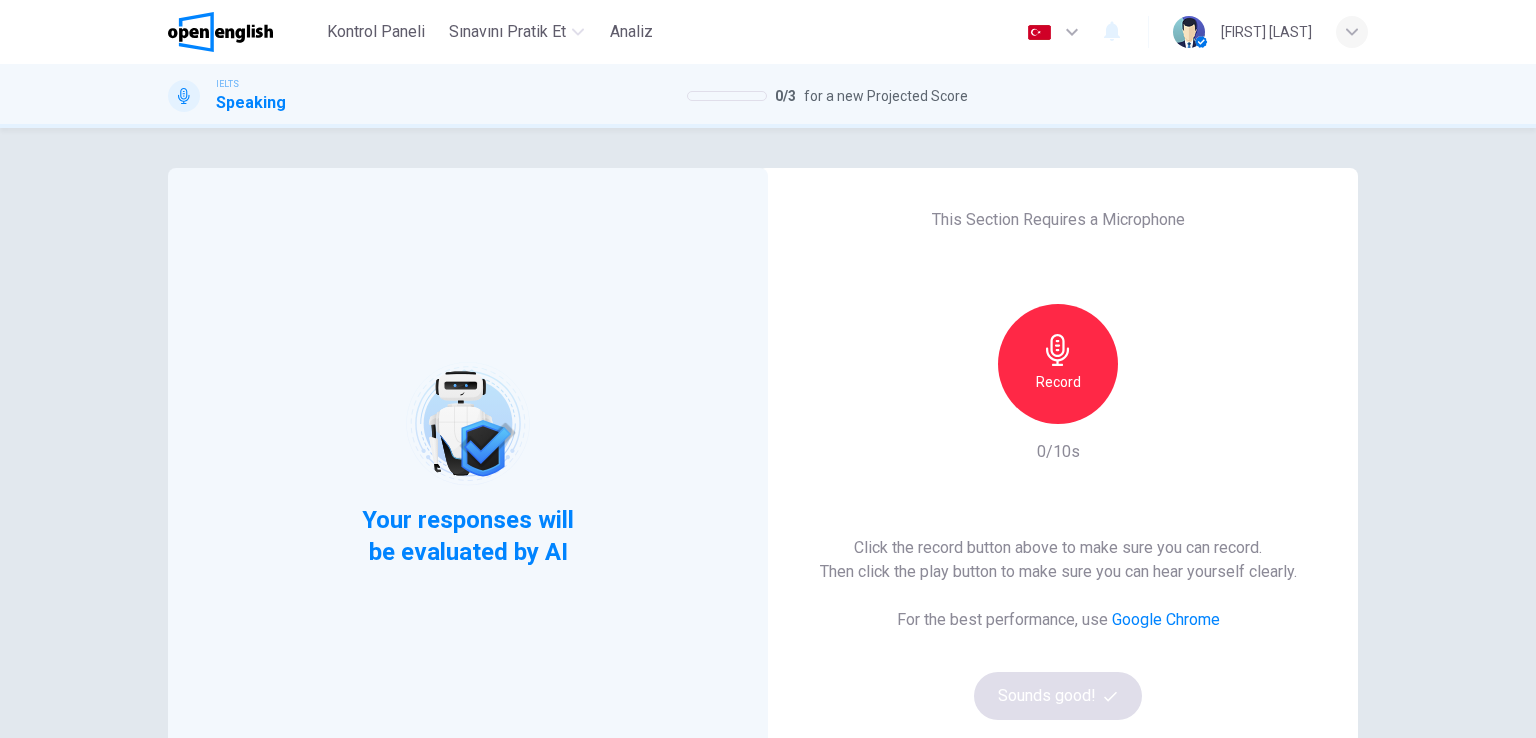 click on "Record" at bounding box center [1058, 364] 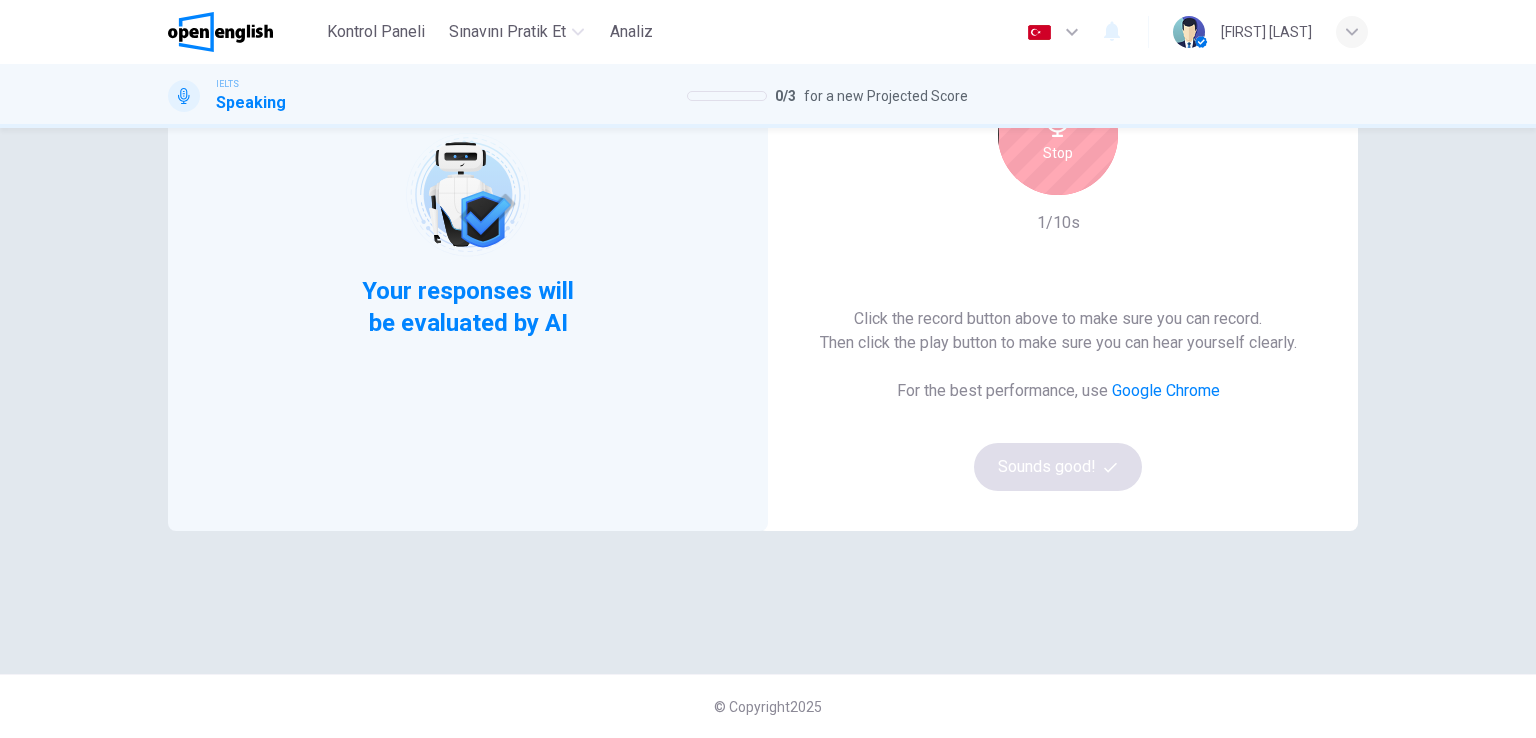 scroll, scrollTop: 0, scrollLeft: 0, axis: both 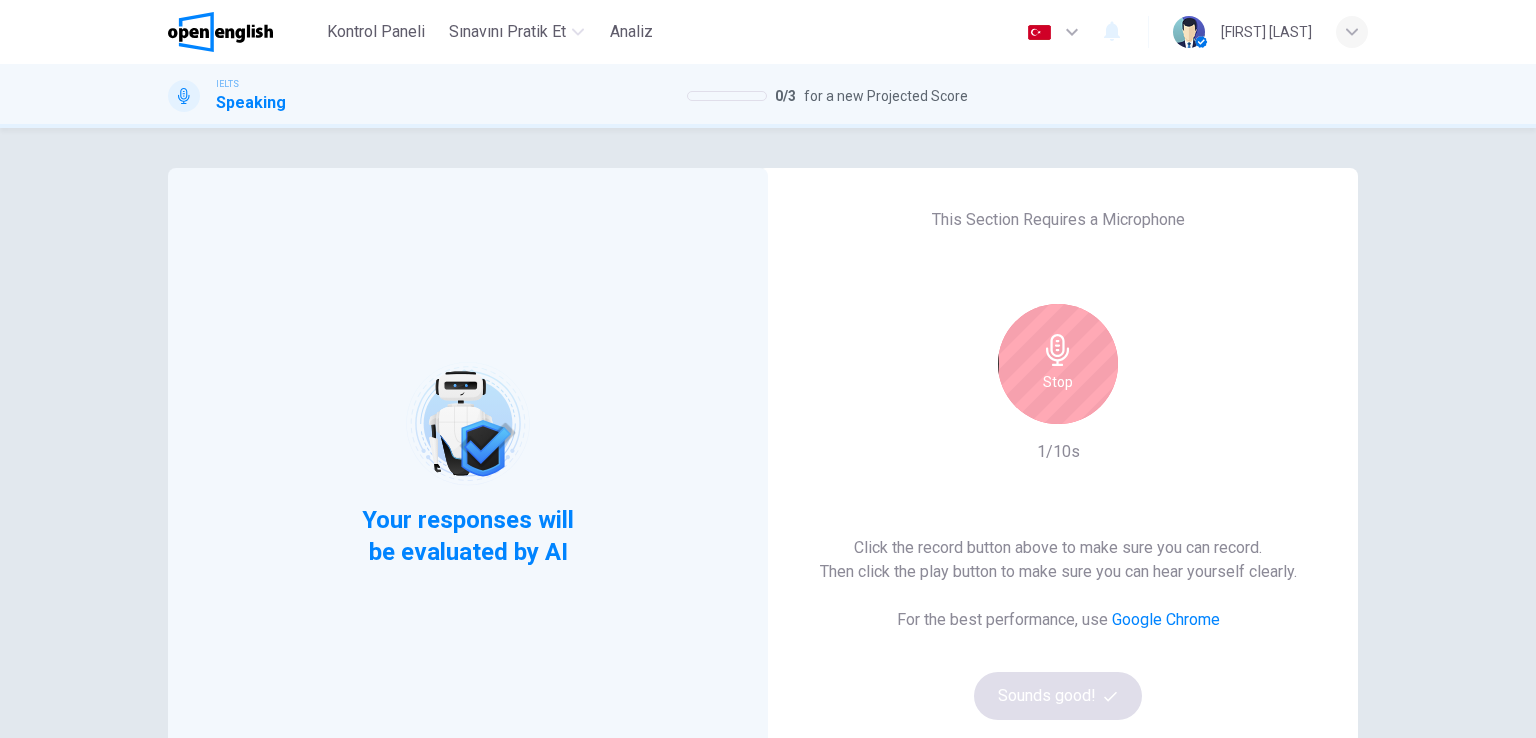 click on "Stop" at bounding box center (1058, 364) 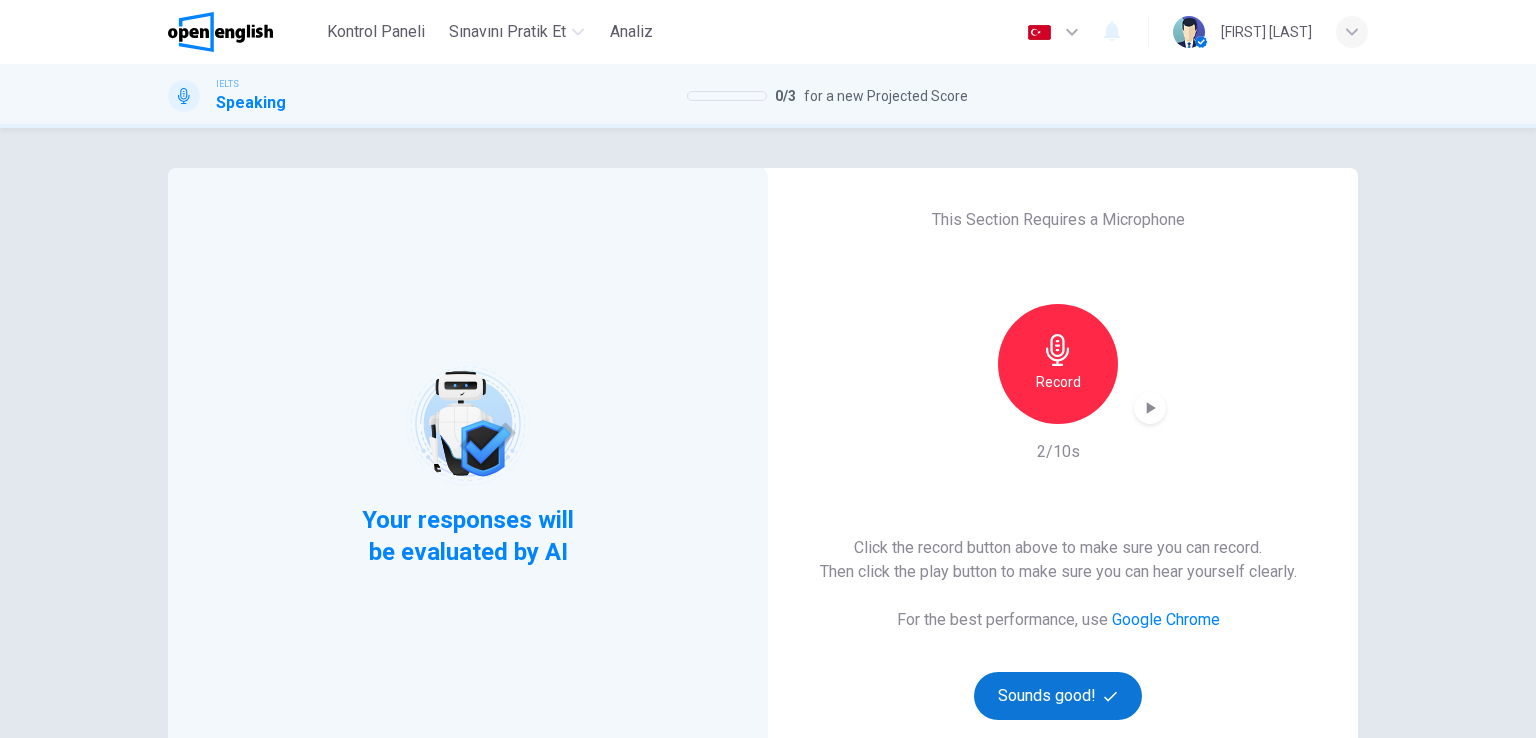 click on "Sounds good!" at bounding box center [1058, 696] 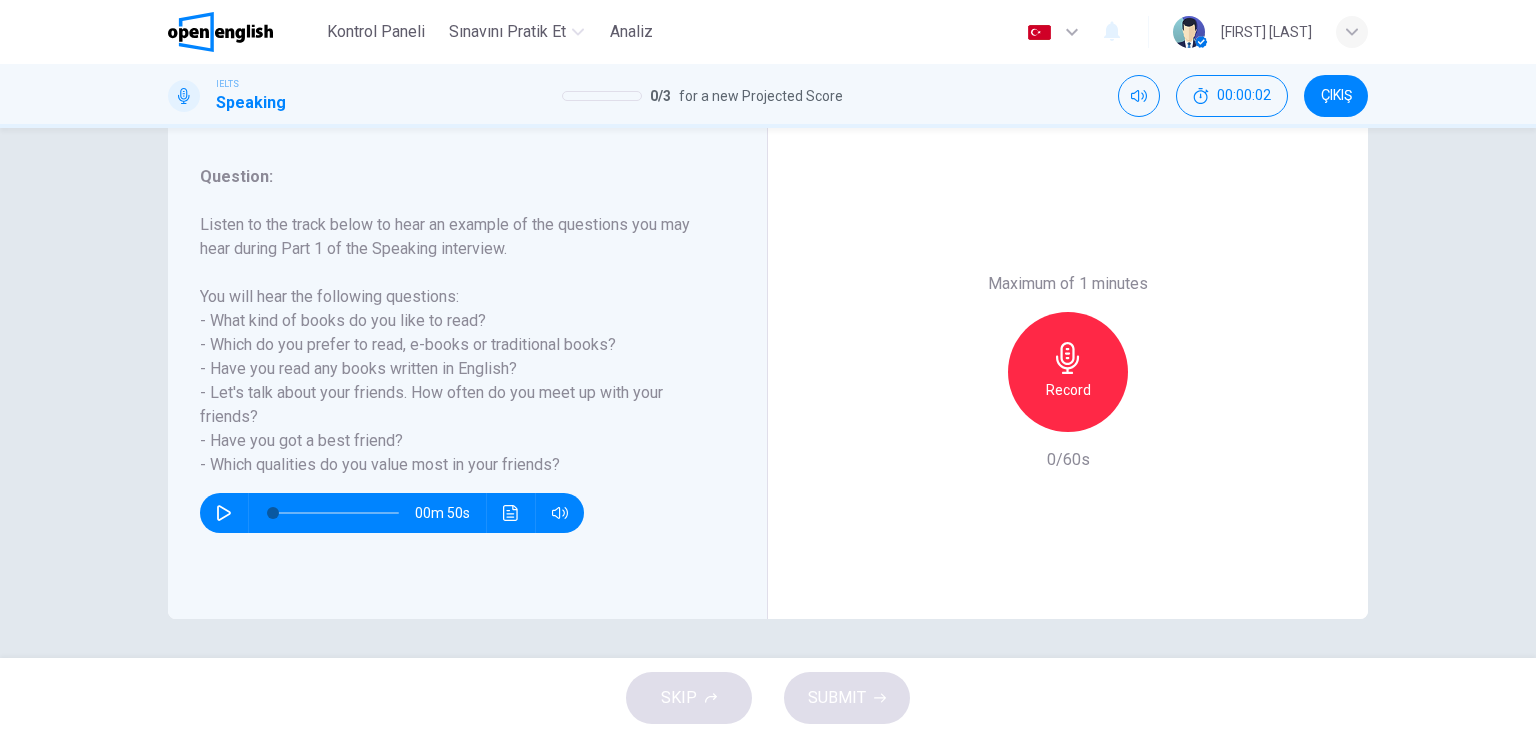 scroll, scrollTop: 245, scrollLeft: 0, axis: vertical 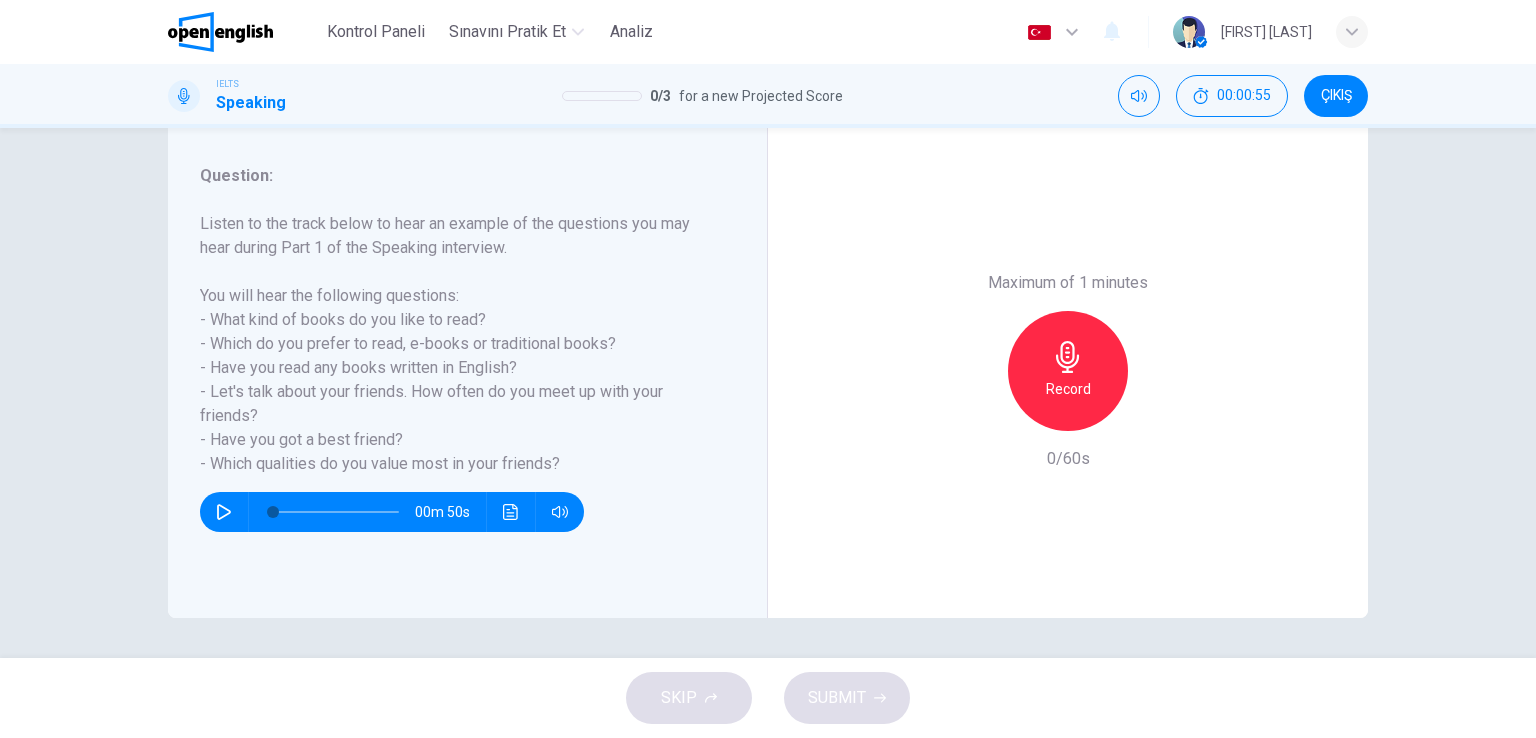 click on "Record" at bounding box center (1068, 371) 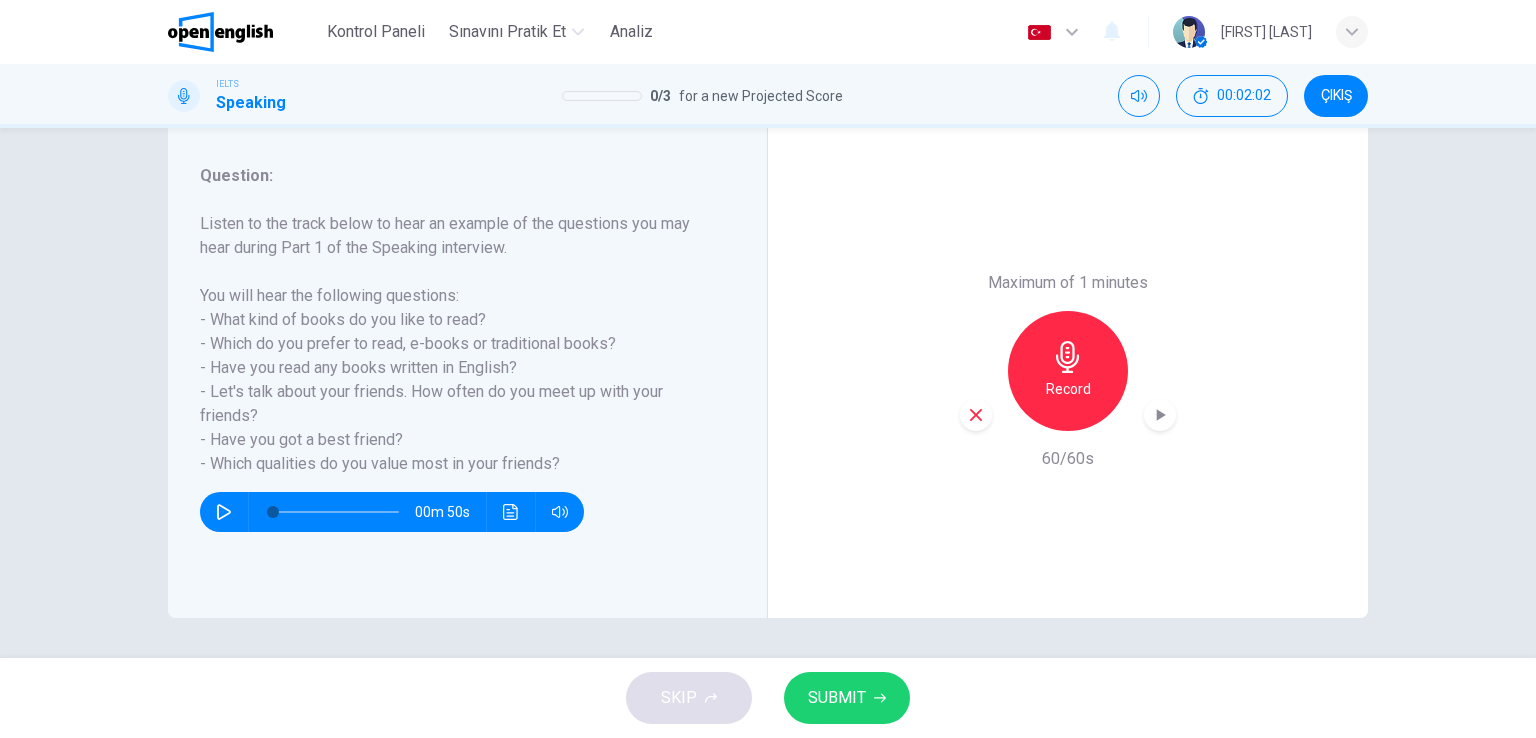 click at bounding box center (976, 415) 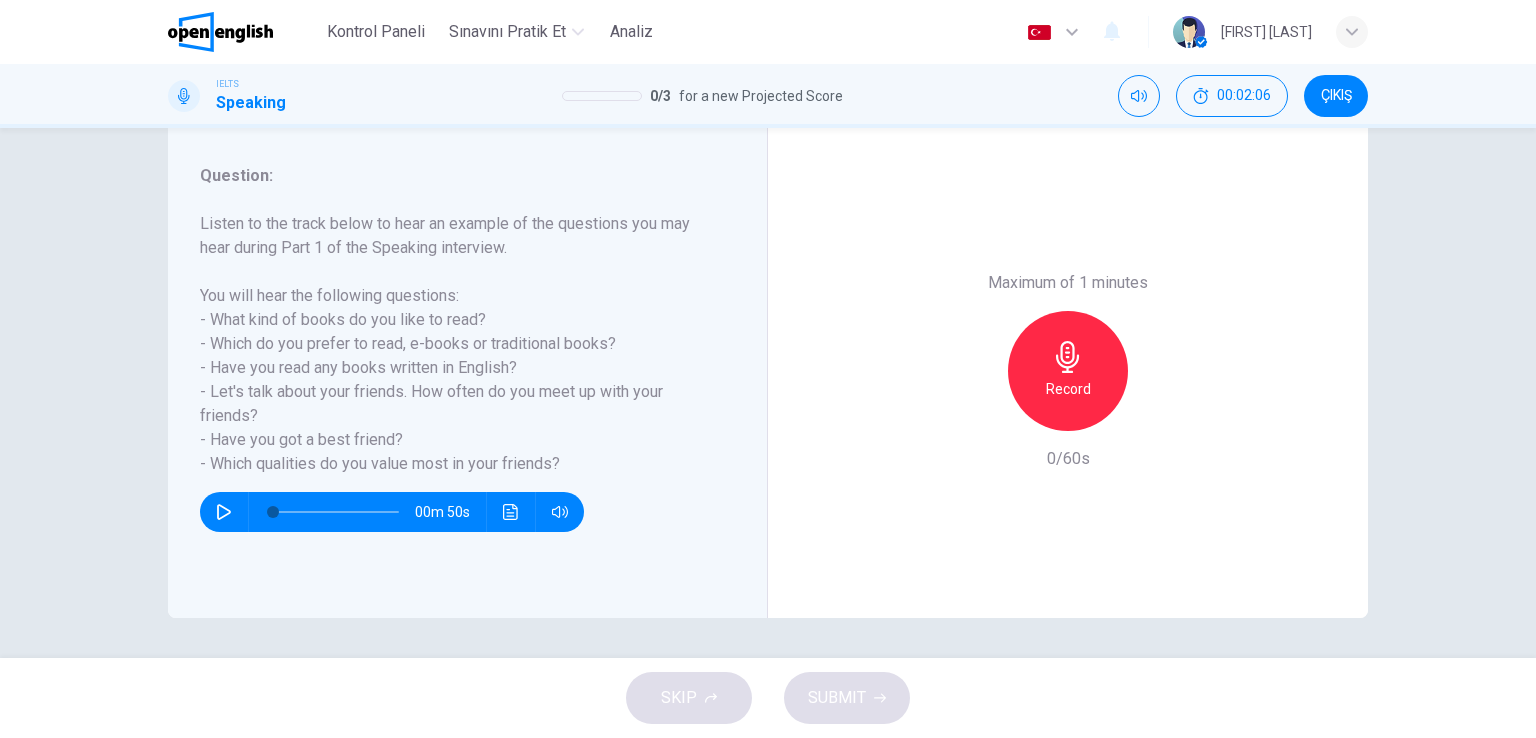 click on "Record" at bounding box center (1068, 371) 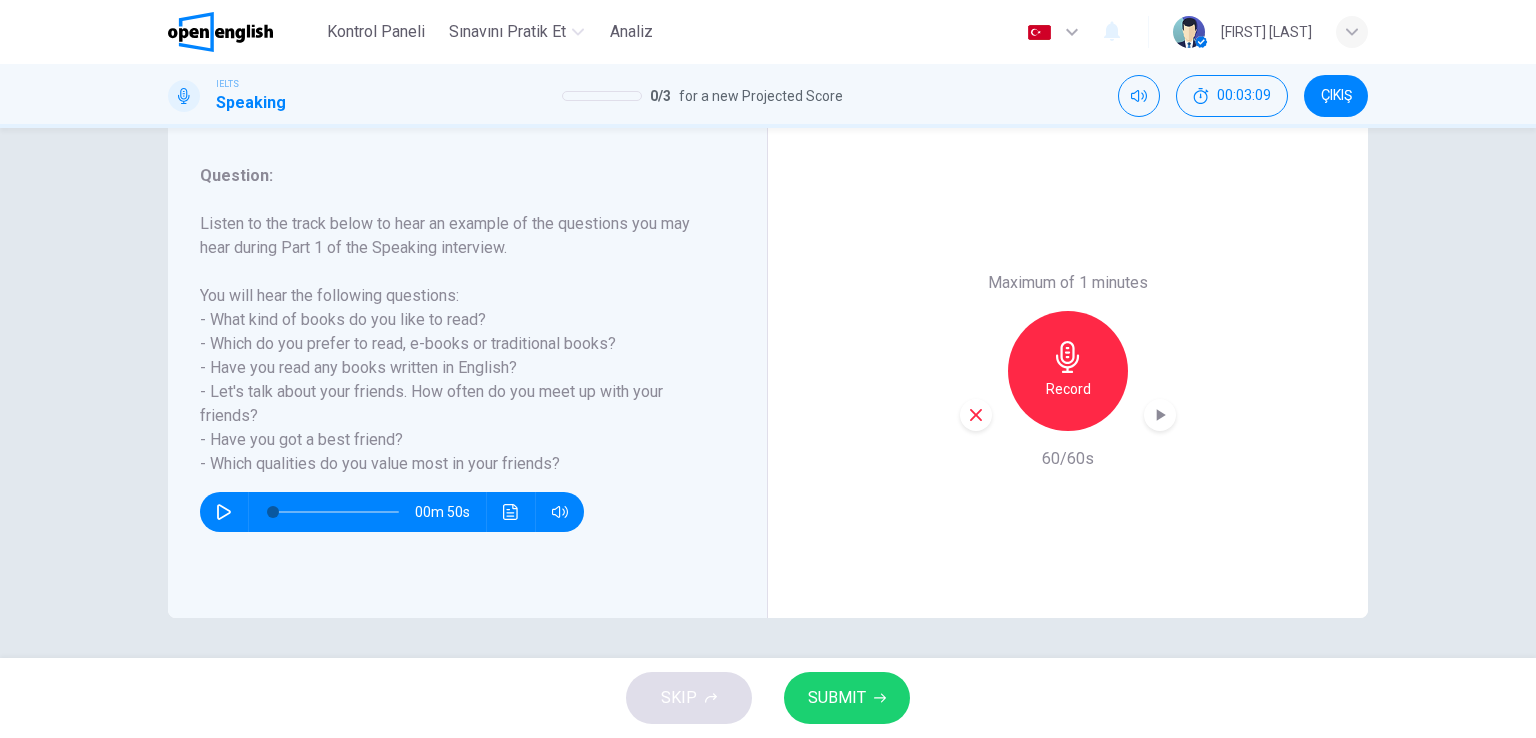 click on "SUBMIT" at bounding box center [847, 698] 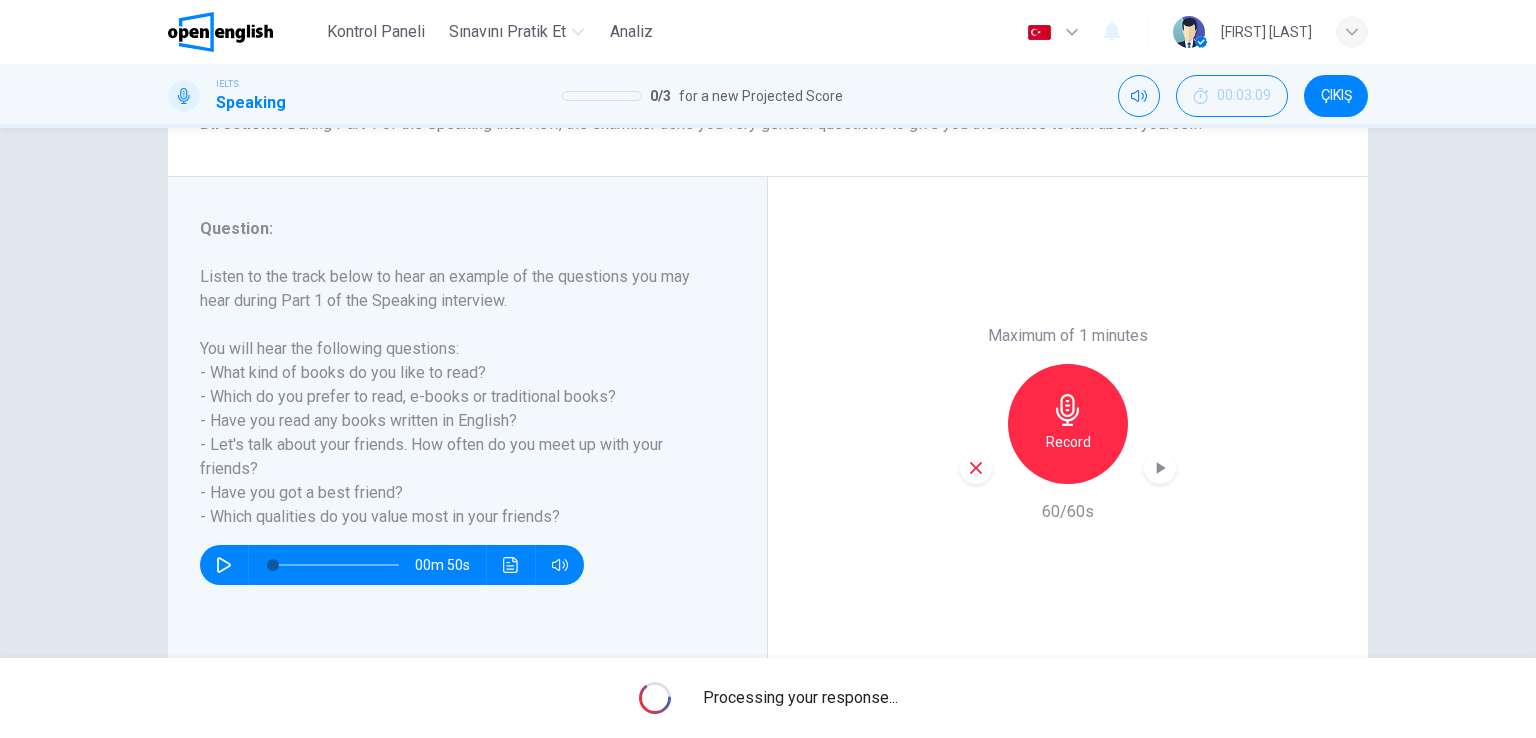 scroll, scrollTop: 245, scrollLeft: 0, axis: vertical 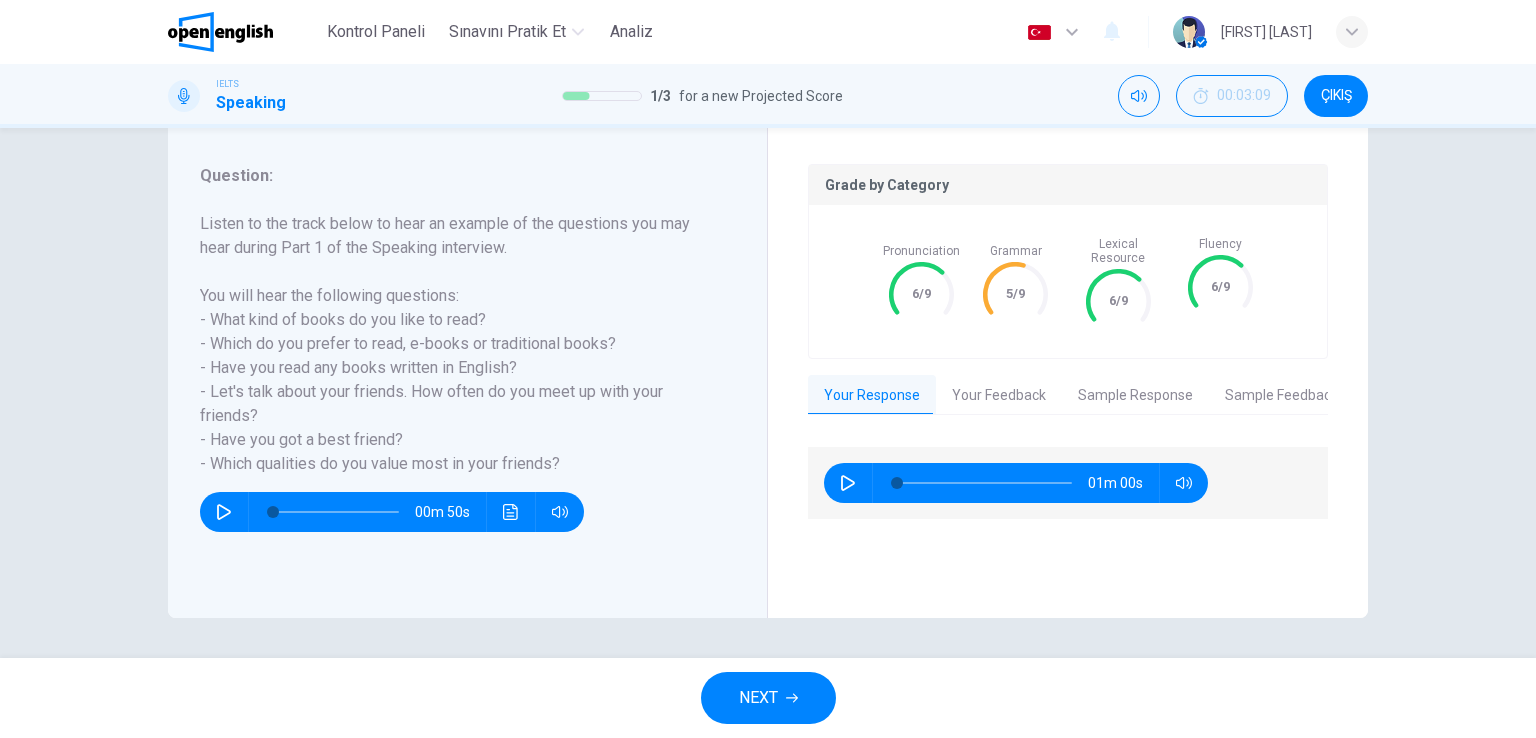 click on "Your [CATEGORY]" at bounding box center [999, 396] 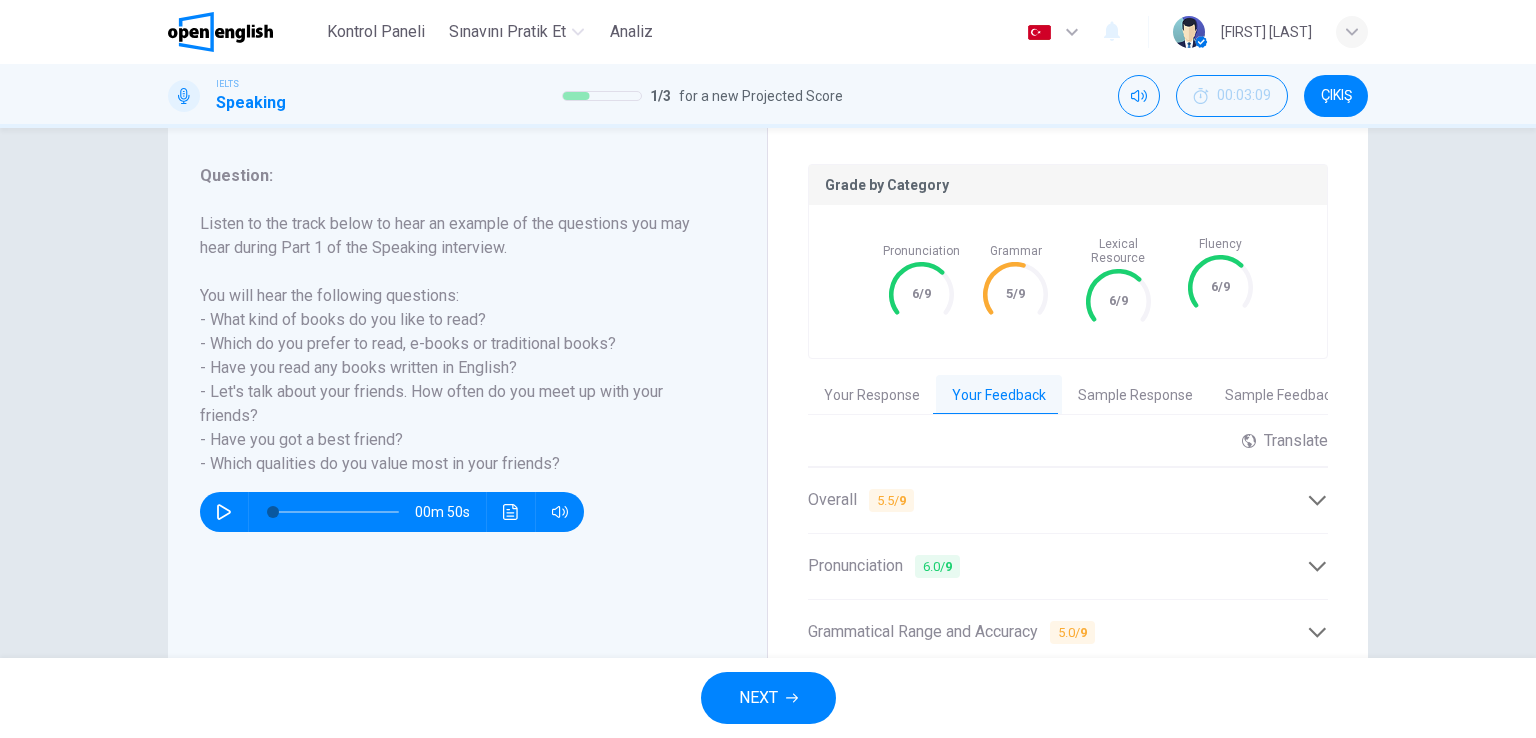 click at bounding box center (1118, 301) 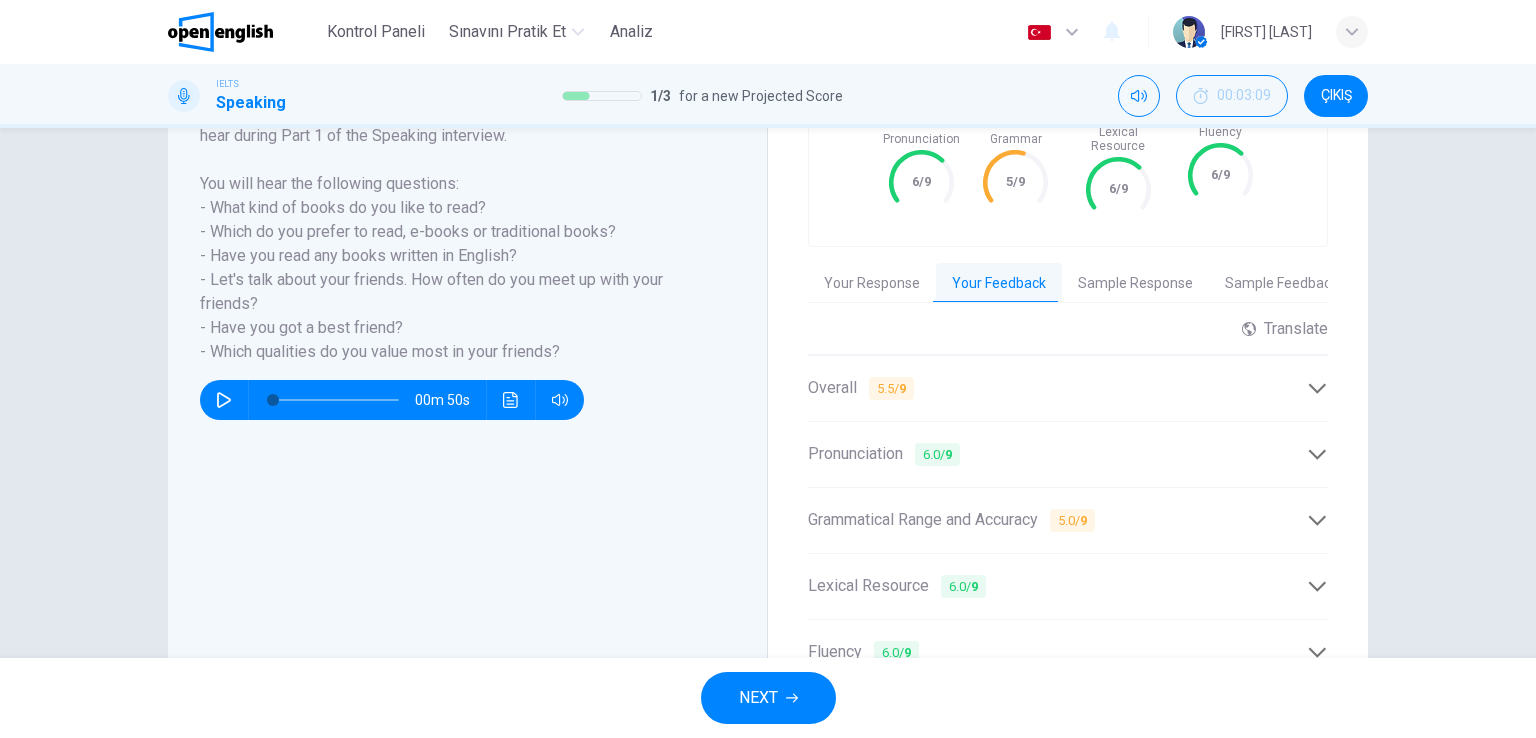 scroll, scrollTop: 454, scrollLeft: 0, axis: vertical 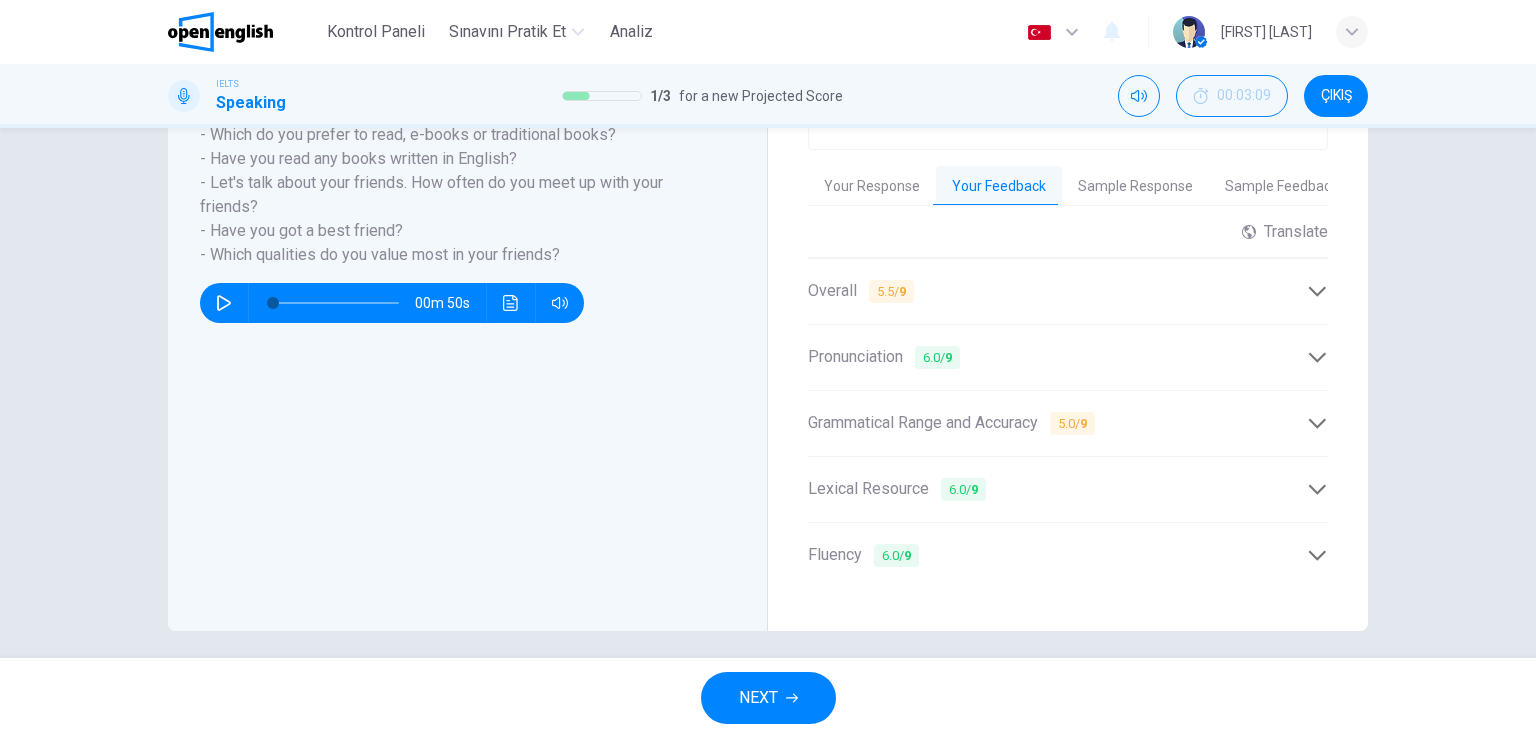 click on "[CATEGORY] [SCORE] / [SCORE]" at bounding box center [1057, 423] 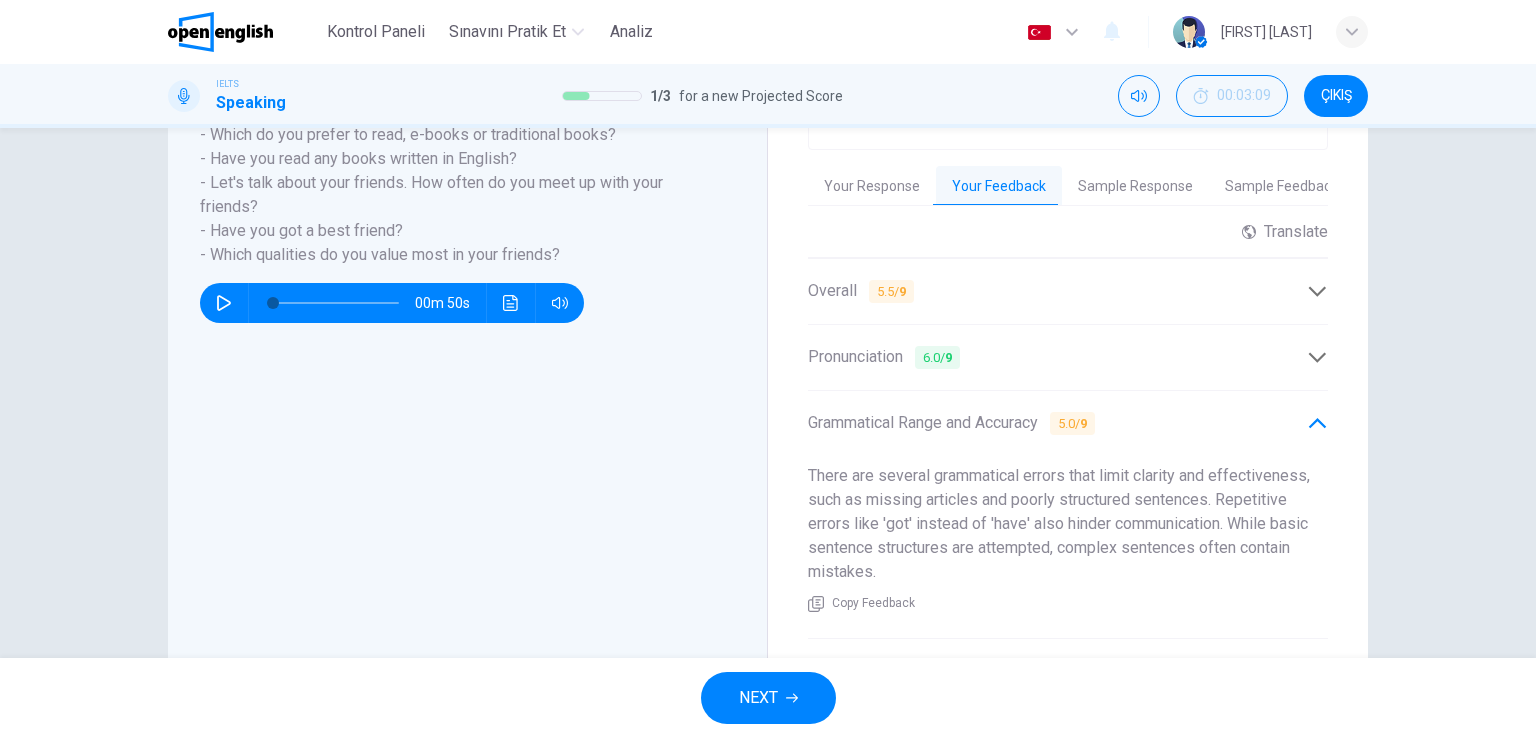 click at bounding box center (1317, 357) 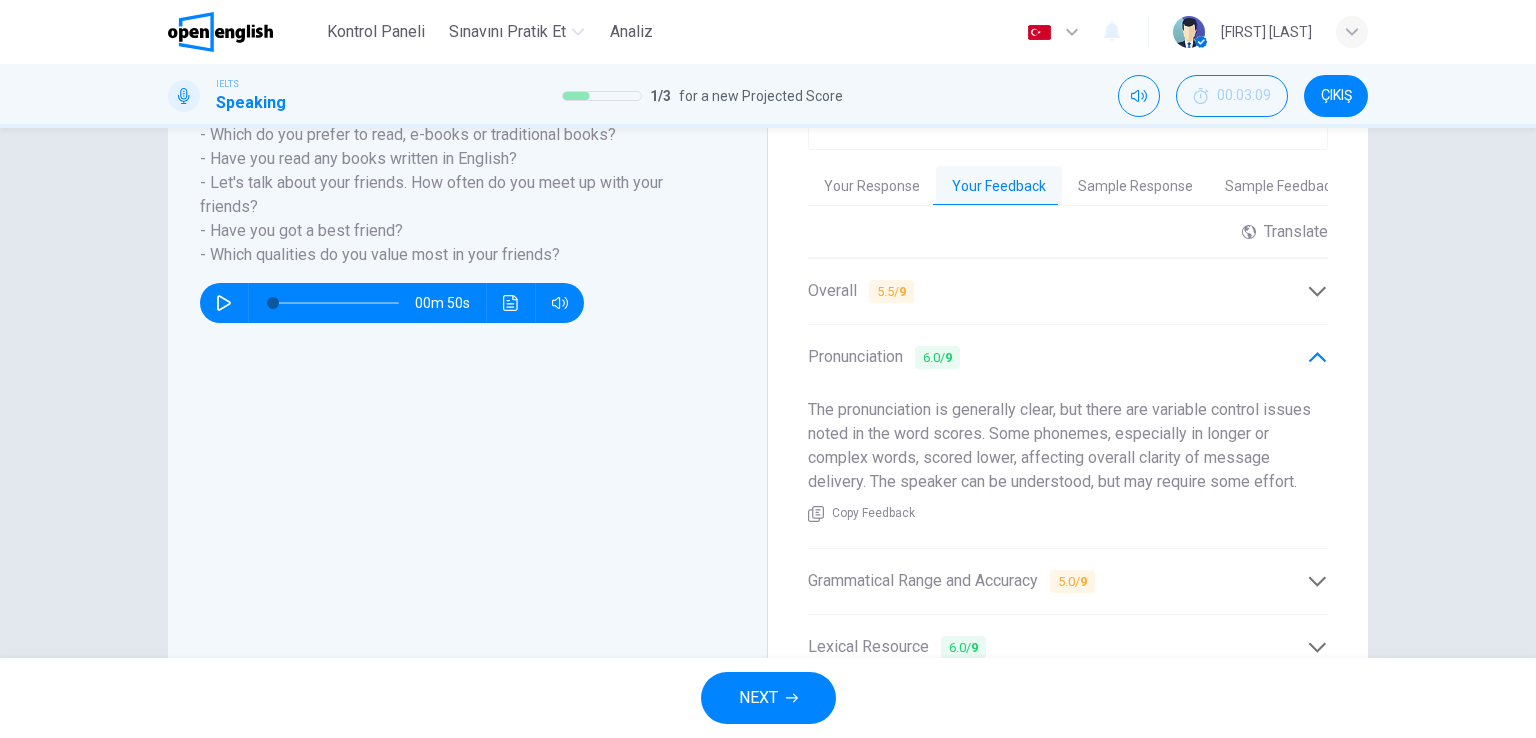 scroll, scrollTop: 612, scrollLeft: 0, axis: vertical 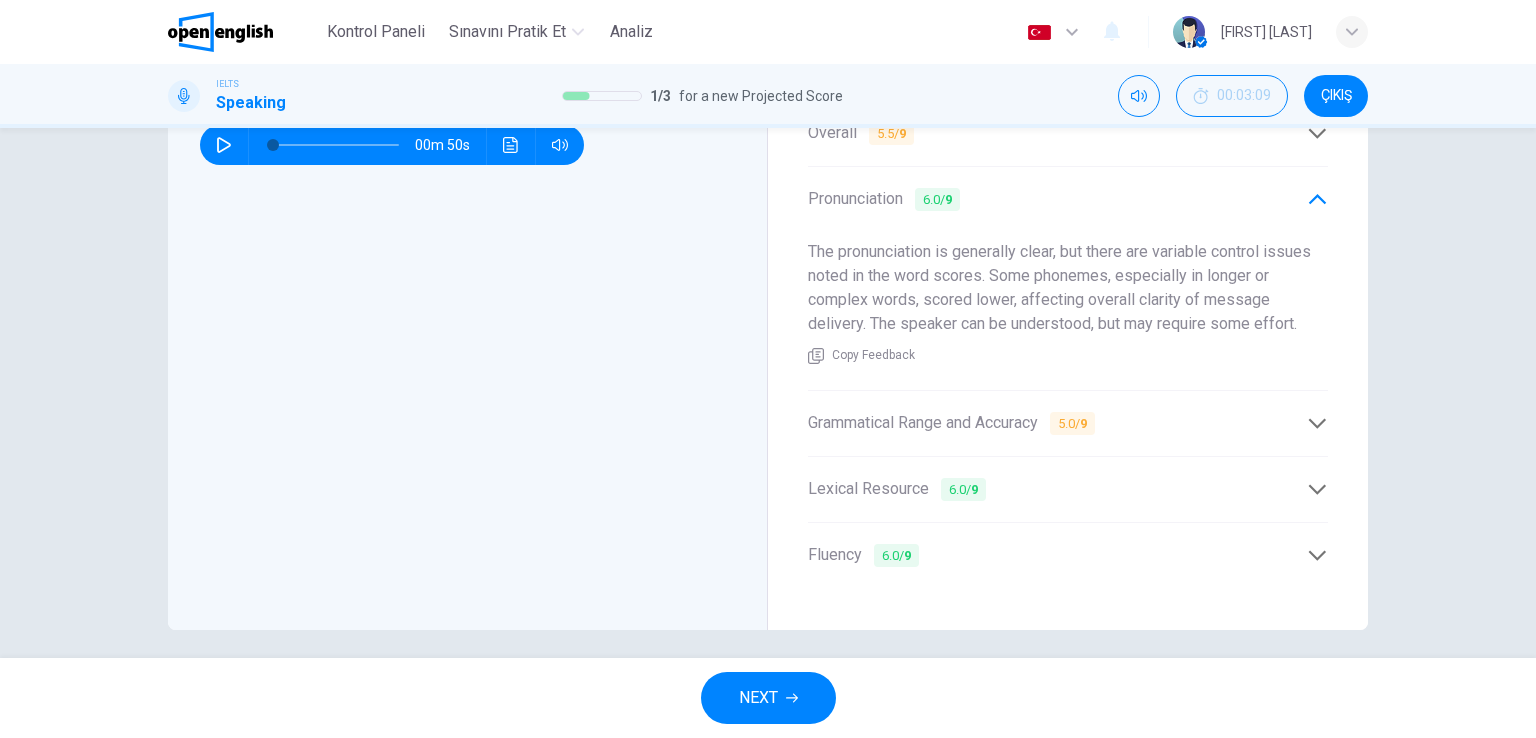 click on "NEXT" at bounding box center (768, 698) 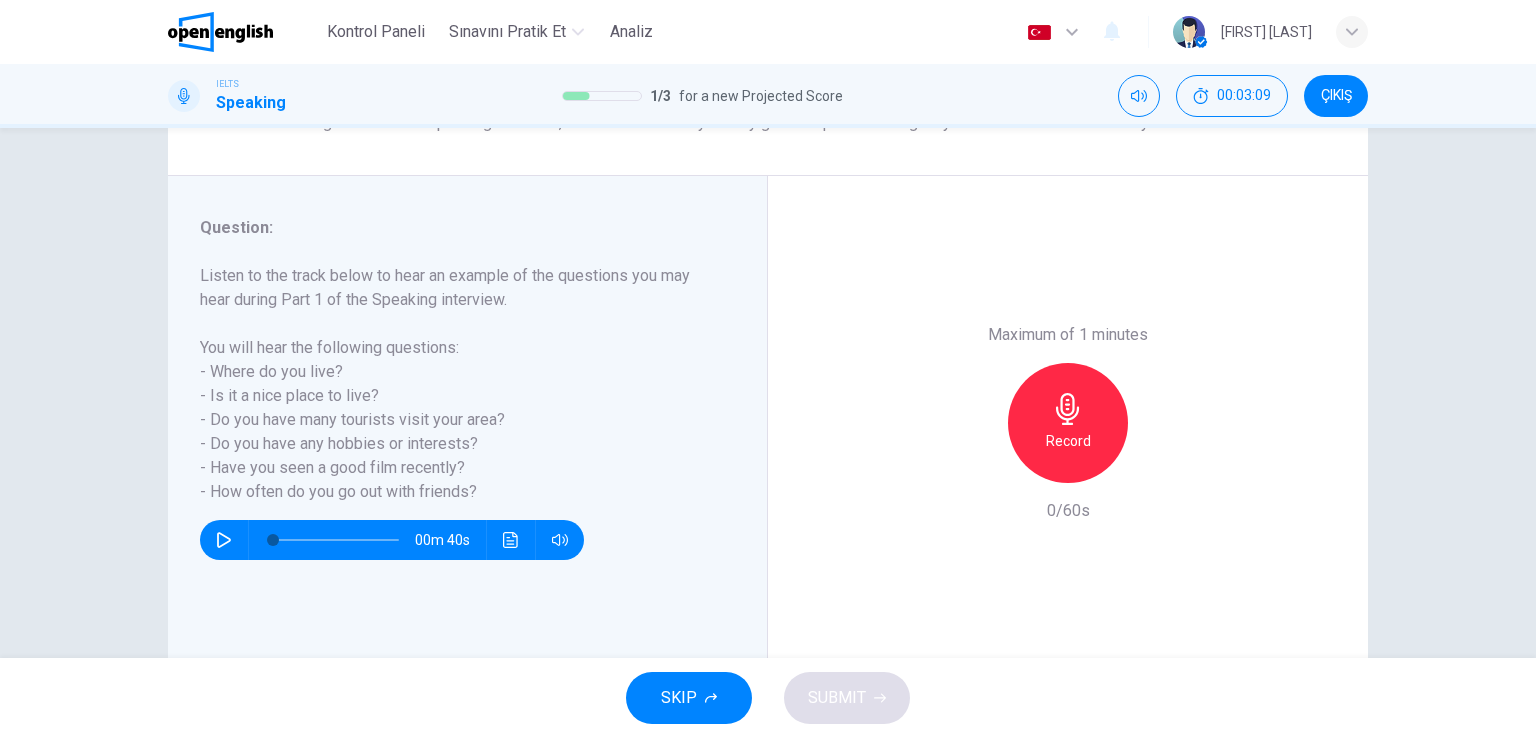 scroll, scrollTop: 245, scrollLeft: 0, axis: vertical 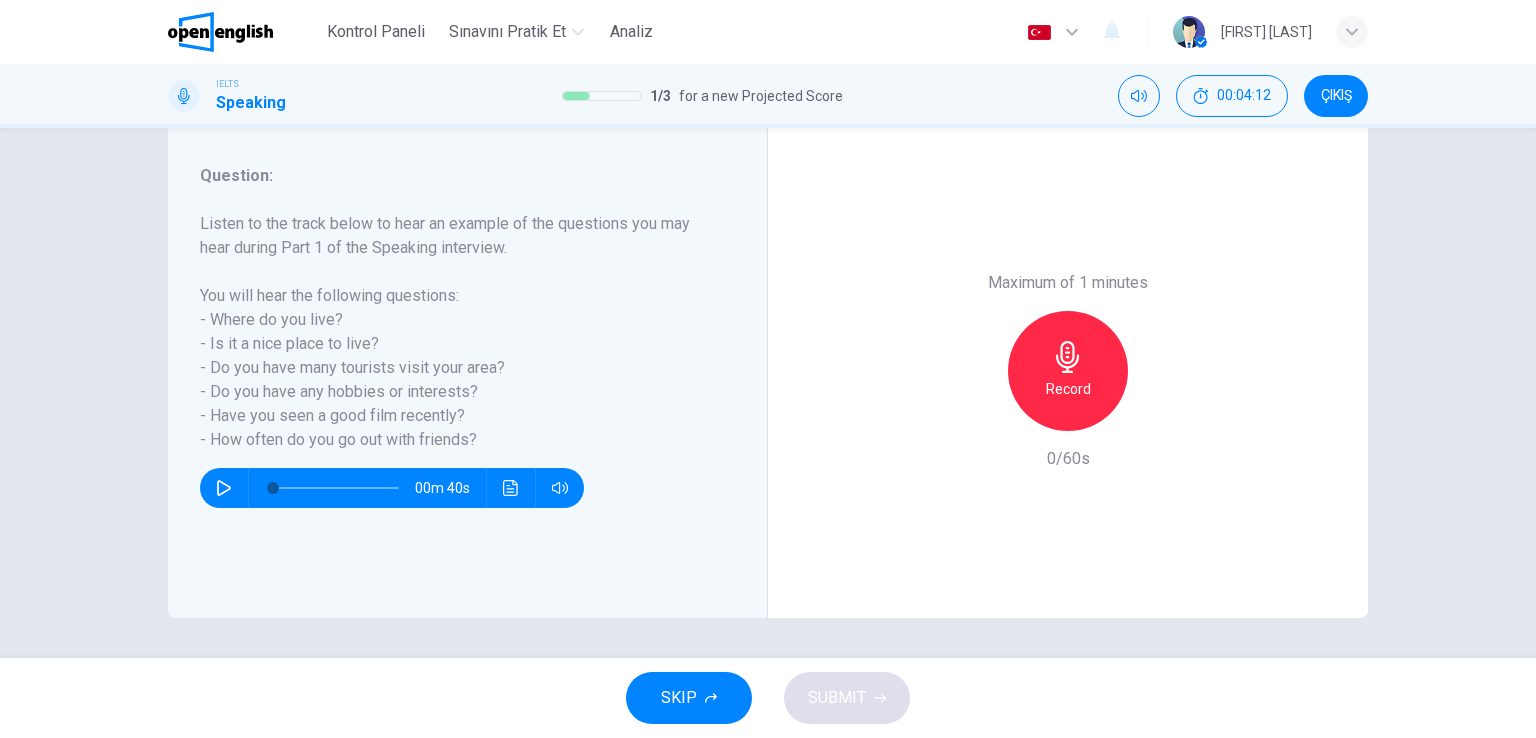 click at bounding box center (224, 488) 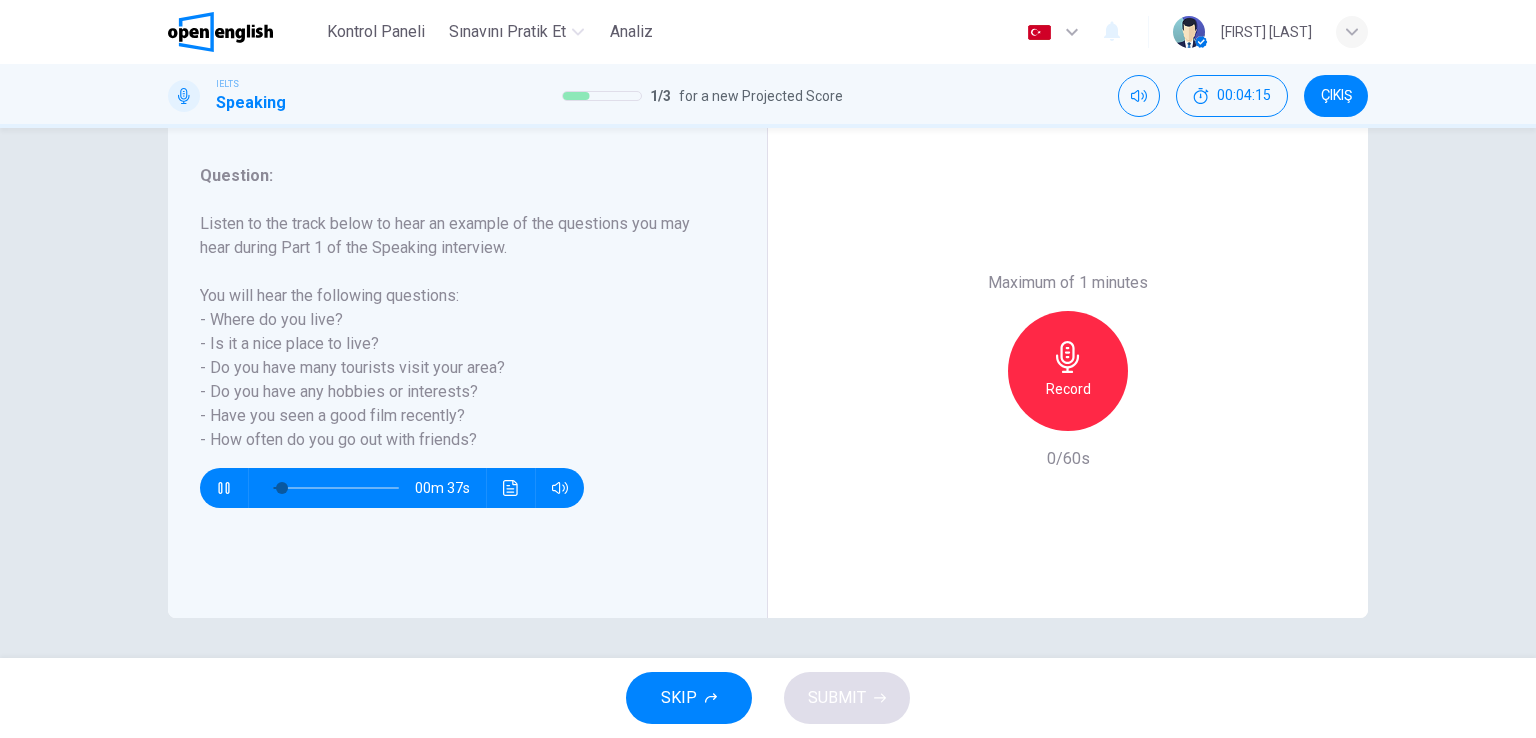 click at bounding box center (224, 488) 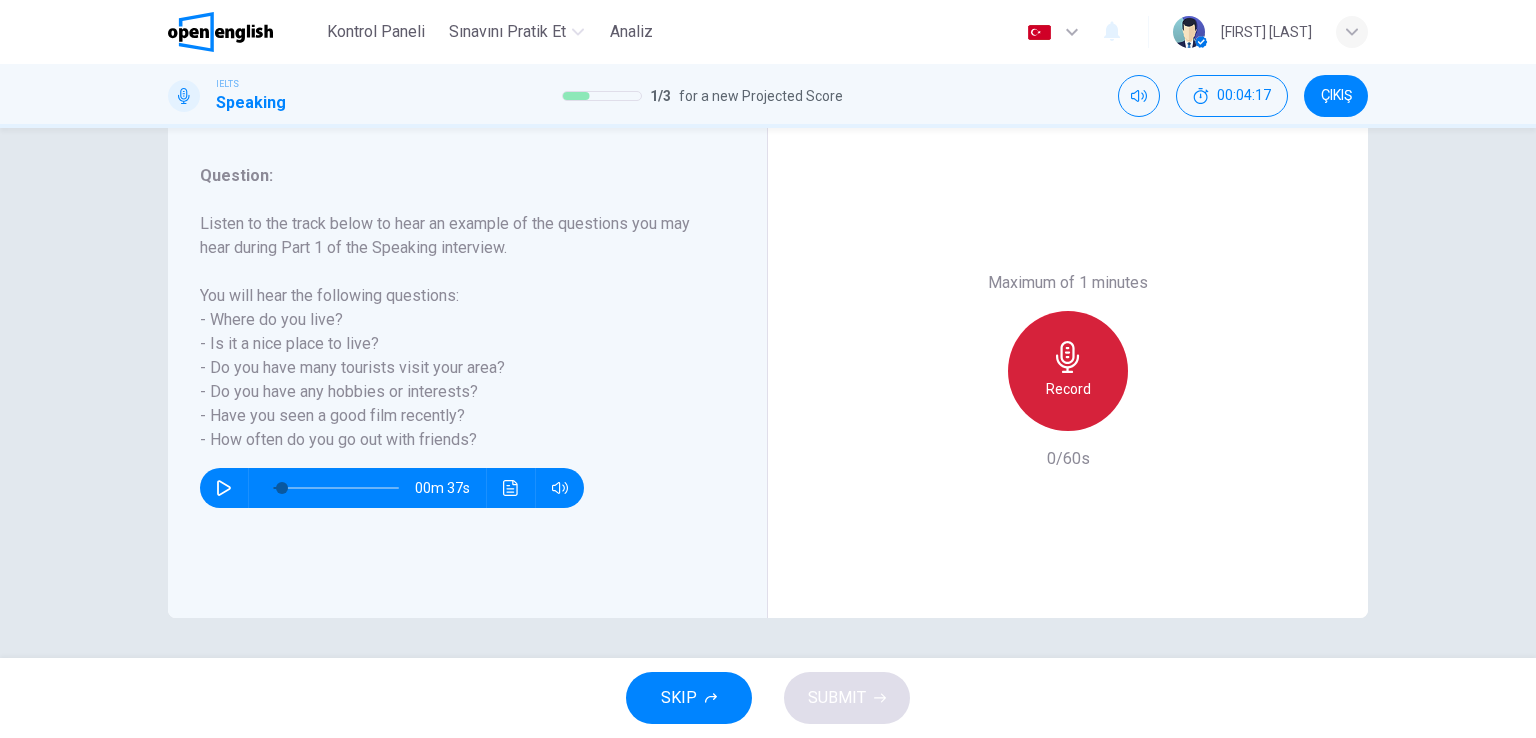 click on "Record" at bounding box center [1068, 371] 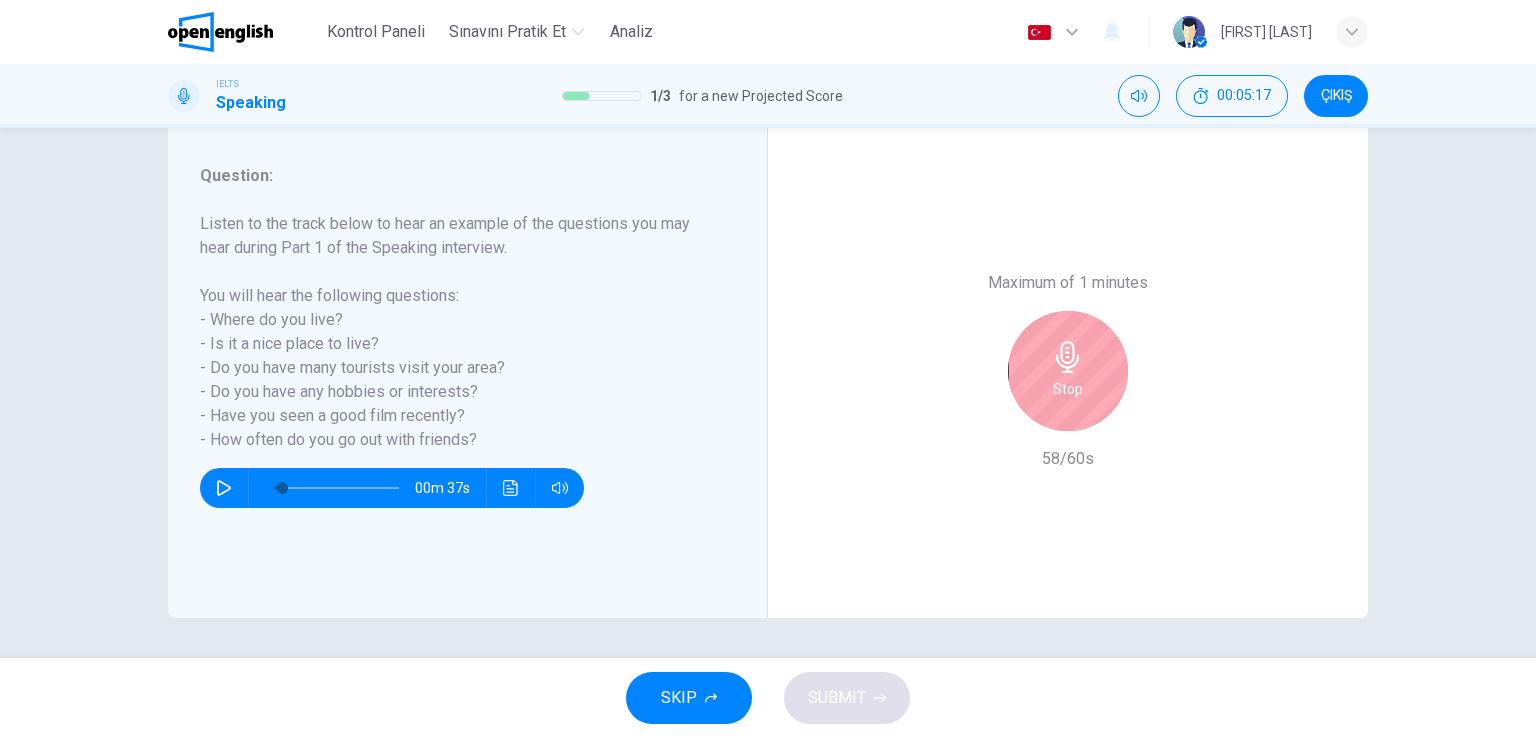 click at bounding box center [1067, 357] 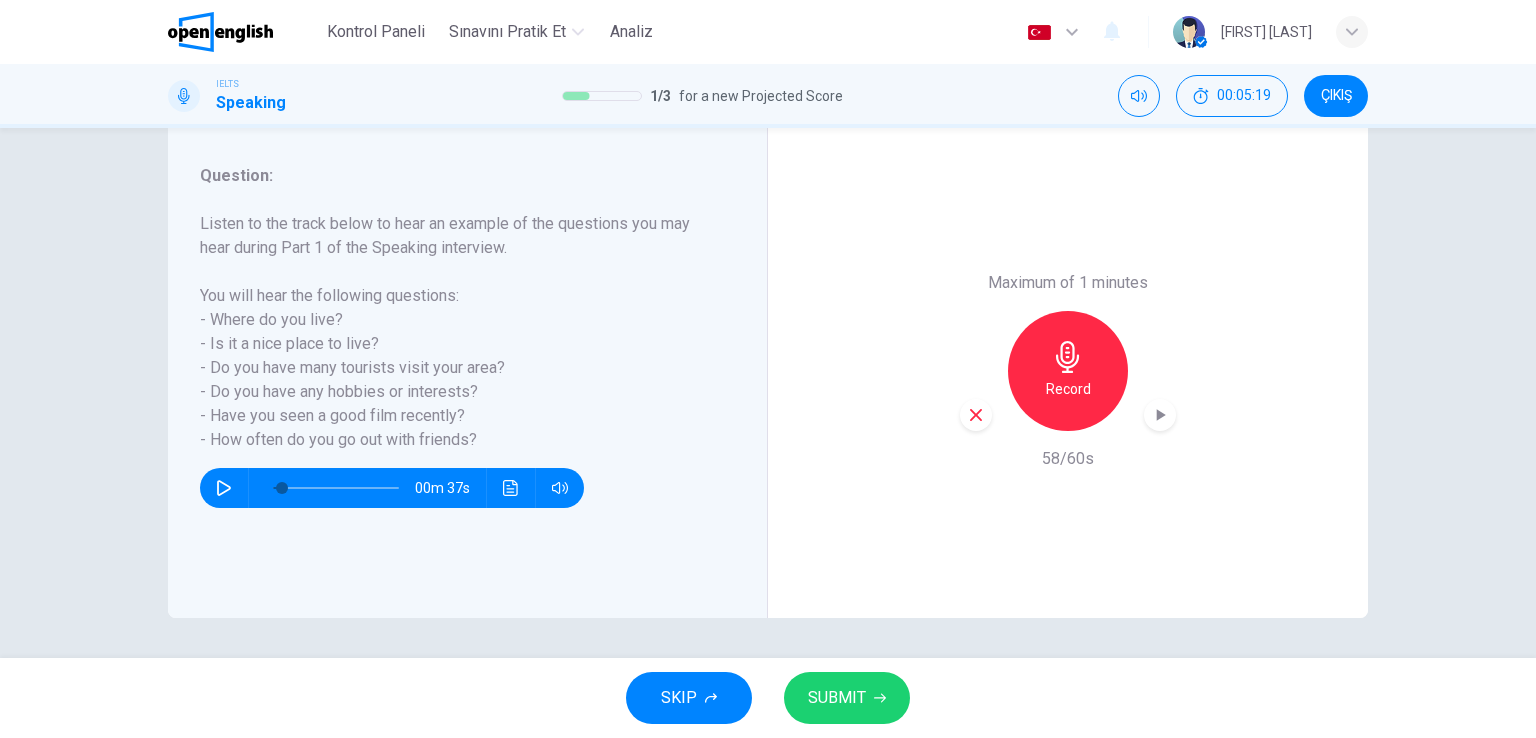 click on "SUBMIT" at bounding box center [837, 698] 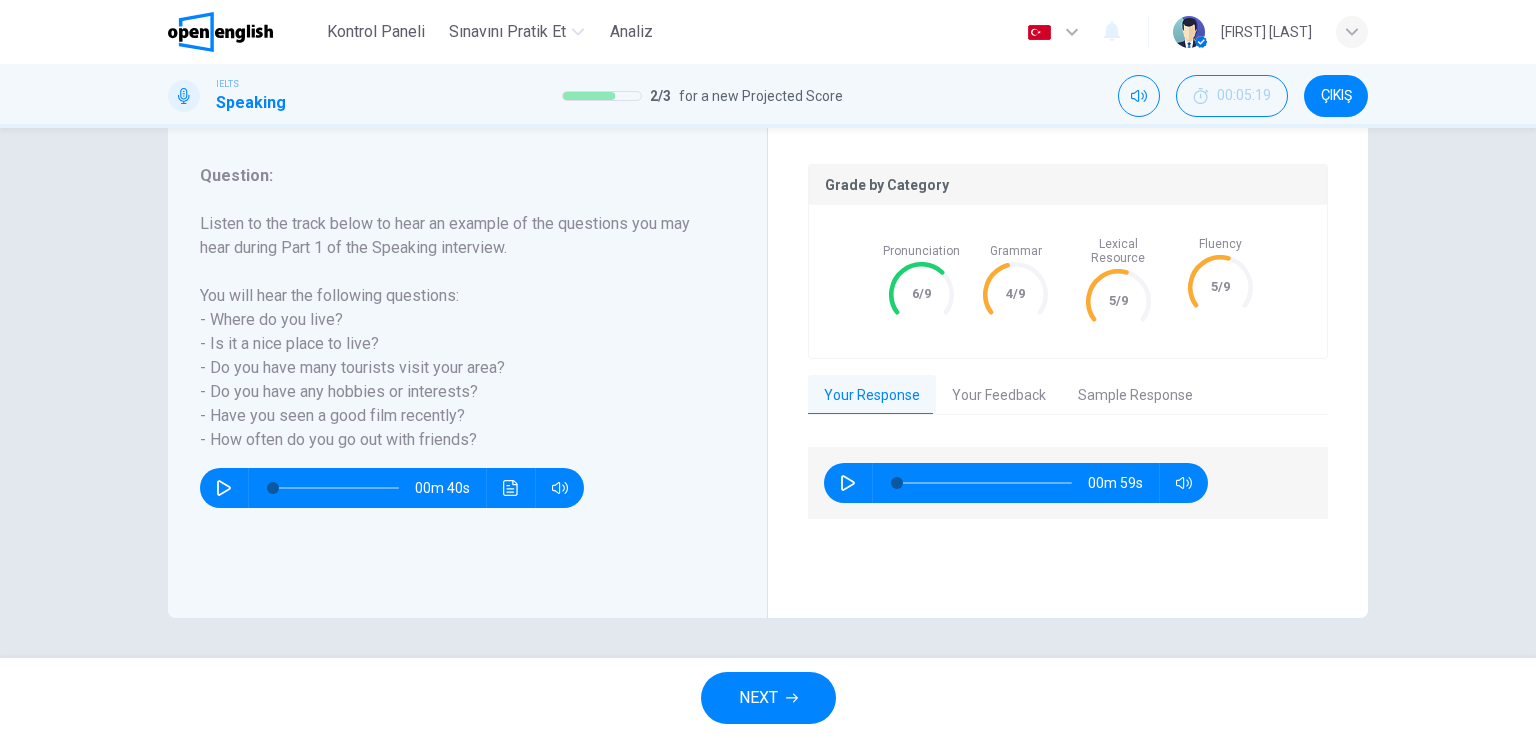click on "Your [CATEGORY]" at bounding box center [999, 396] 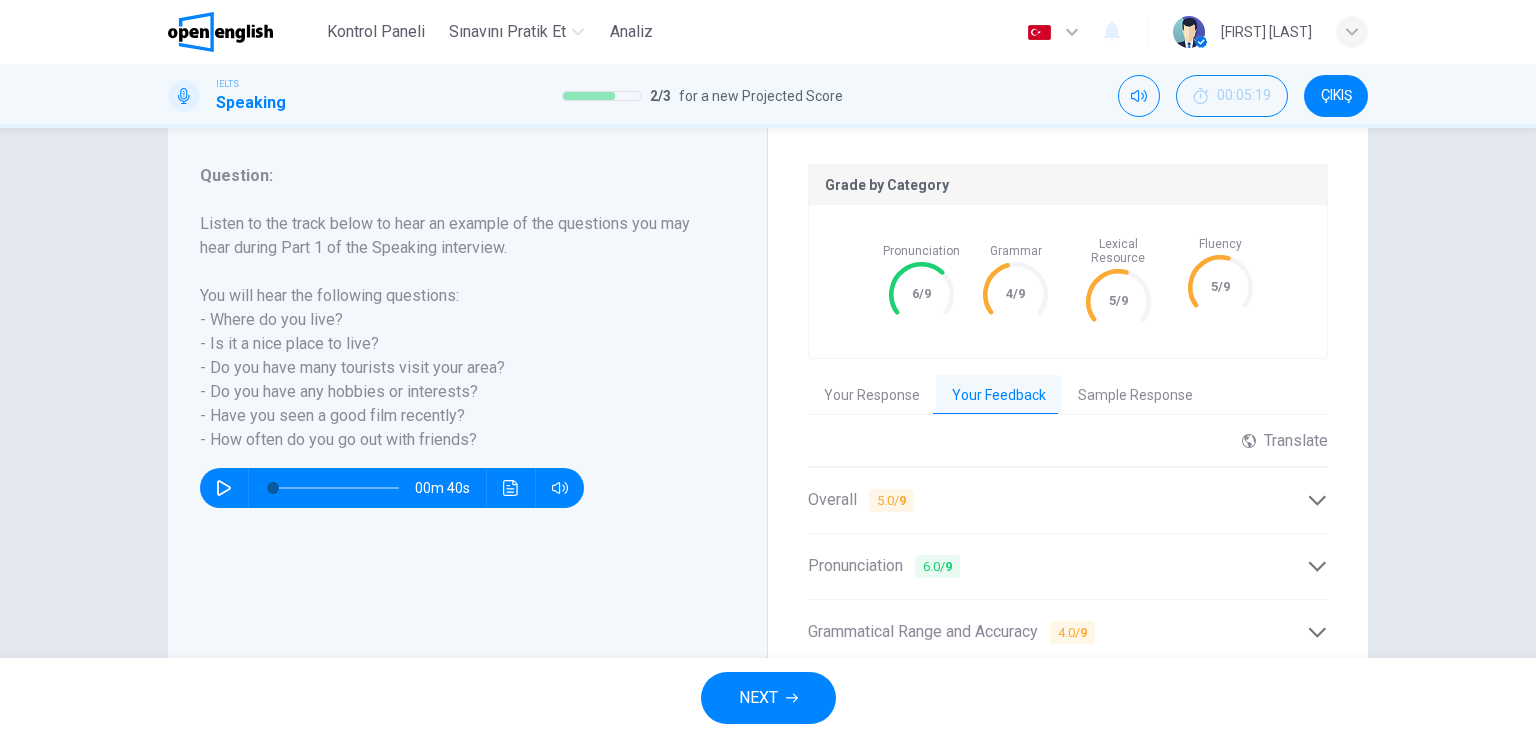 click on "Your Response" at bounding box center [872, 396] 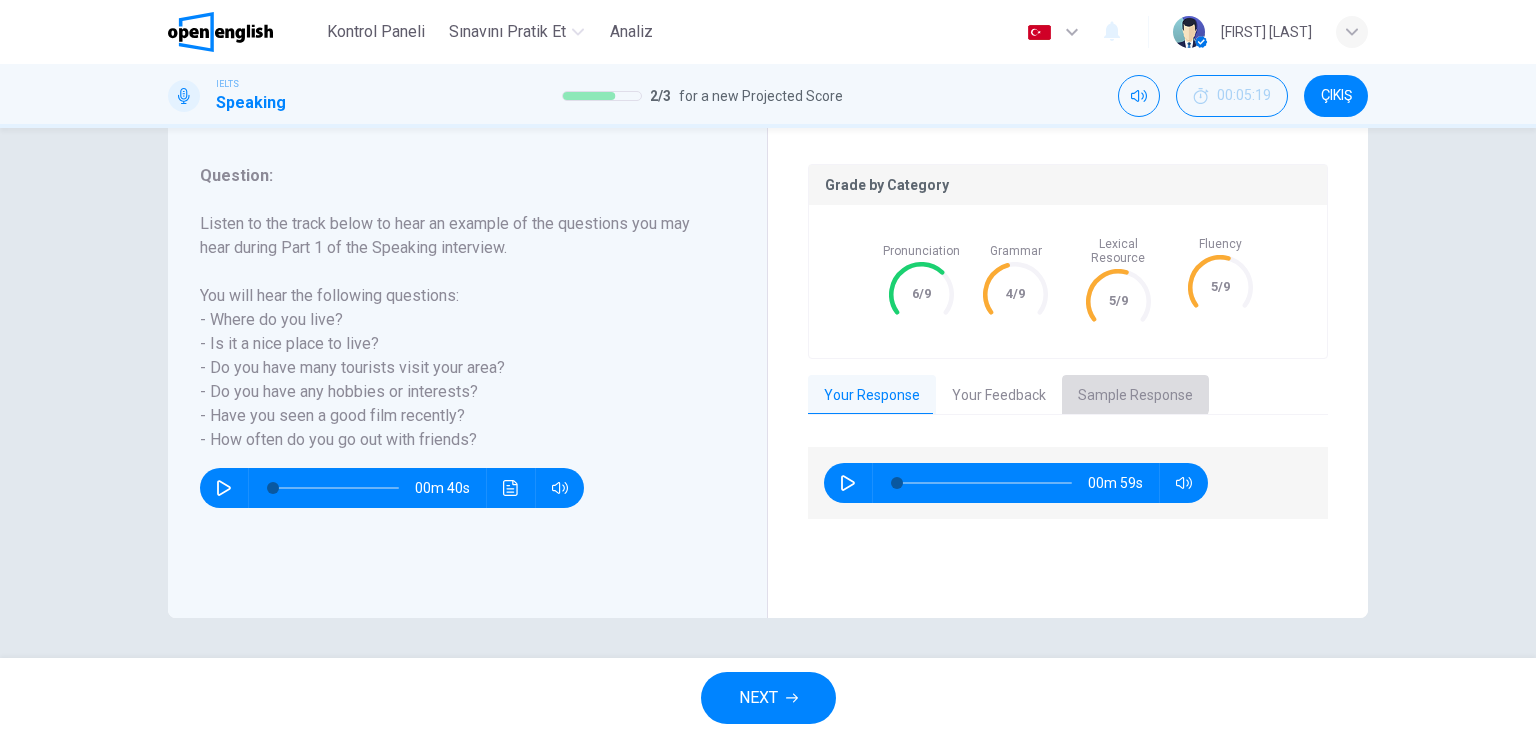 click on "Sample Response" at bounding box center (1135, 396) 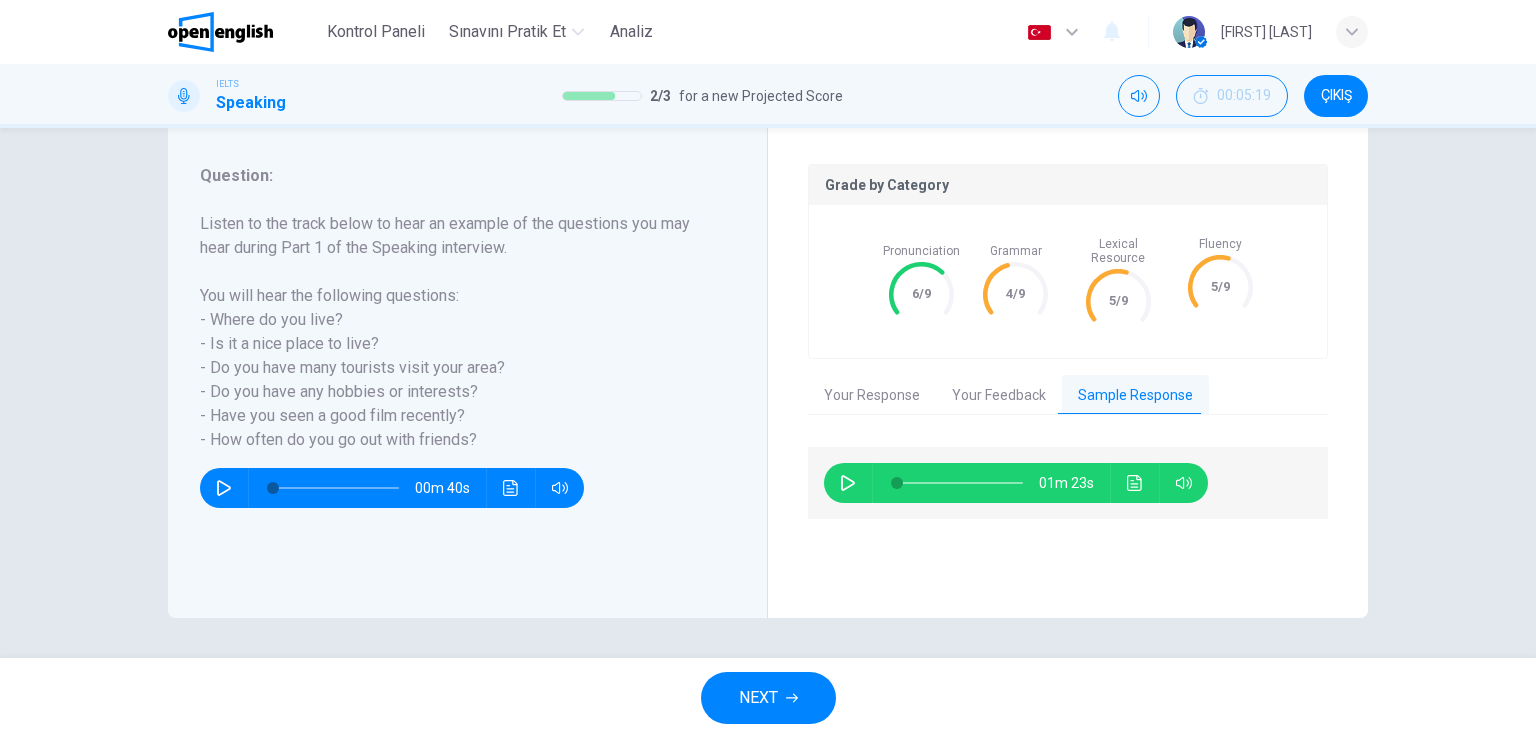 click on "Your [CATEGORY]" at bounding box center [999, 396] 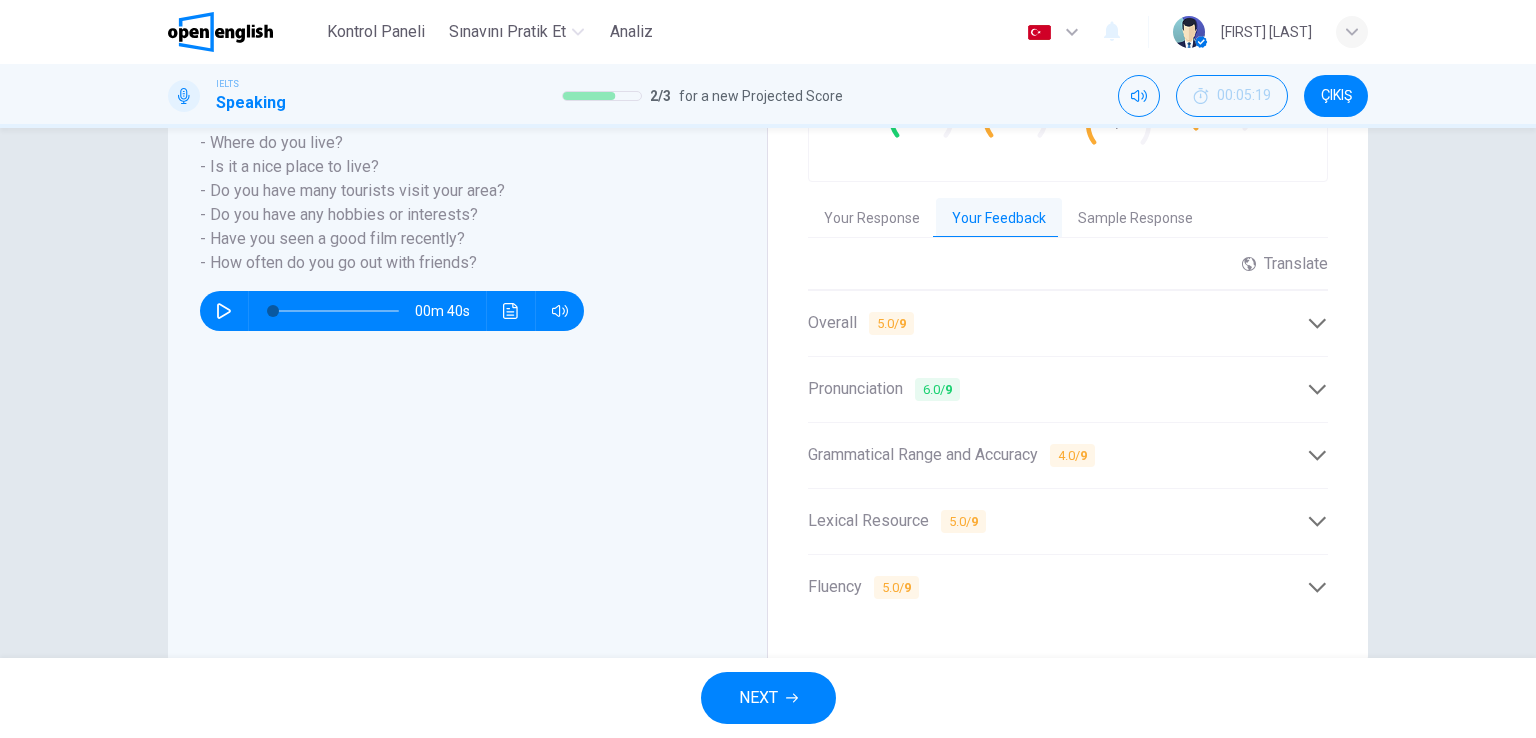 scroll, scrollTop: 454, scrollLeft: 0, axis: vertical 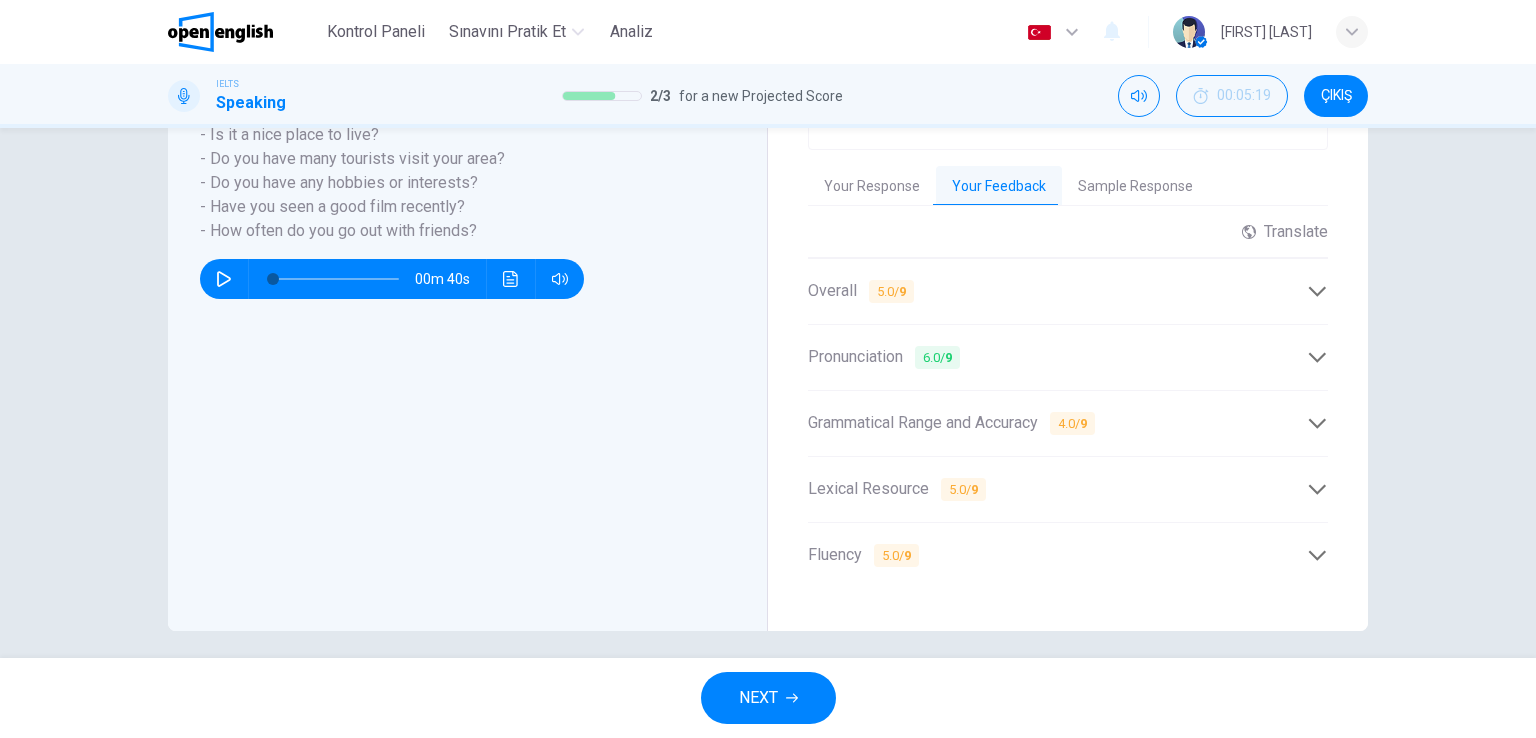 click on "Grammatical Range and Accuracy   4.0 / 9" at bounding box center (1057, 423) 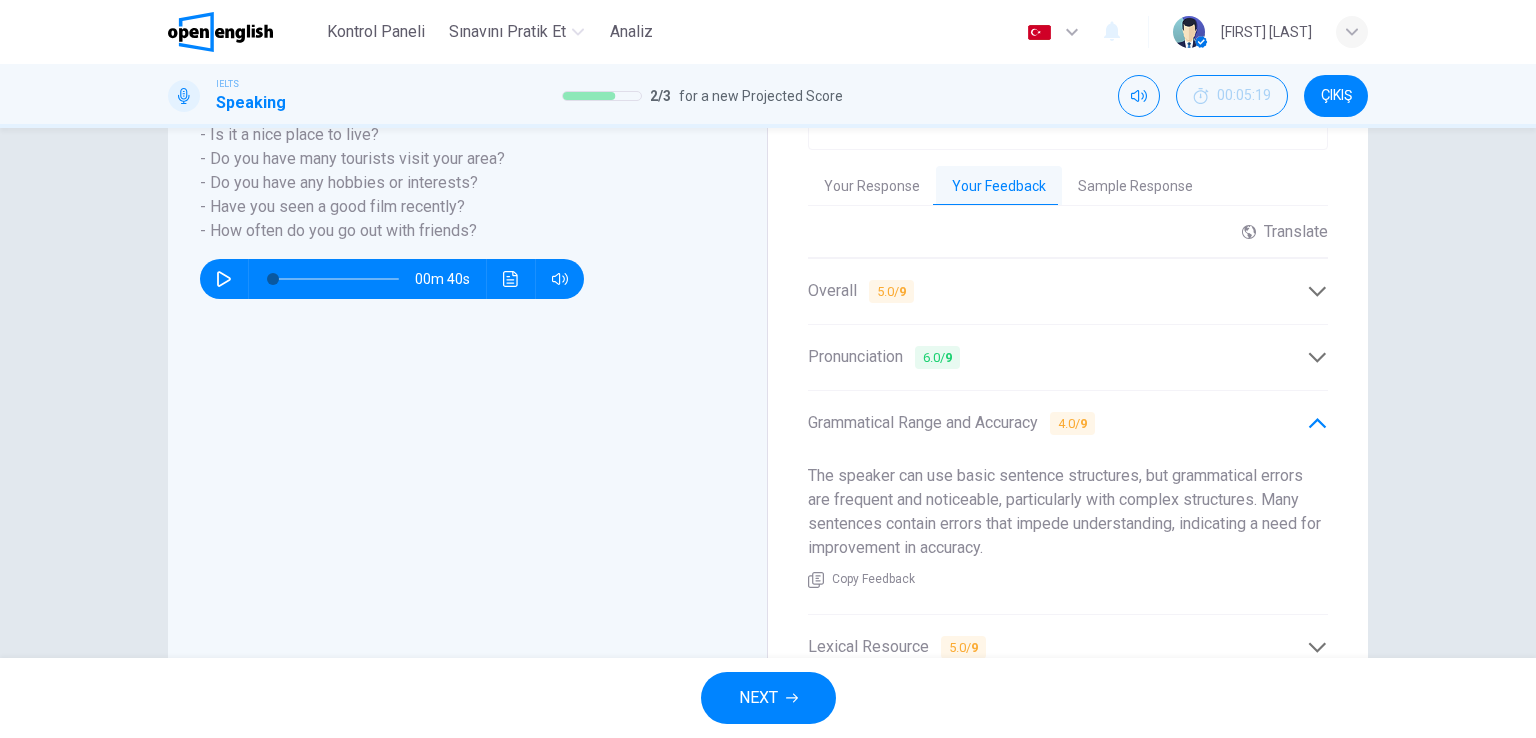 scroll, scrollTop: 612, scrollLeft: 0, axis: vertical 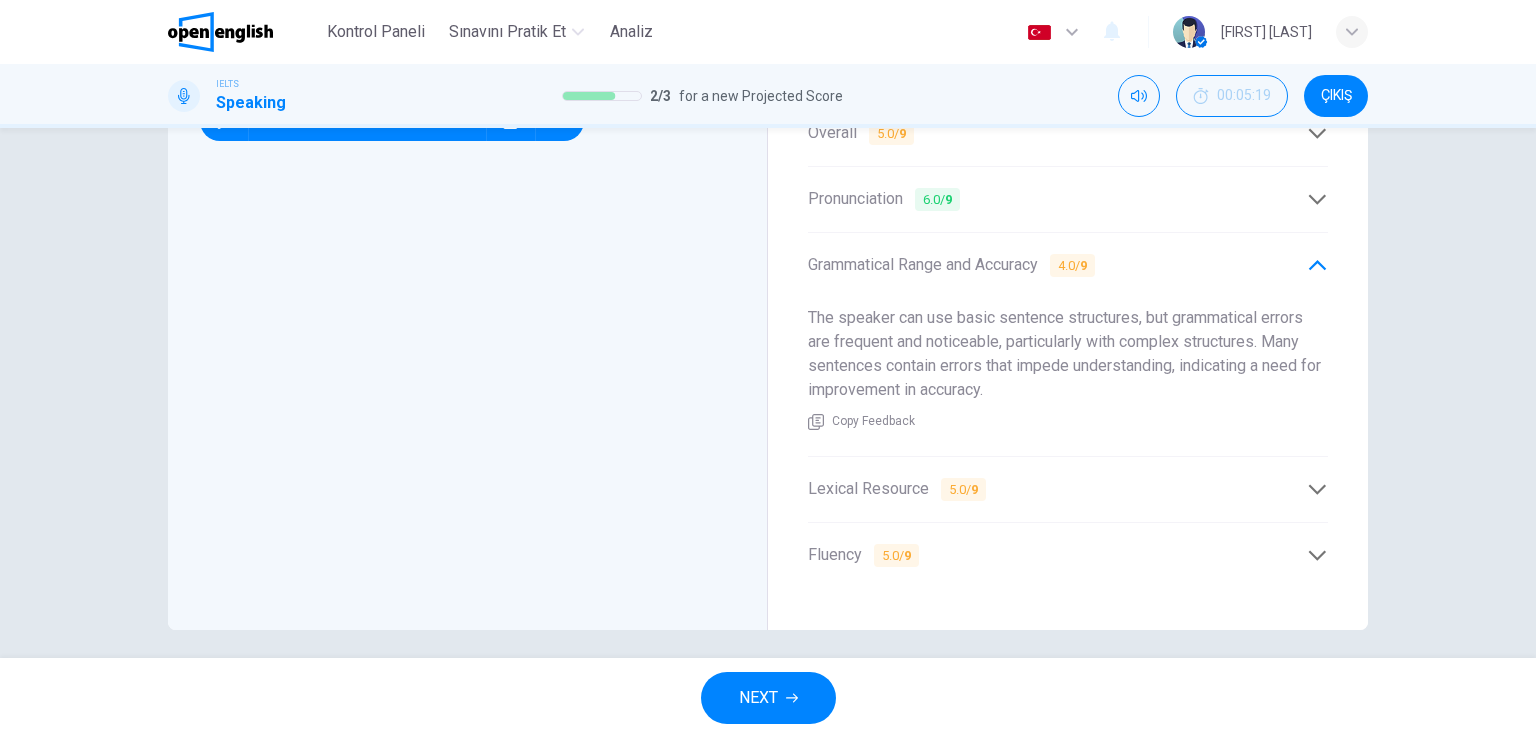 click on "Lexical Resource   5.0 / 9" at bounding box center (1068, 489) 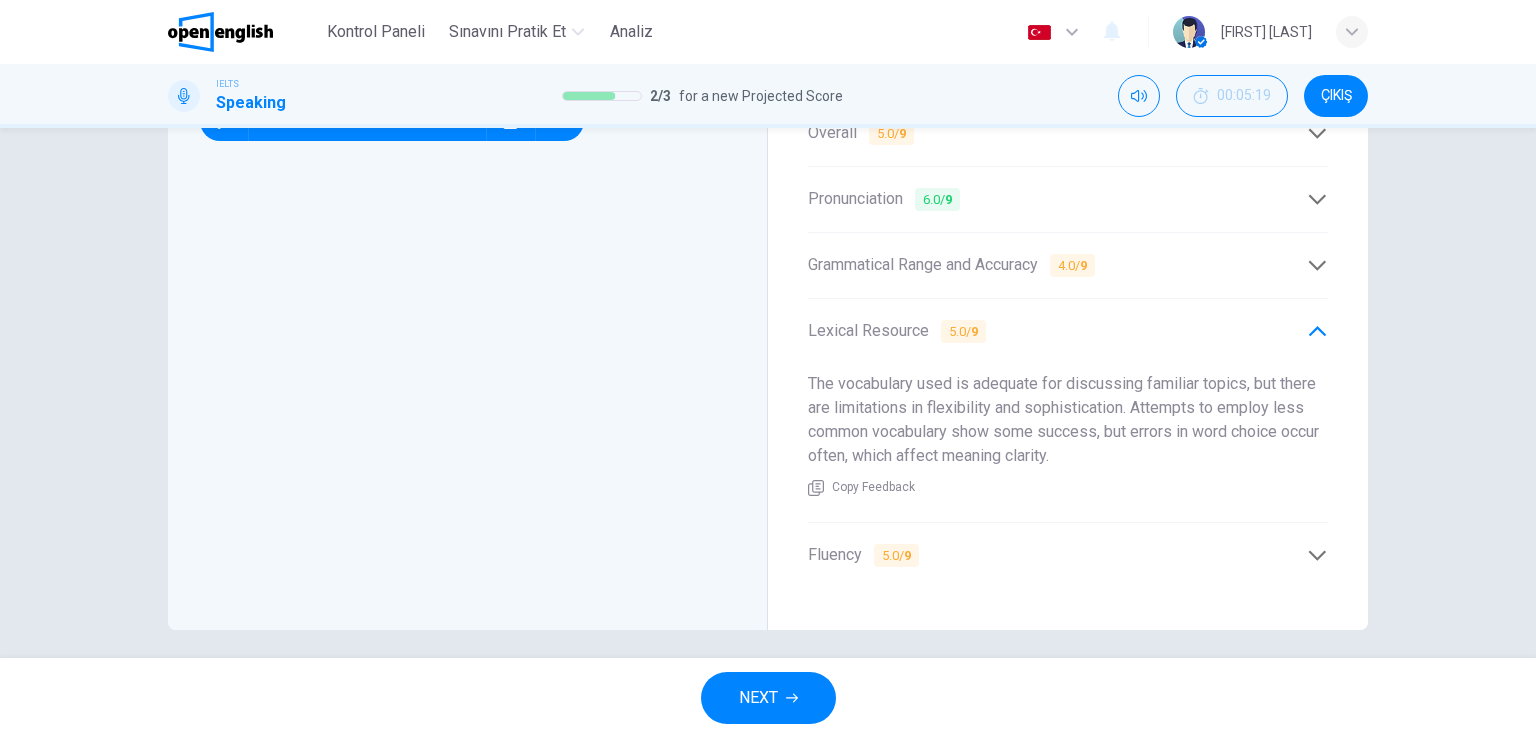 click at bounding box center [1317, 555] 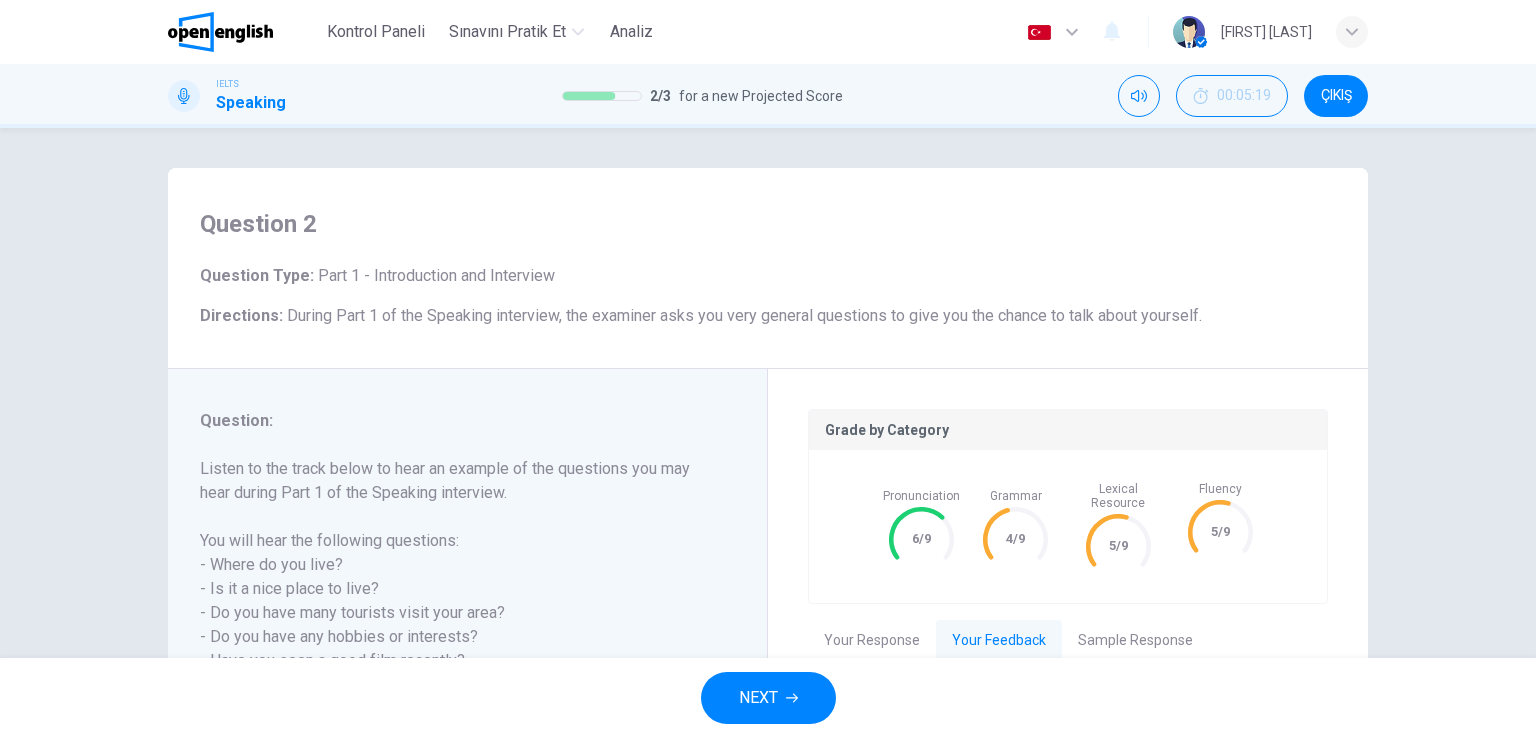 scroll, scrollTop: 366, scrollLeft: 0, axis: vertical 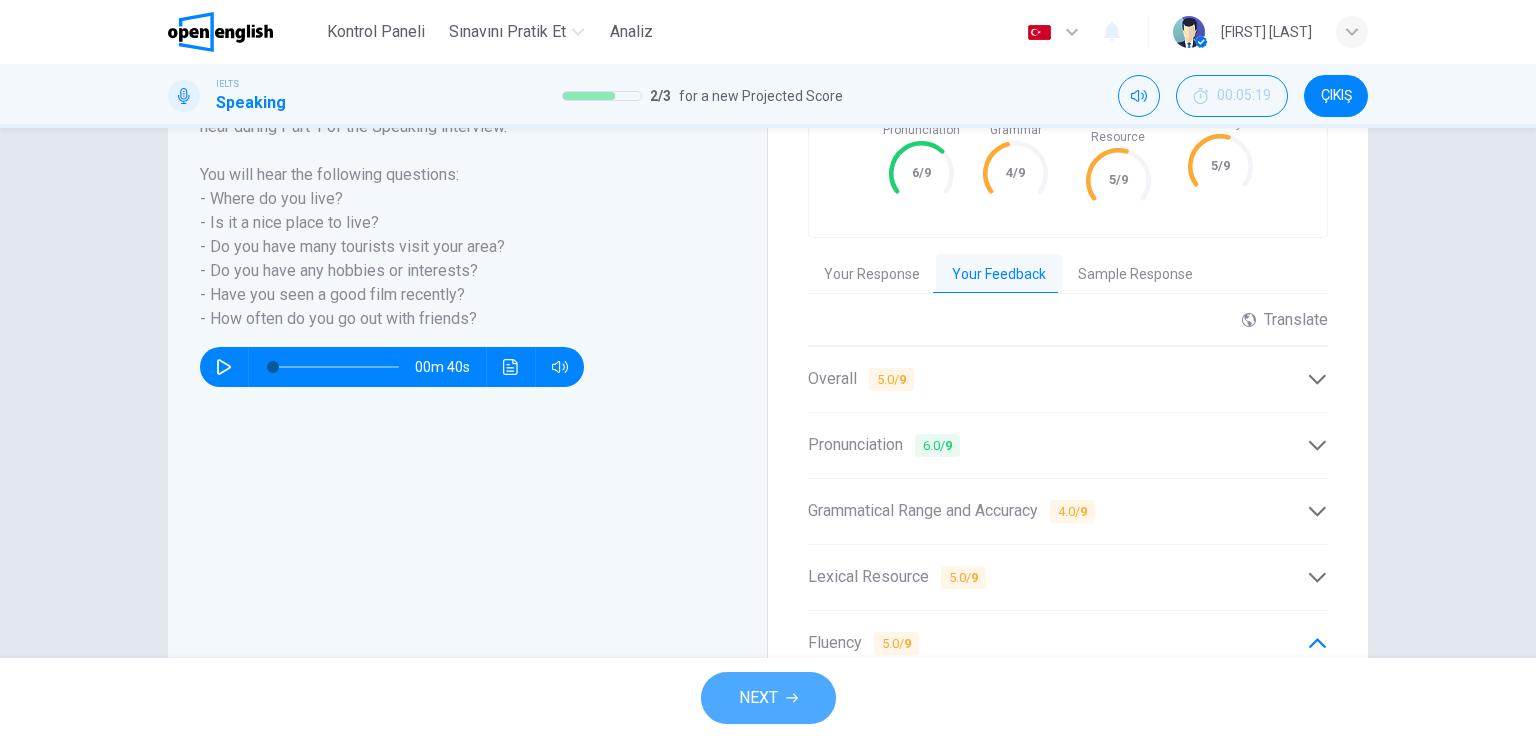 click on "NEXT" at bounding box center [758, 698] 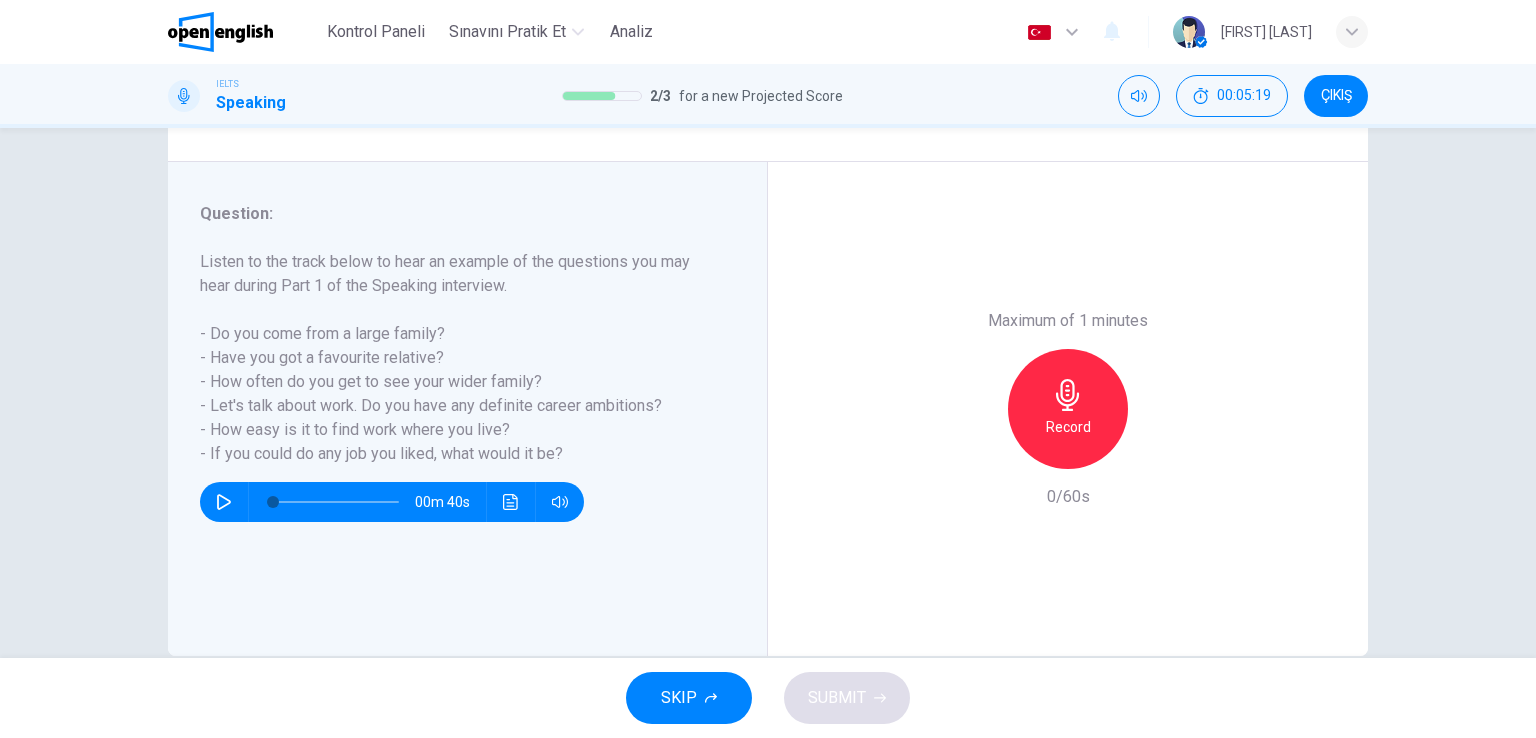 scroll, scrollTop: 245, scrollLeft: 0, axis: vertical 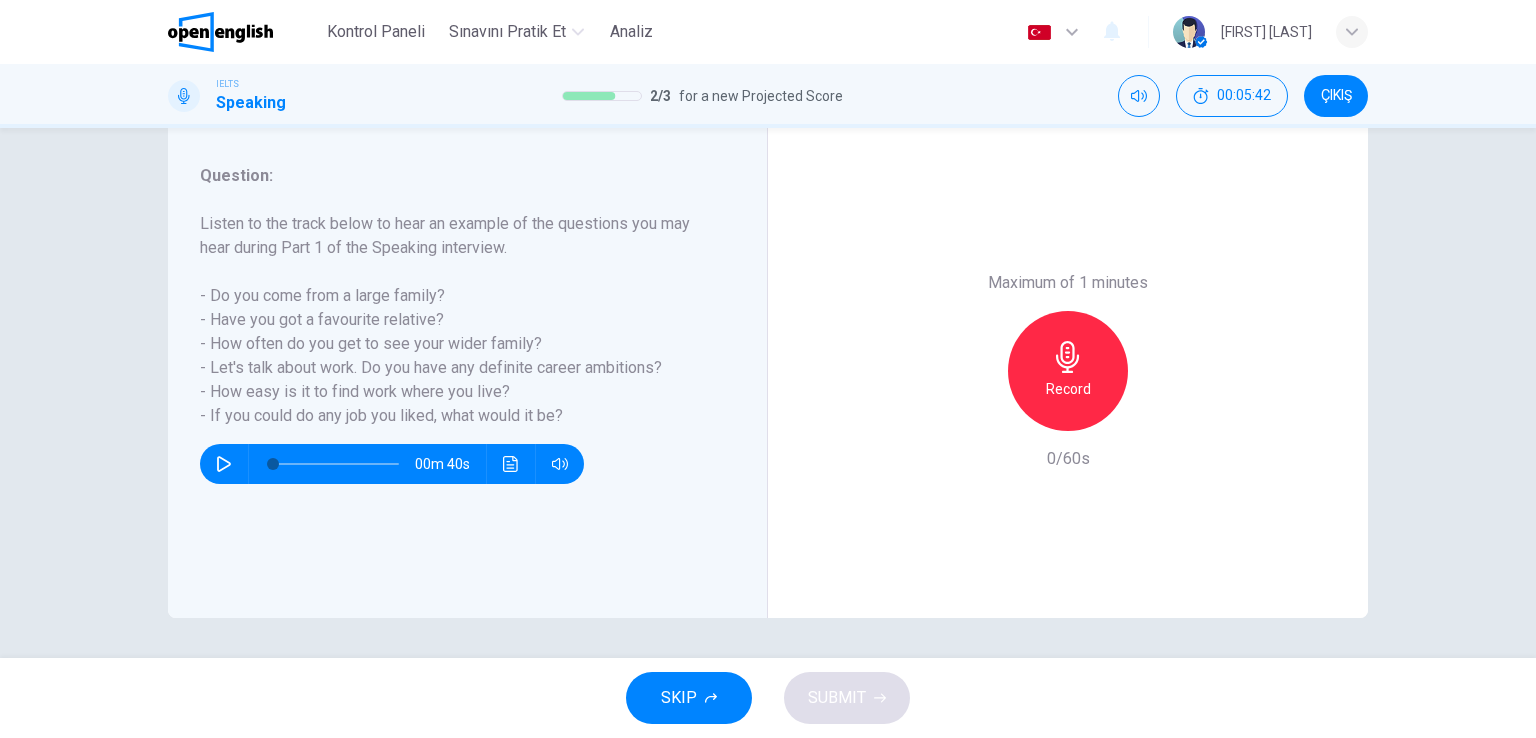 click at bounding box center [1068, 357] 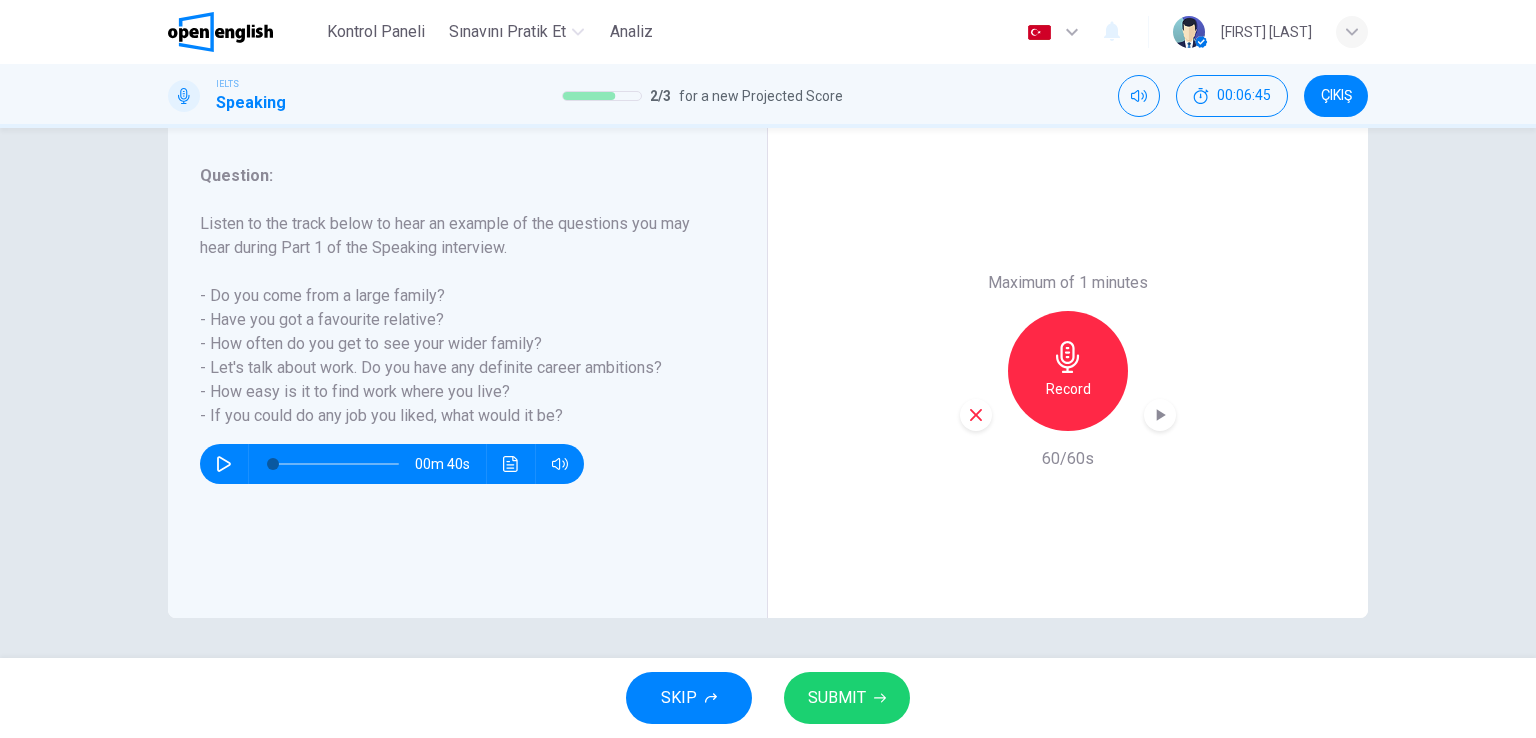 drag, startPoint x: 901, startPoint y: 691, endPoint x: 883, endPoint y: 694, distance: 18.248287 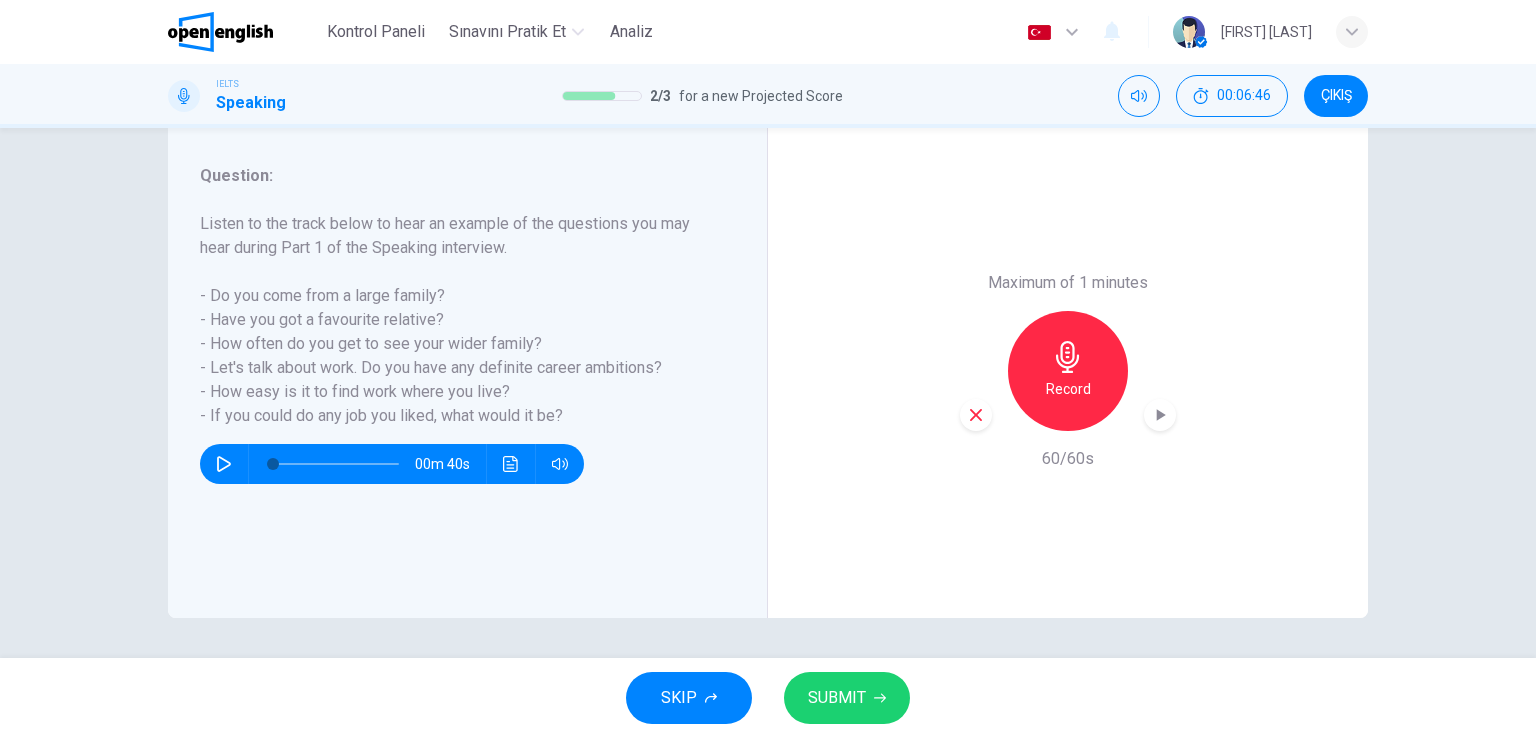 click on "SUBMIT" at bounding box center (847, 698) 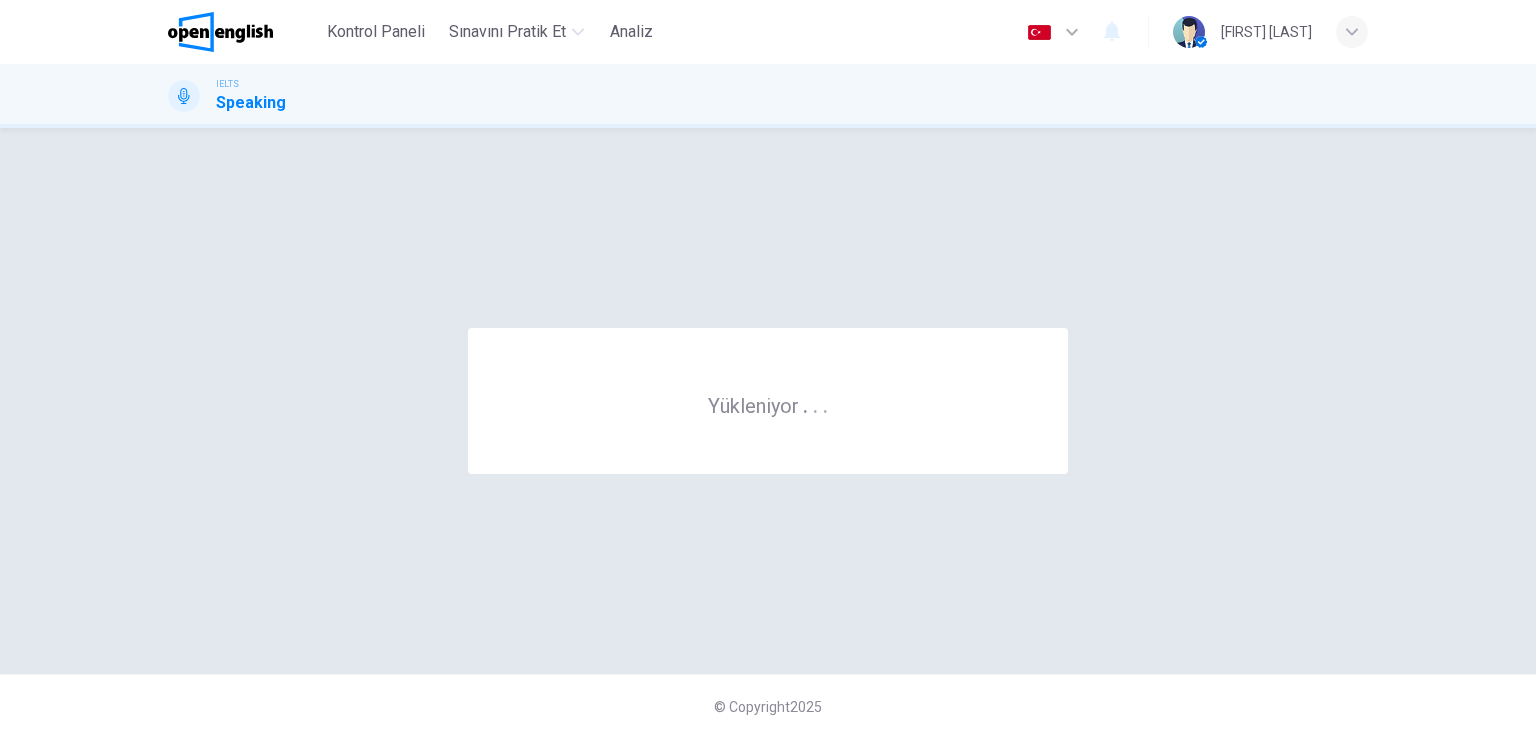 scroll, scrollTop: 0, scrollLeft: 0, axis: both 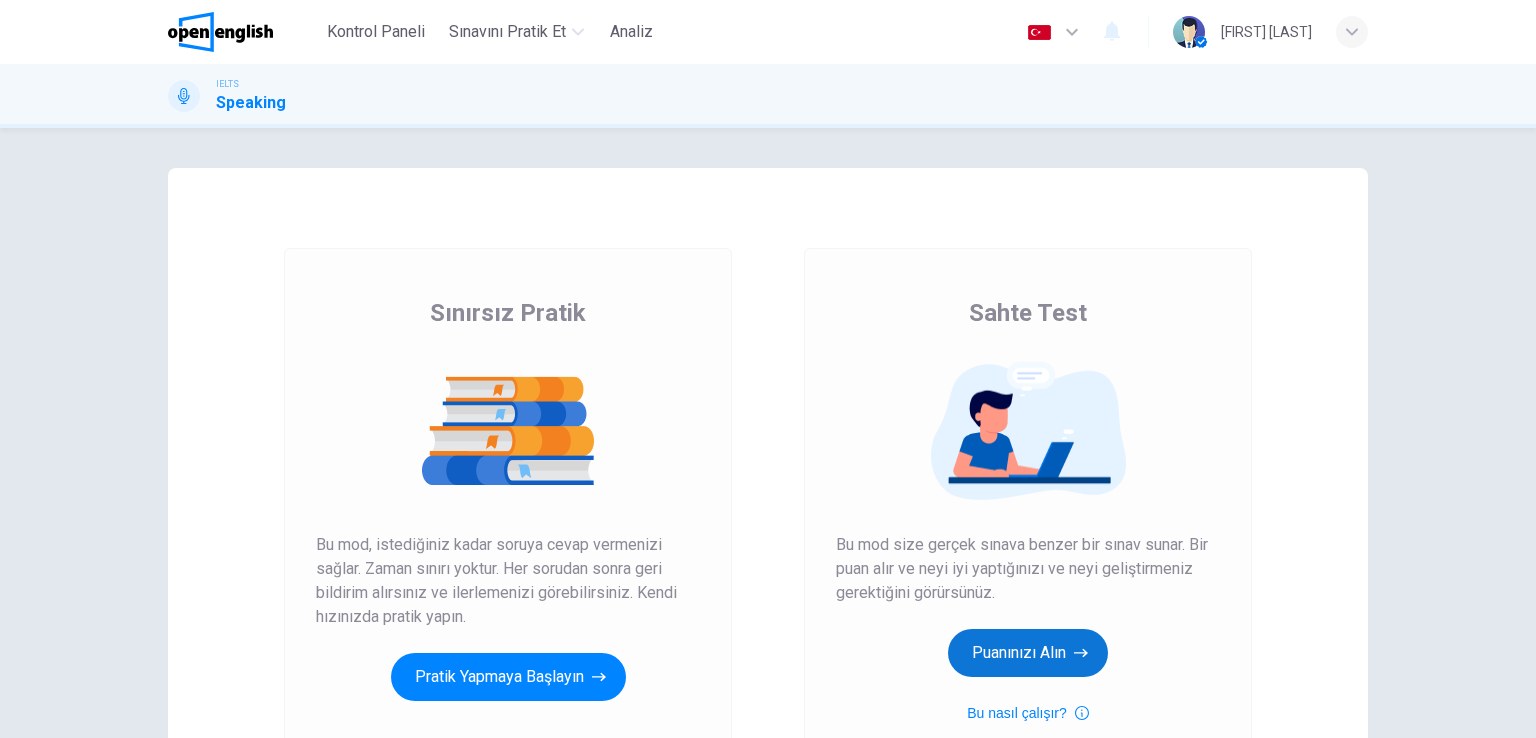 click on "Puanınızı Alın" at bounding box center (508, 677) 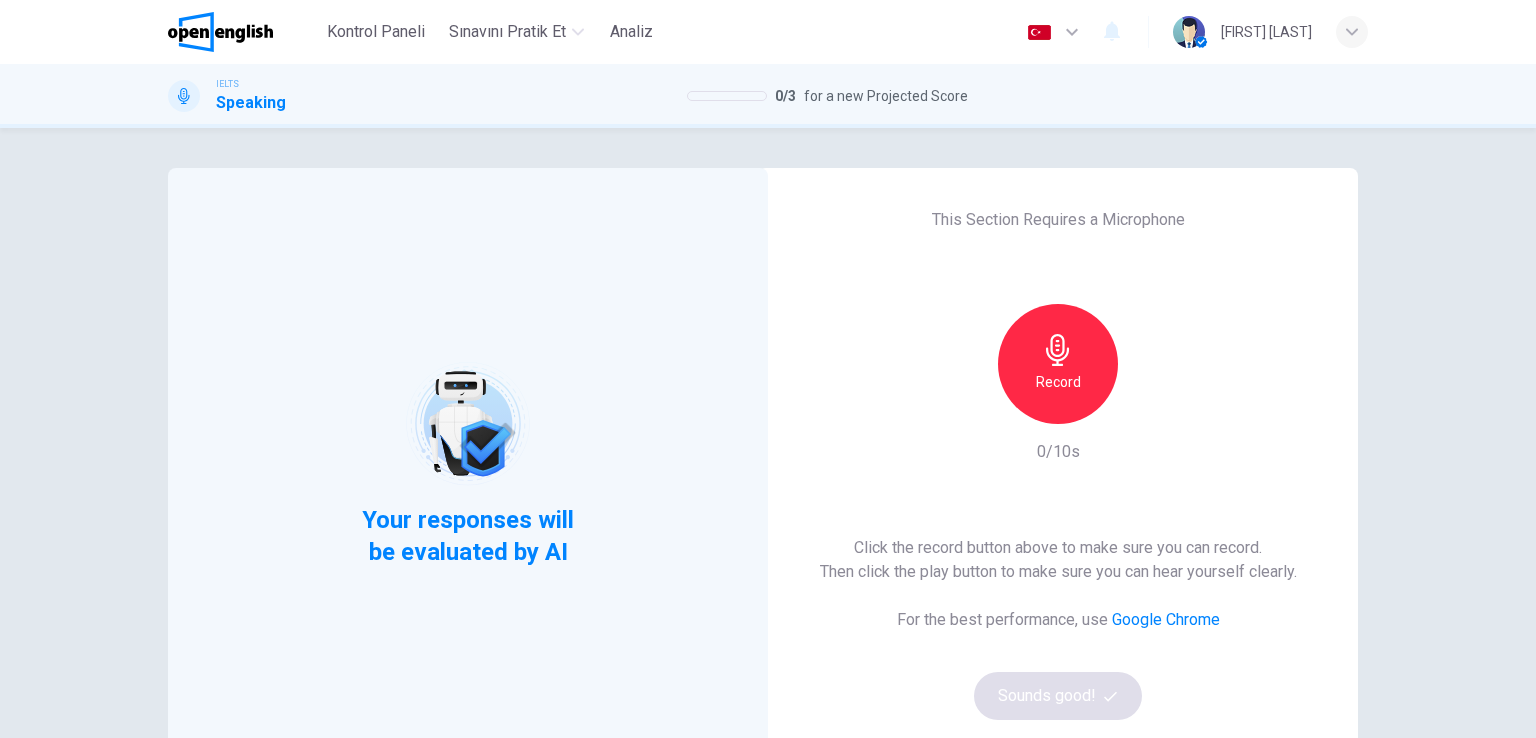 click on "Record" at bounding box center (1058, 364) 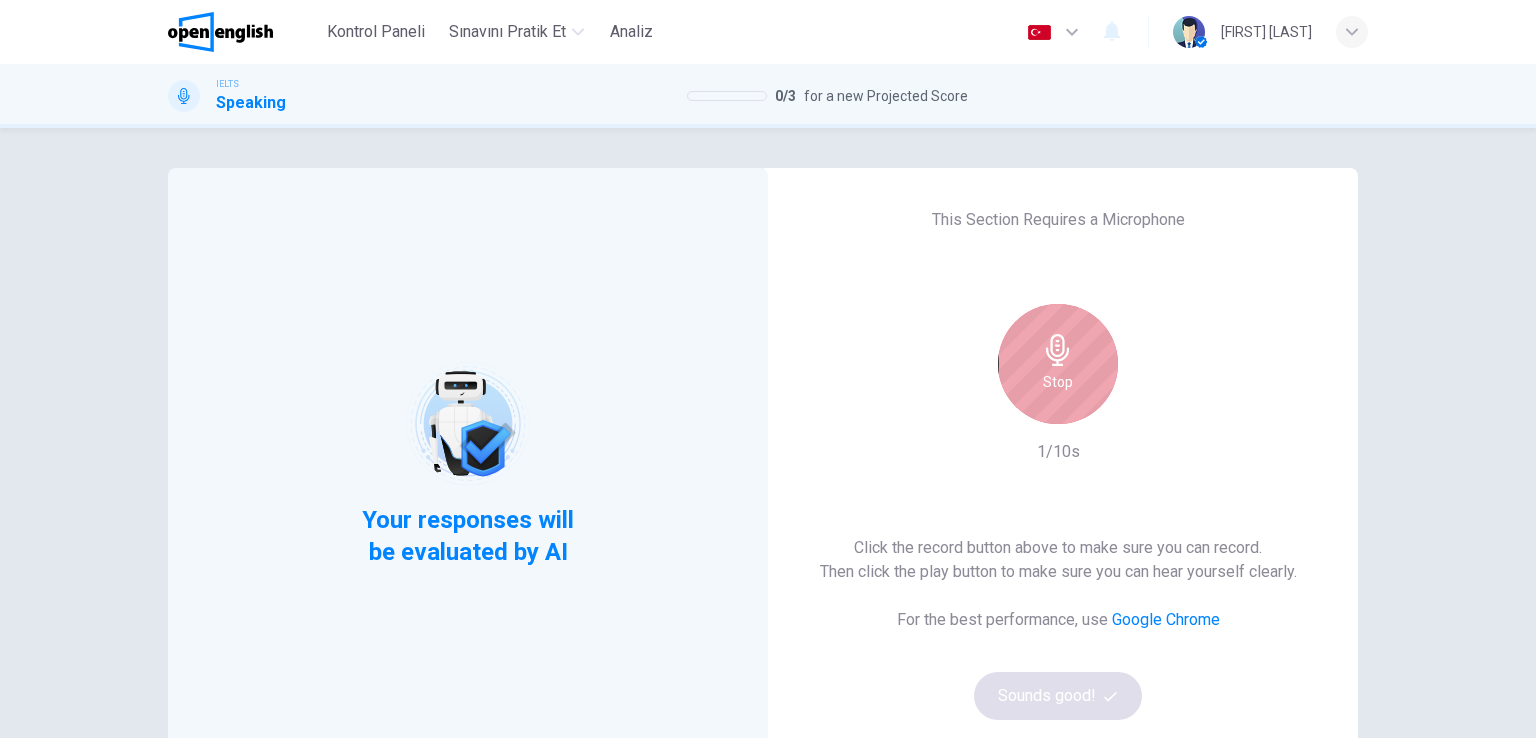 click on "Stop" at bounding box center (1058, 382) 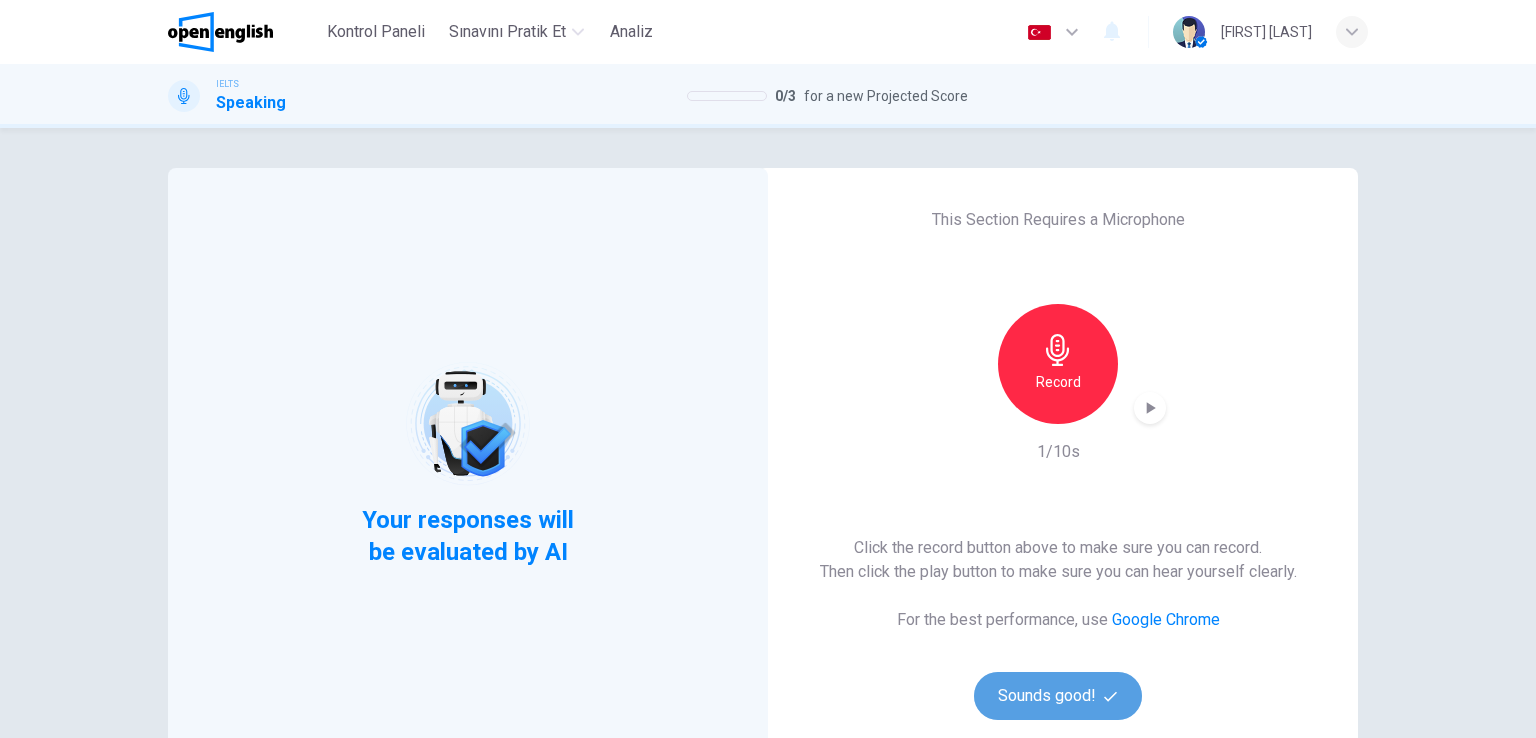 click on "Sounds good!" at bounding box center [1058, 696] 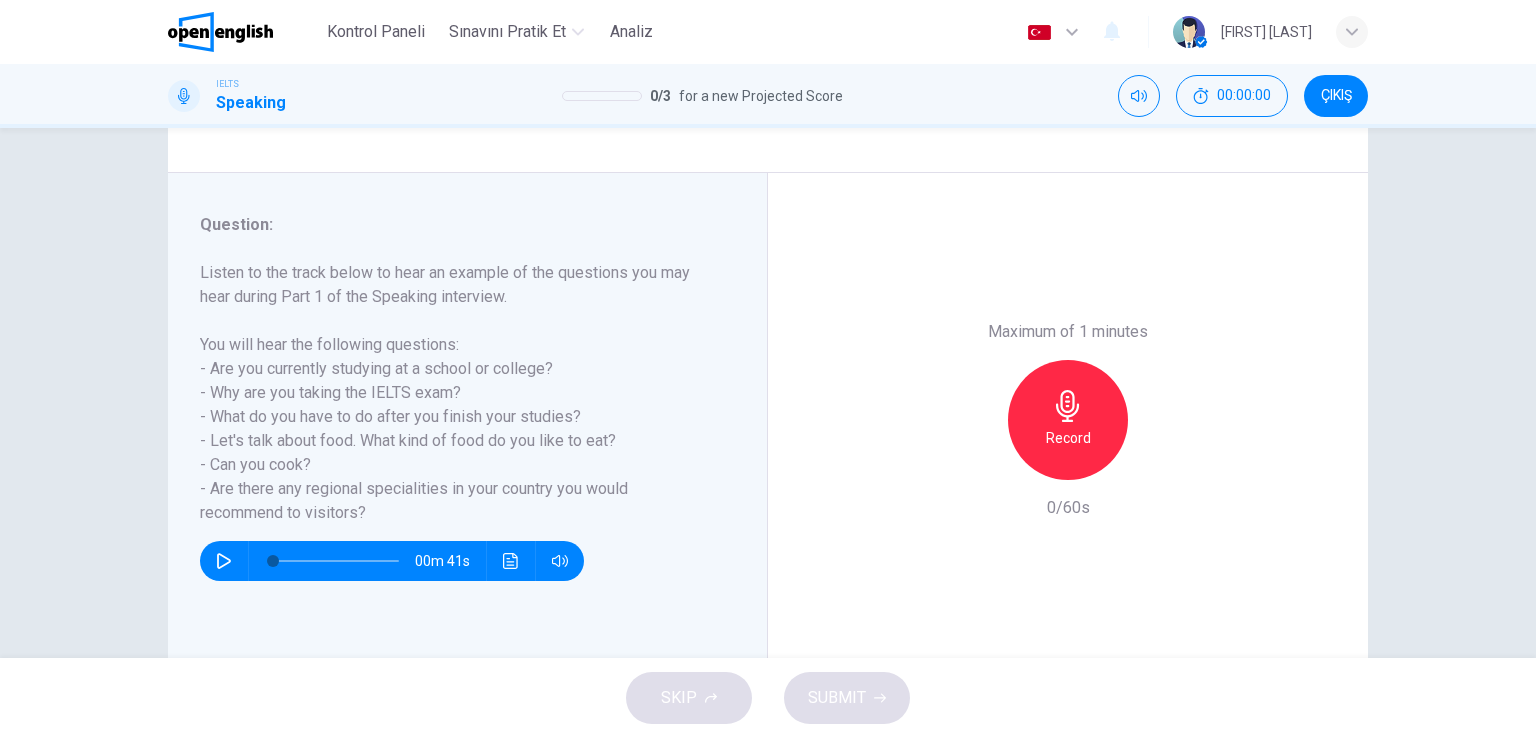 scroll, scrollTop: 245, scrollLeft: 0, axis: vertical 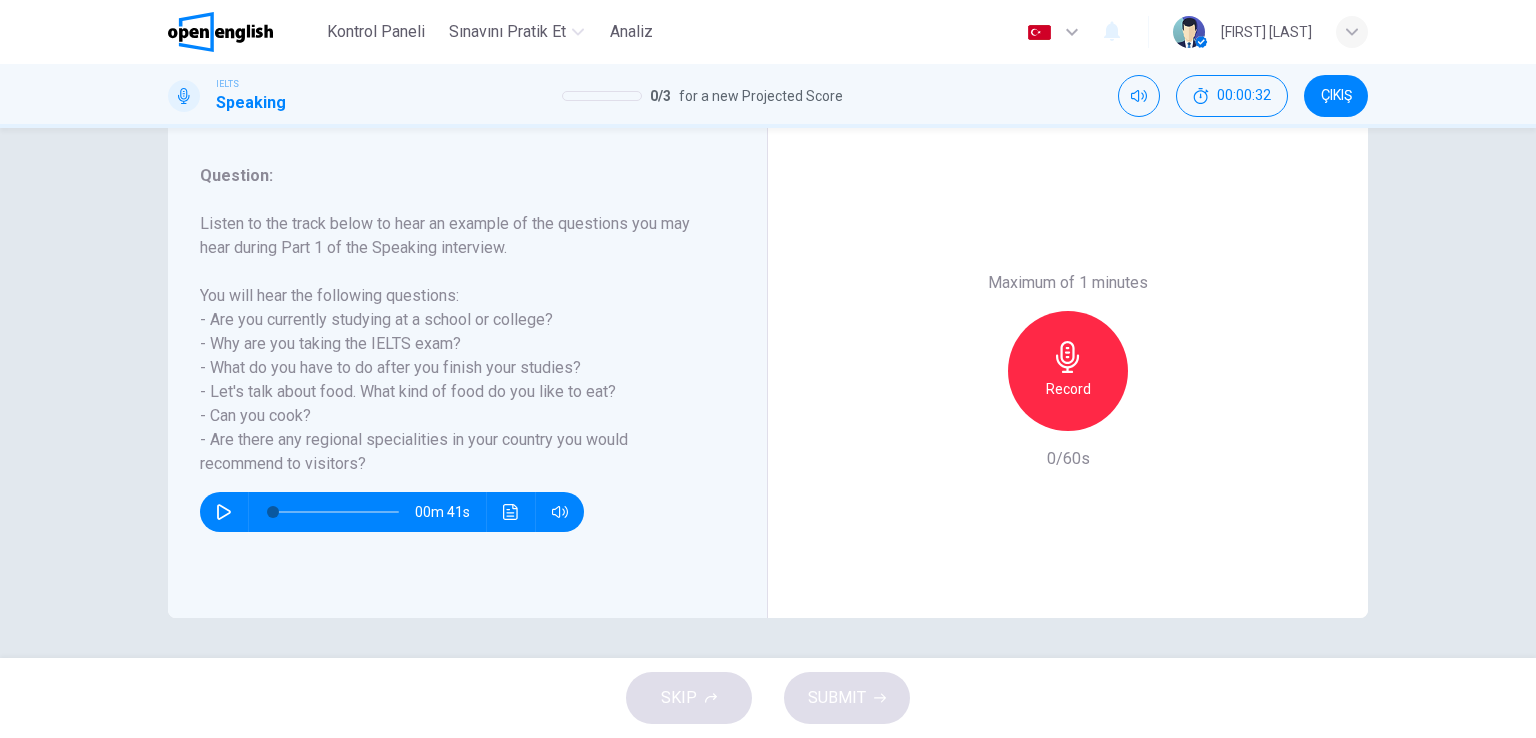 click on "Record" at bounding box center [1068, 389] 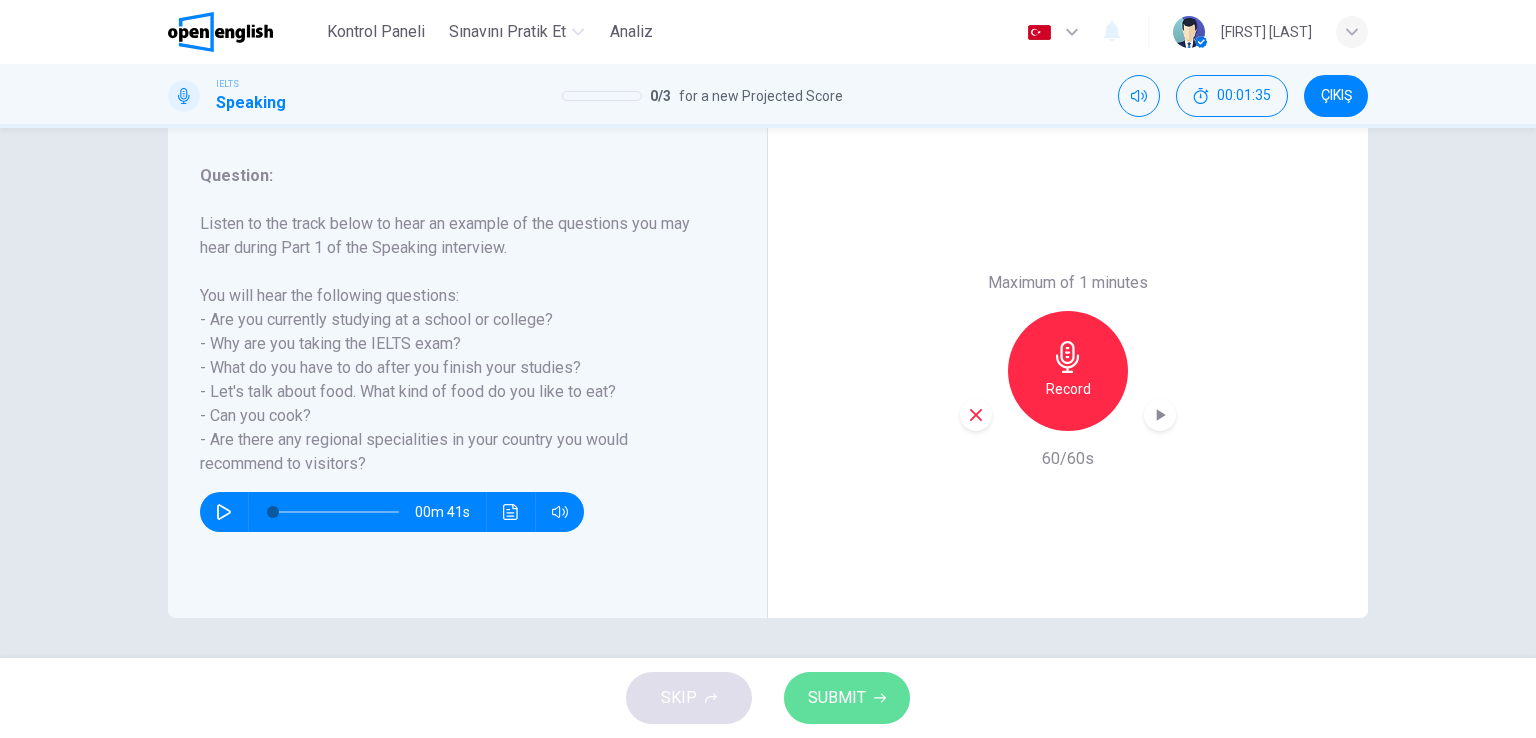click on "SUBMIT" at bounding box center (847, 698) 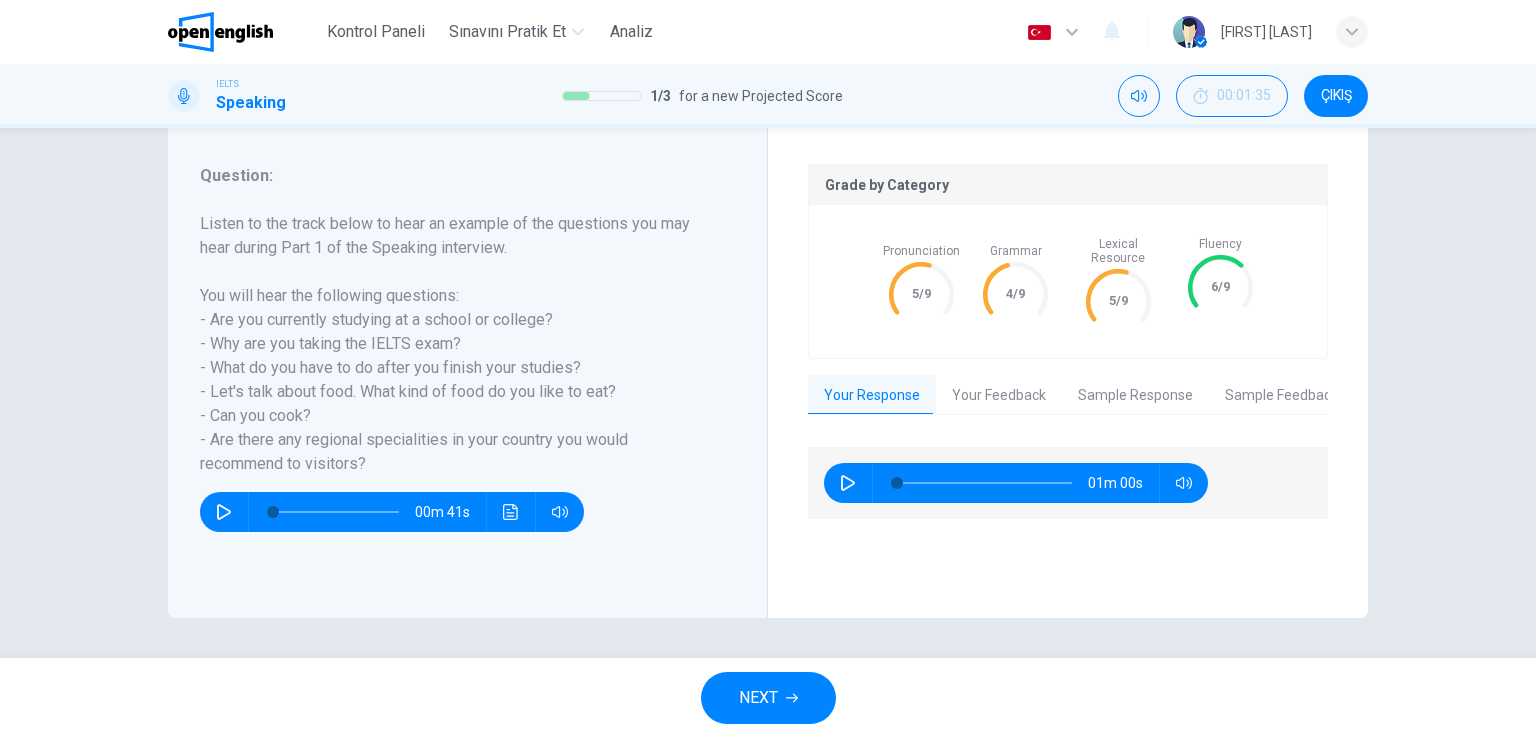 click on "Your Feedback" at bounding box center (999, 396) 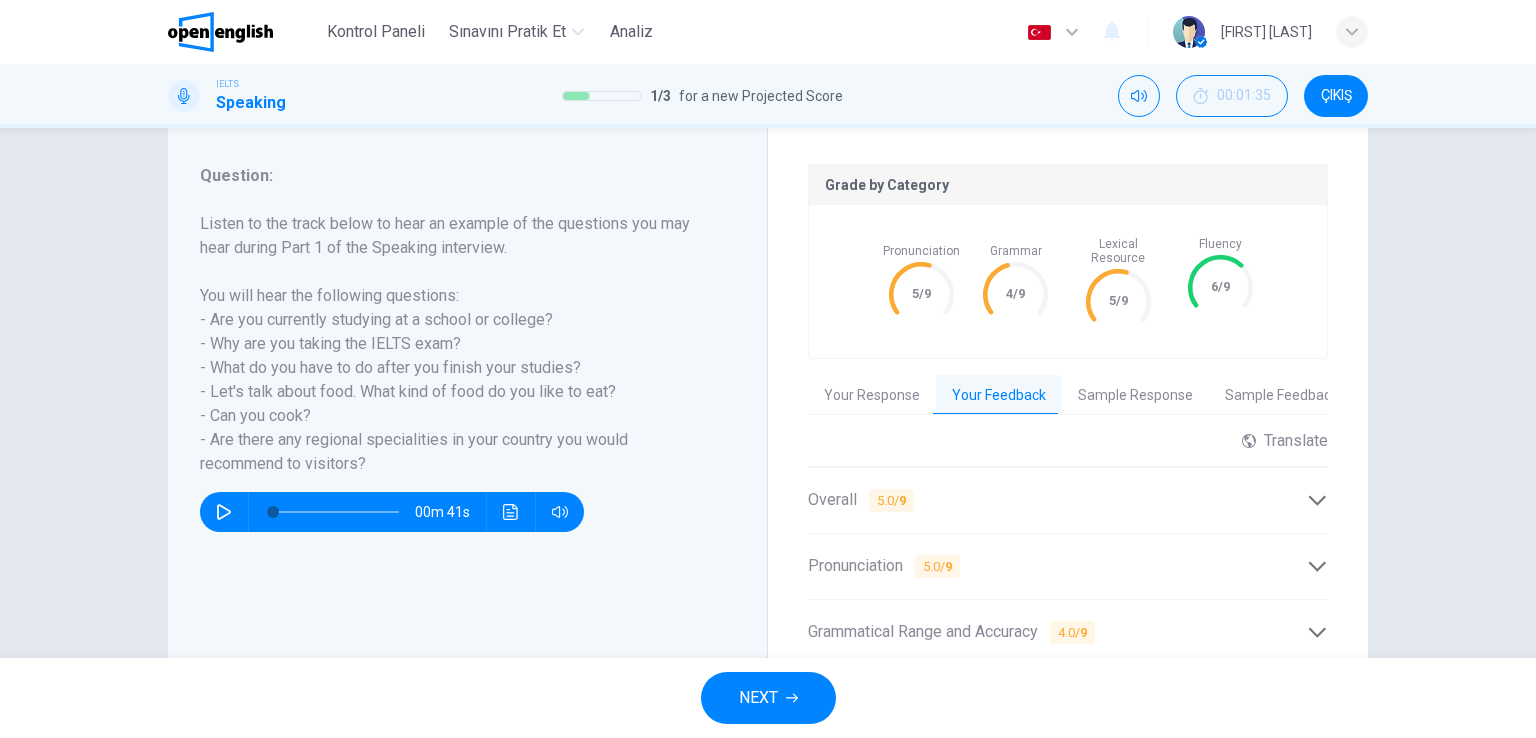 click on "Your Response" at bounding box center [872, 396] 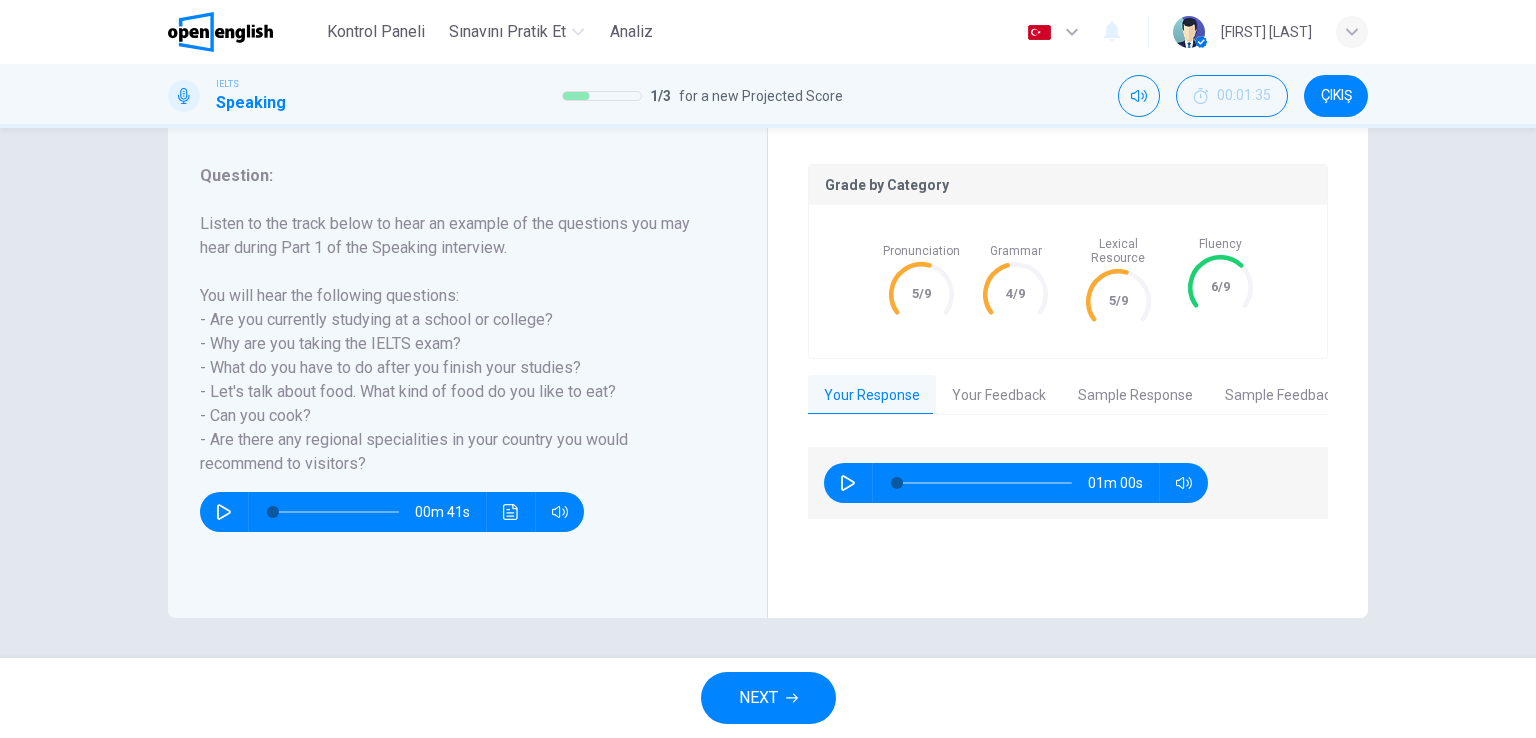 click on "Your Feedback" at bounding box center [999, 396] 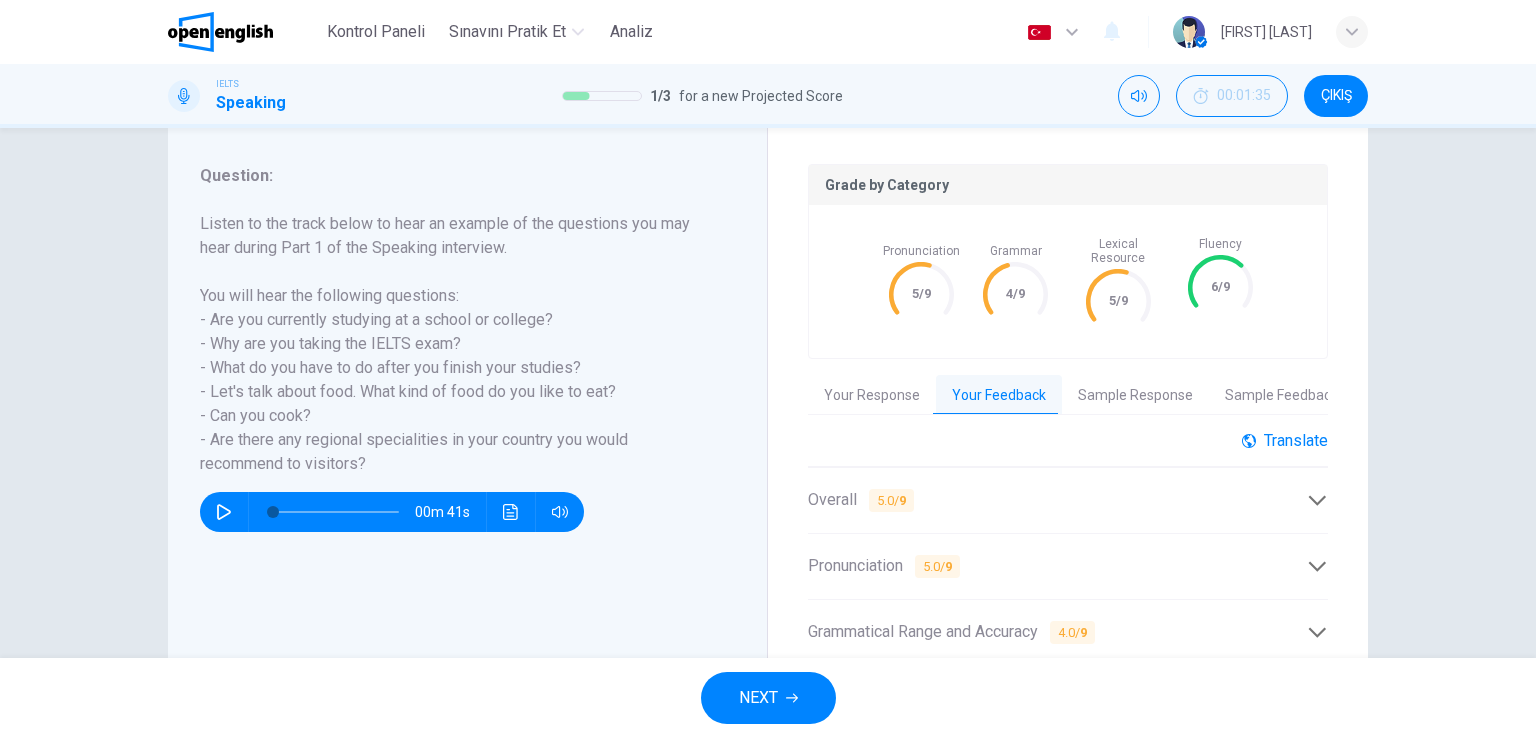 click on "Translate" at bounding box center [1285, 440] 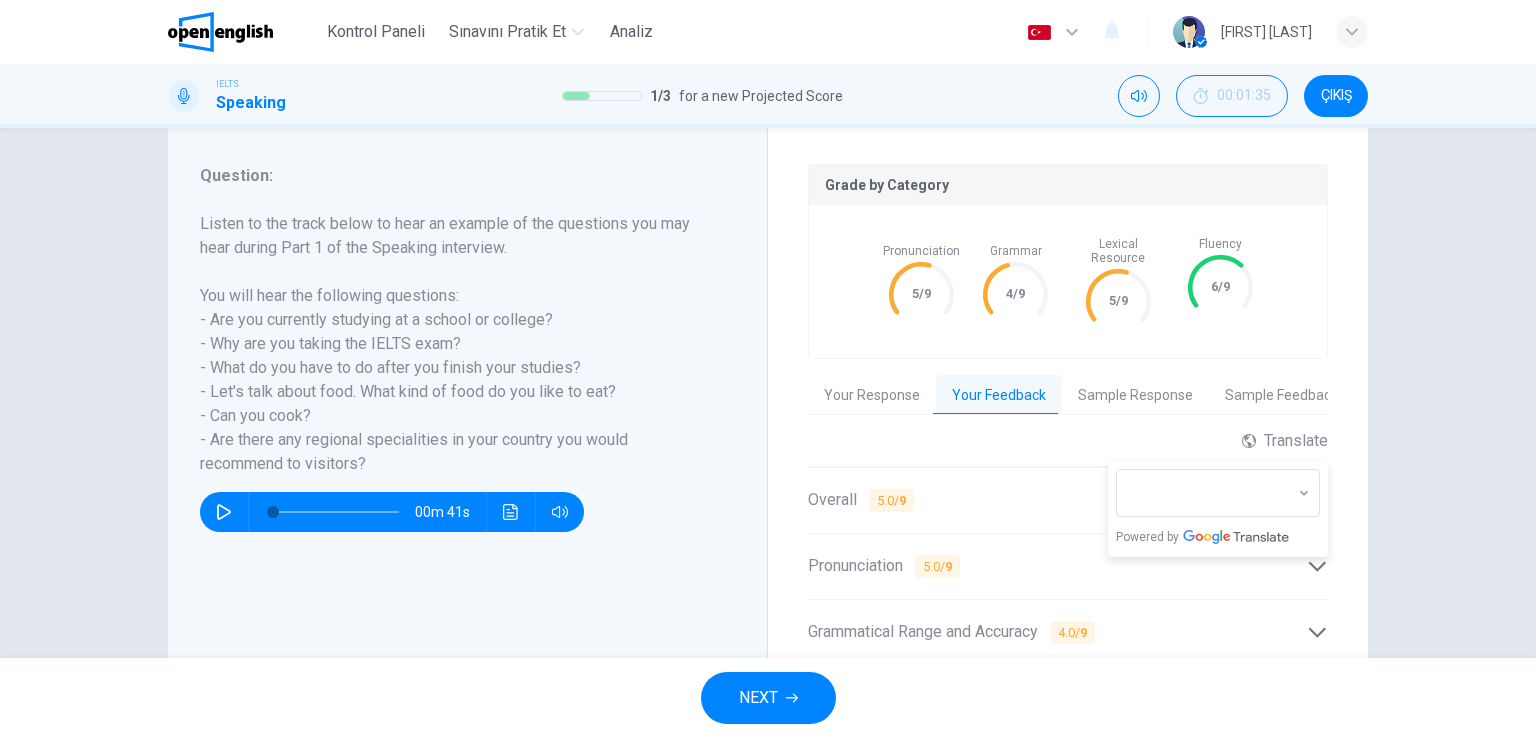 click on "Translate ​ ​ Powered by" at bounding box center (1068, 449) 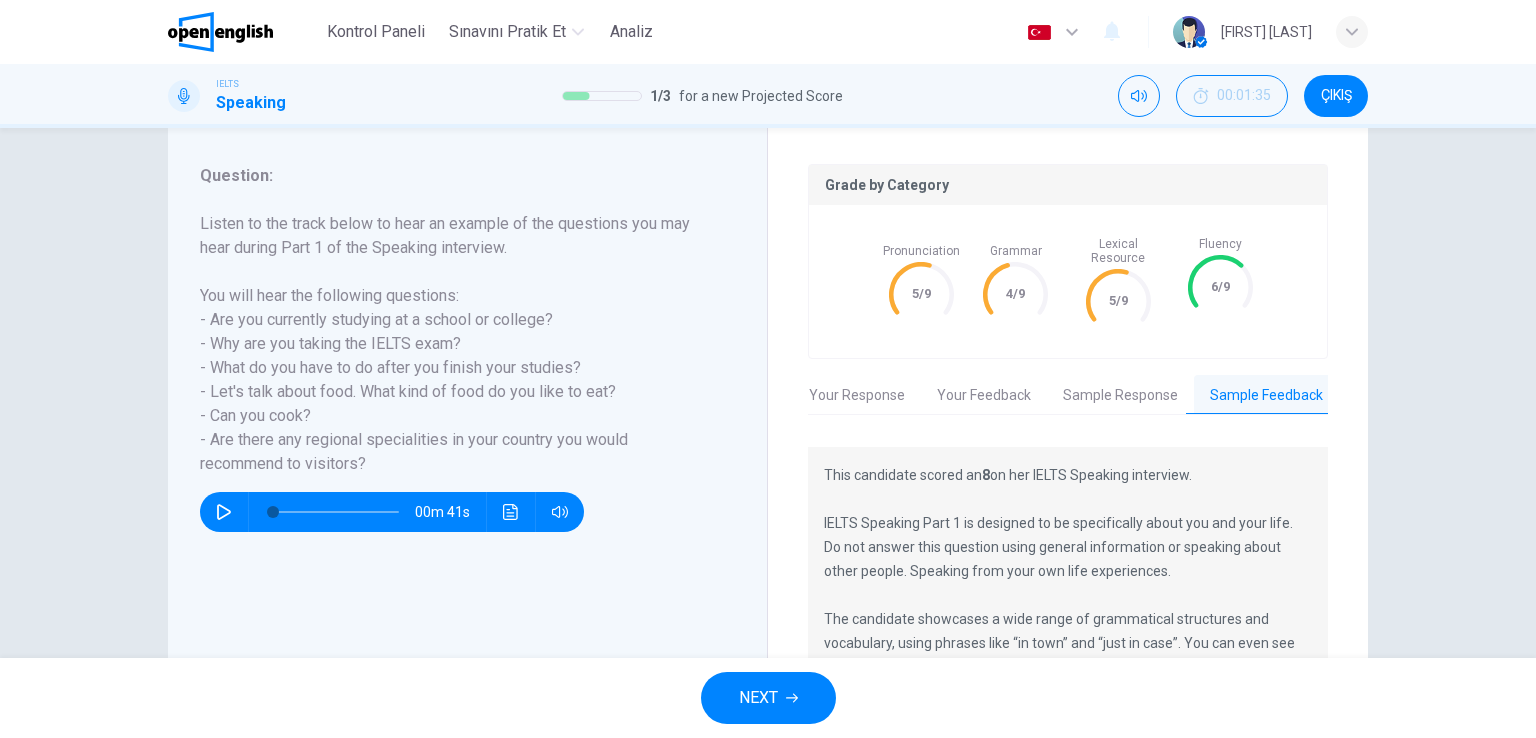scroll, scrollTop: 0, scrollLeft: 16, axis: horizontal 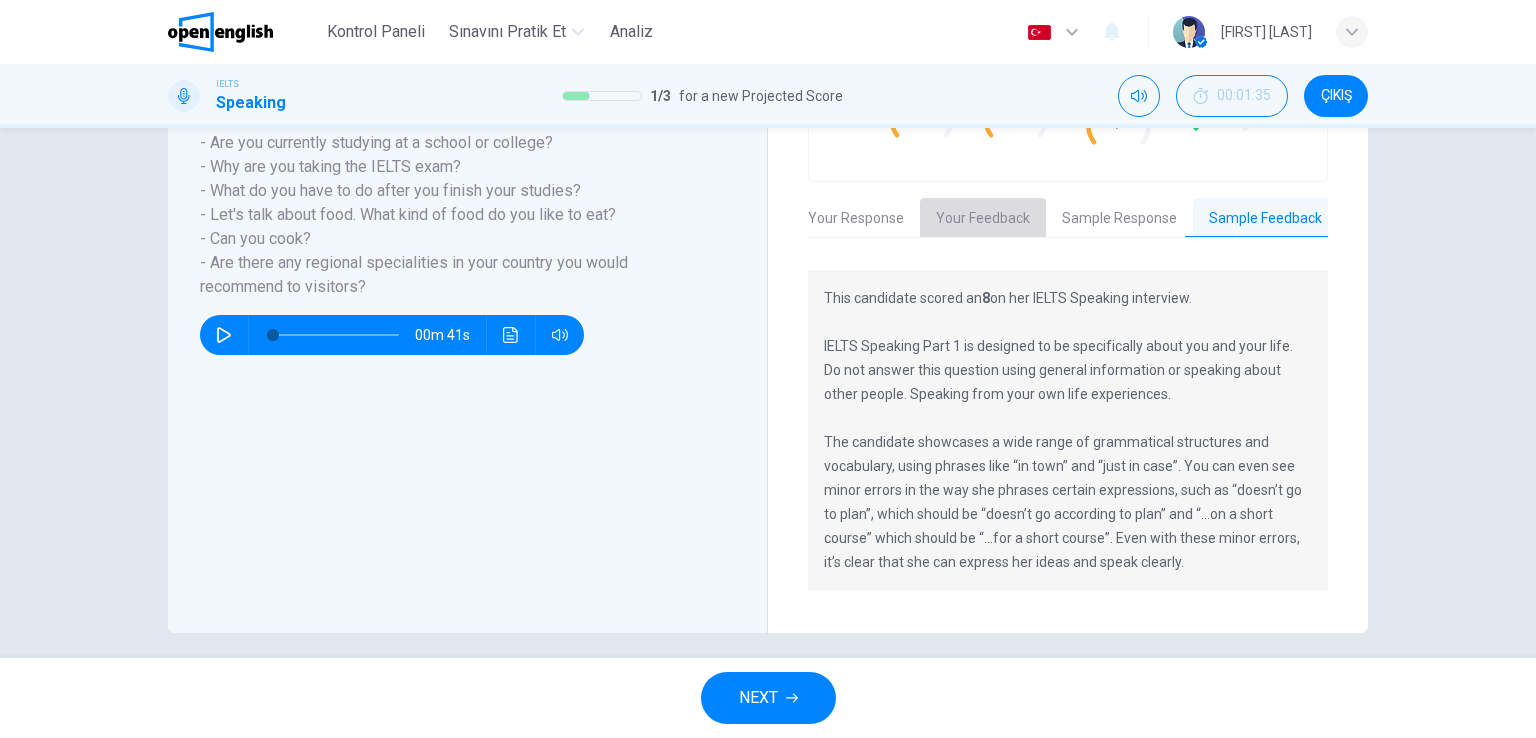 click on "Your Feedback" at bounding box center (983, 219) 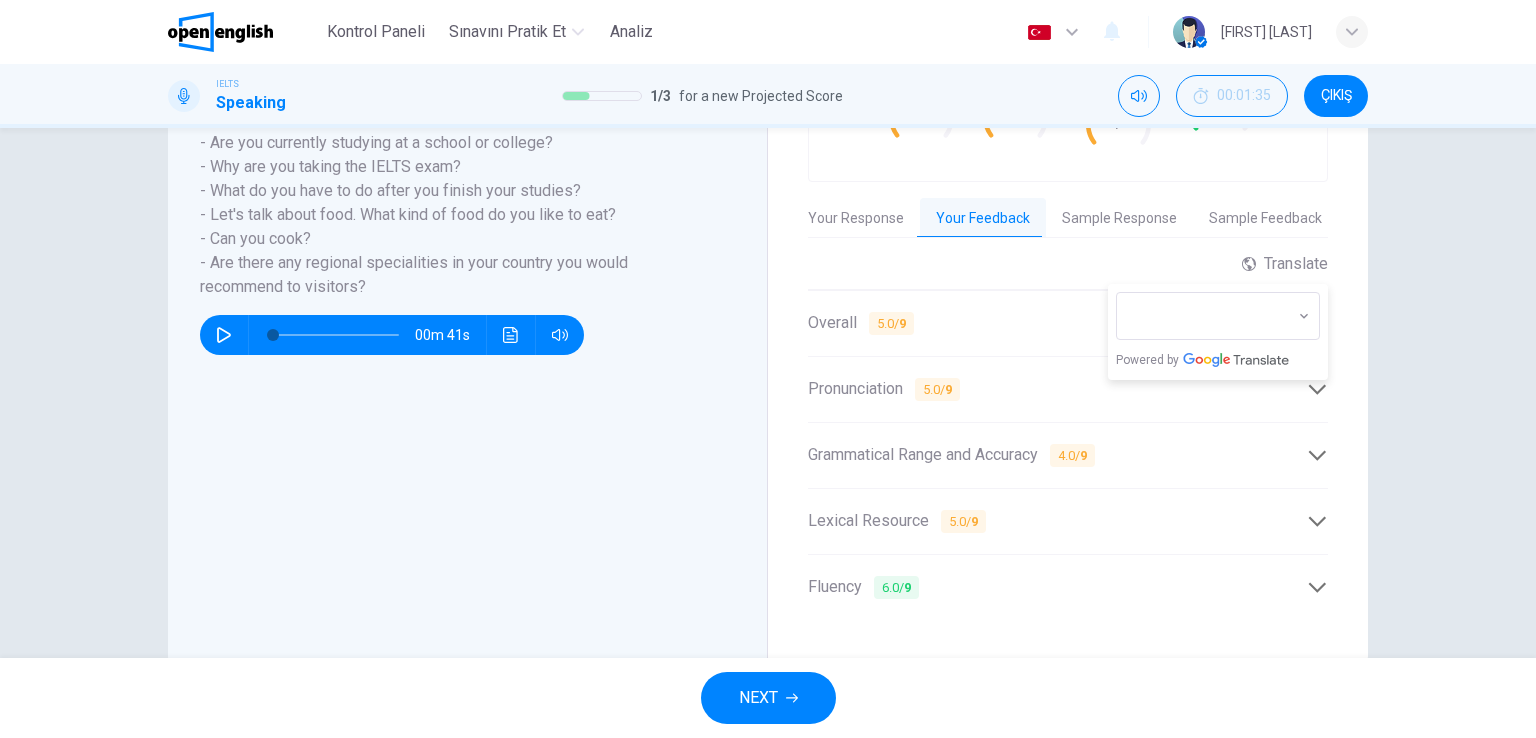 click on "Sample Response" at bounding box center (1119, 219) 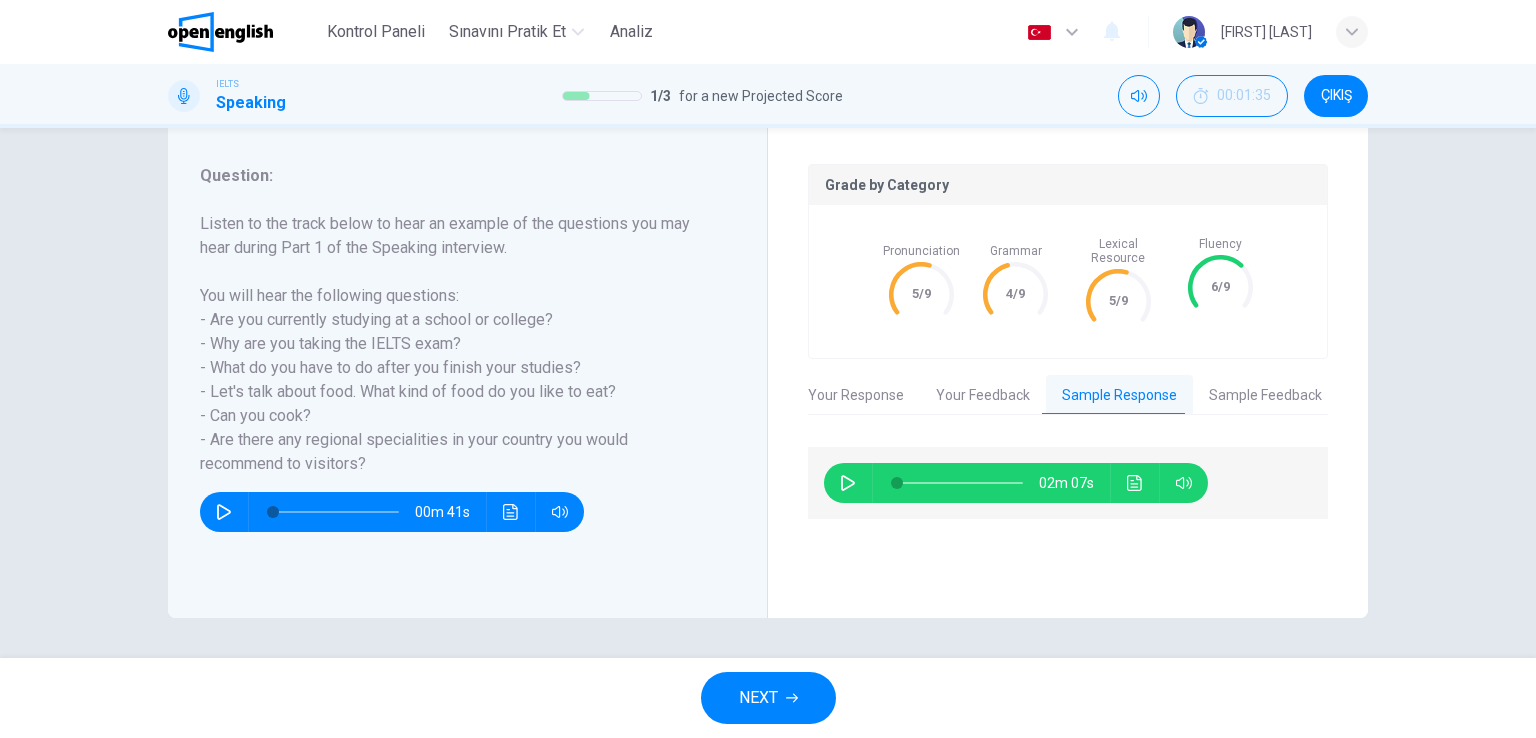 scroll, scrollTop: 245, scrollLeft: 0, axis: vertical 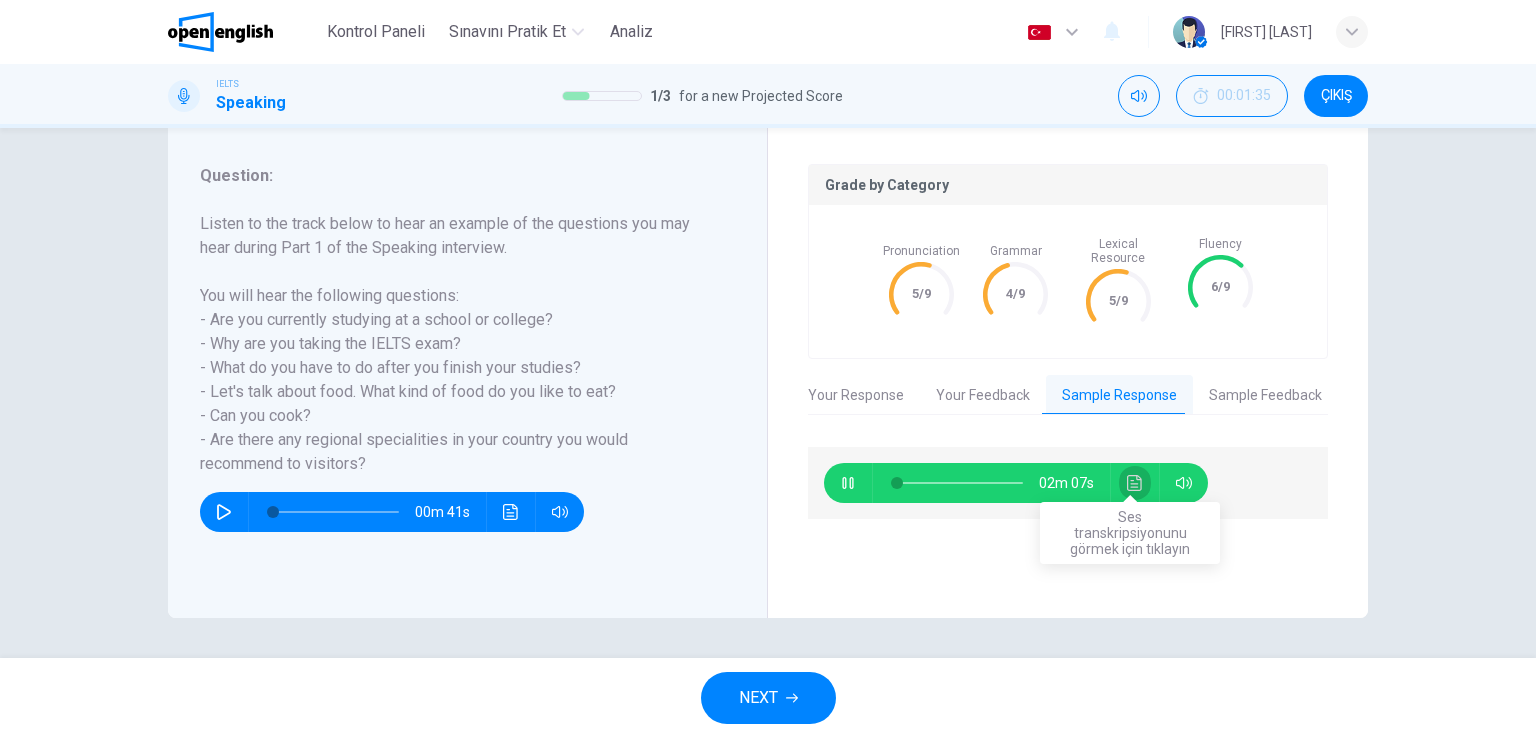 click at bounding box center [1135, 483] 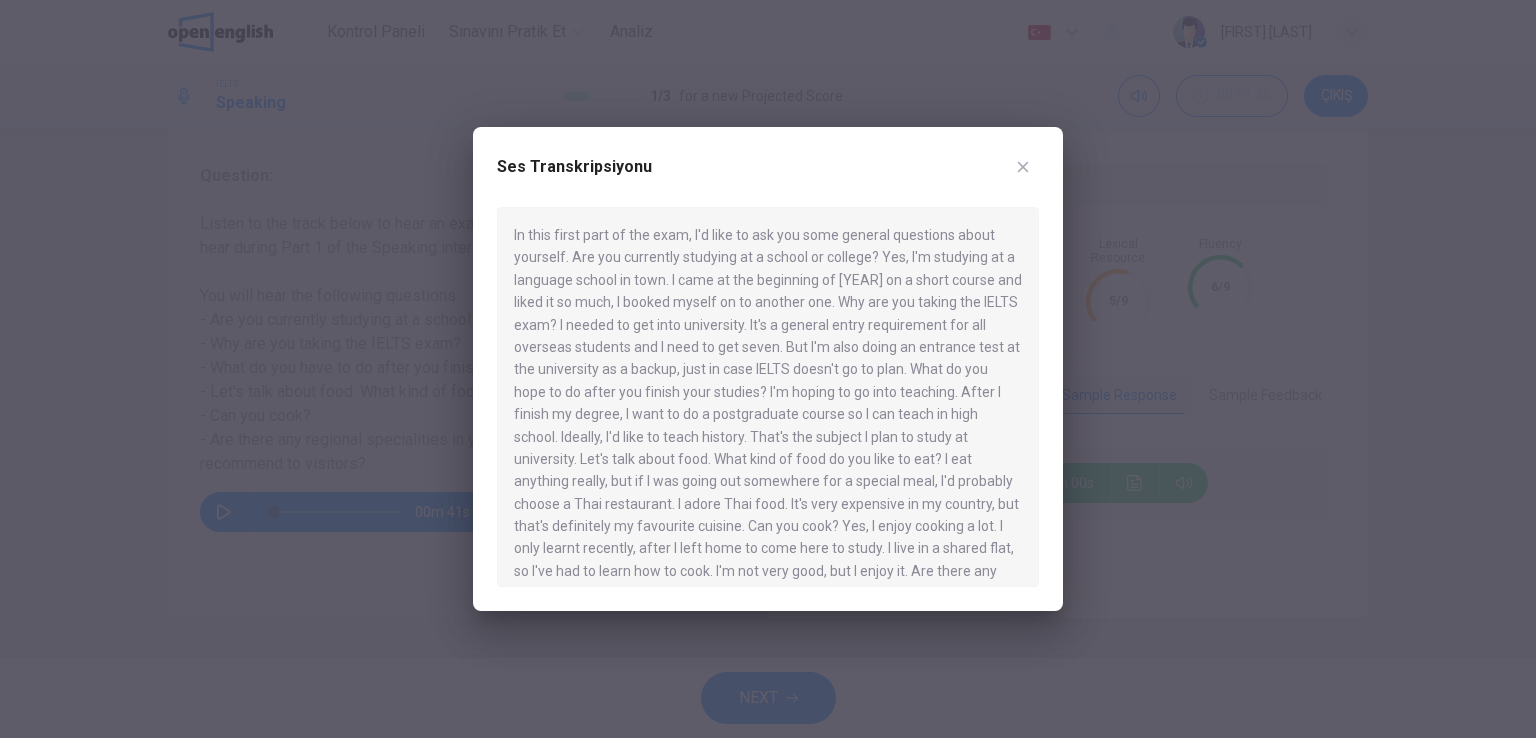 drag, startPoint x: 567, startPoint y: 254, endPoint x: 935, endPoint y: 260, distance: 368.04892 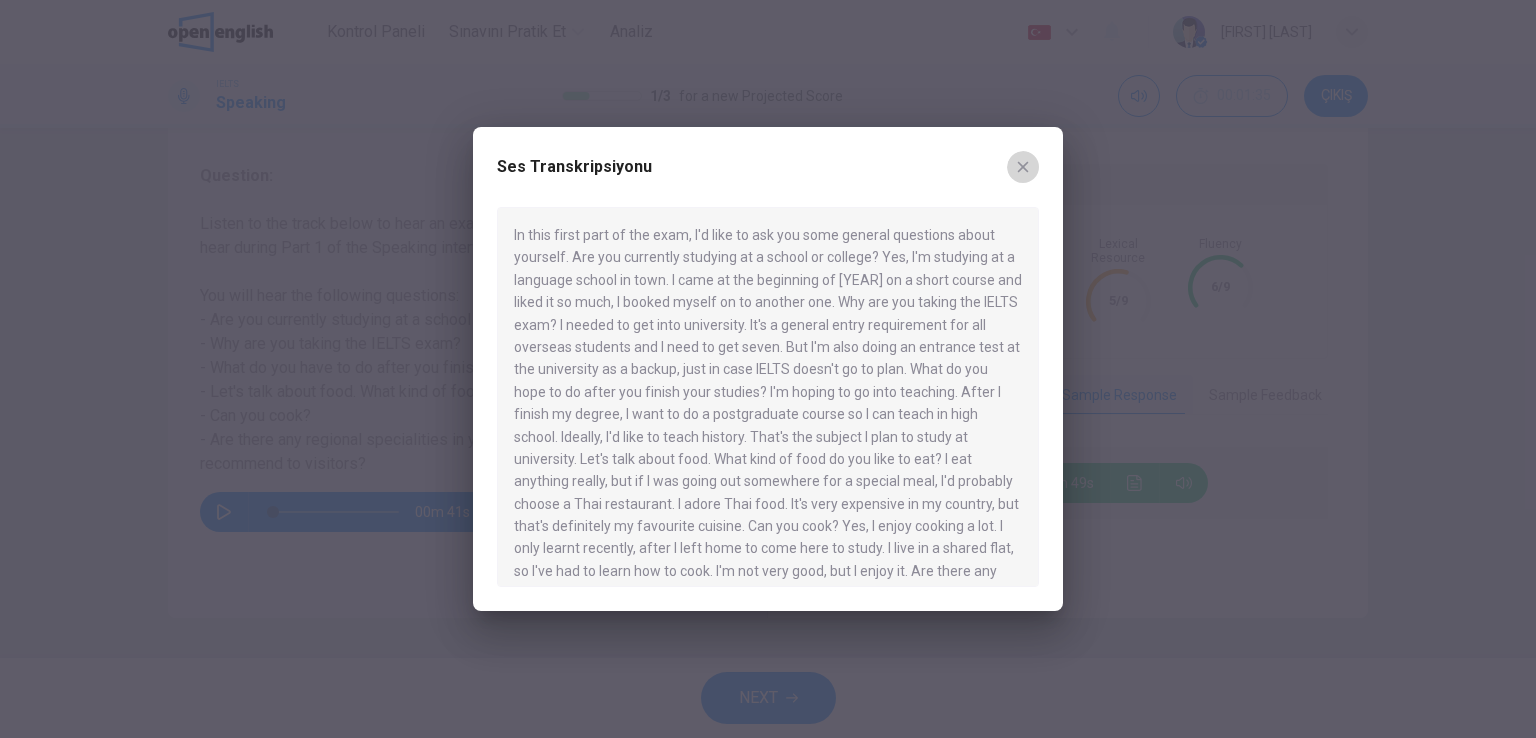 click at bounding box center [1023, 167] 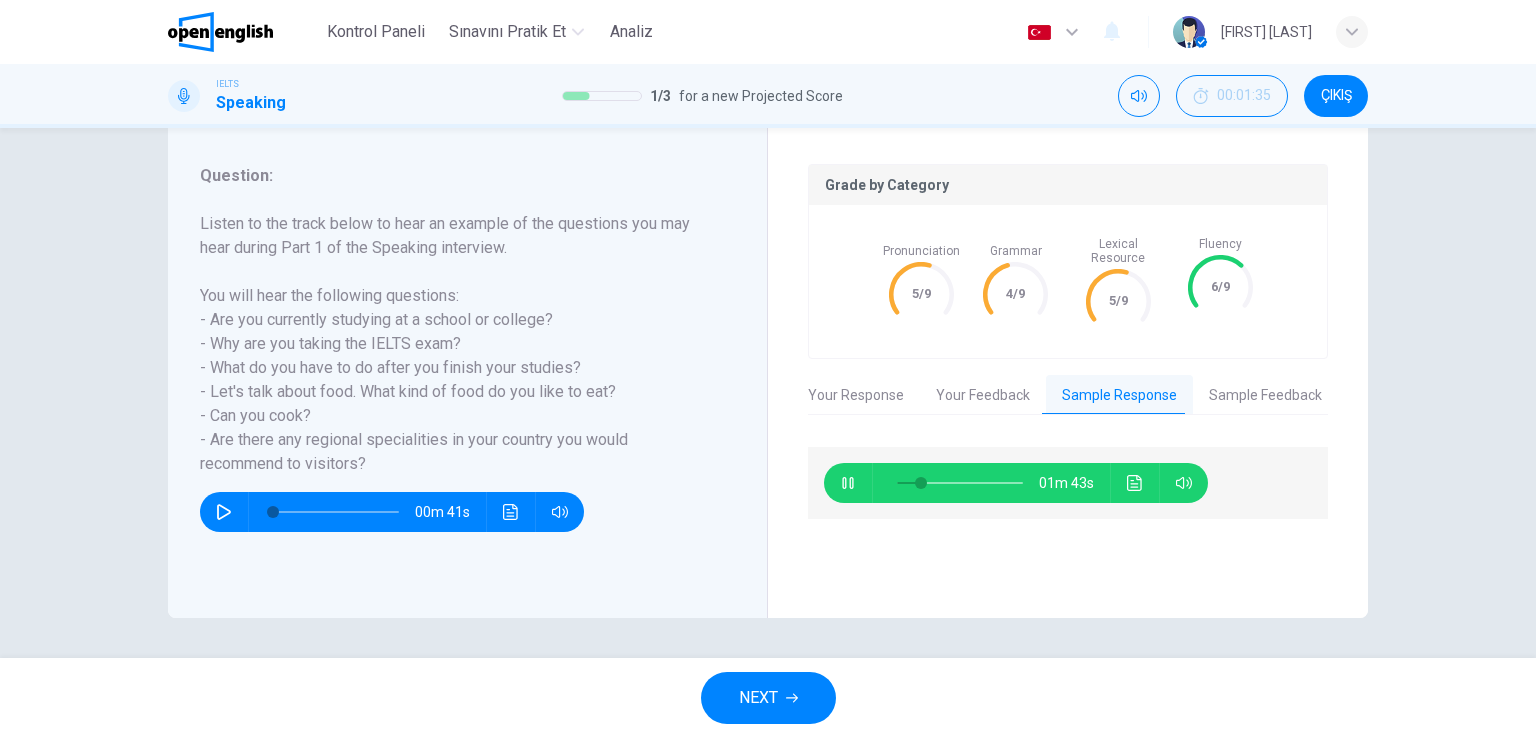 click at bounding box center [848, 483] 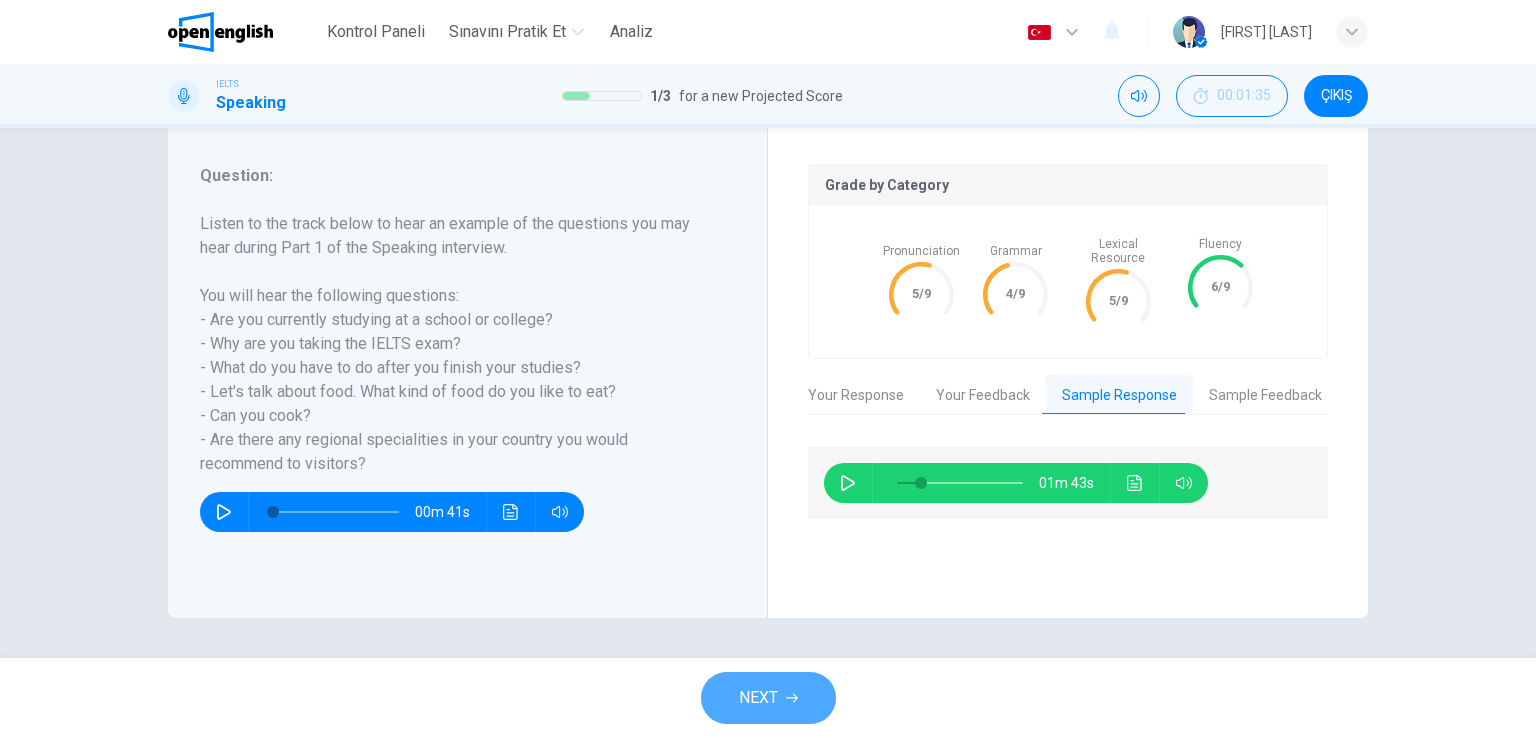 click on "NEXT" at bounding box center [768, 698] 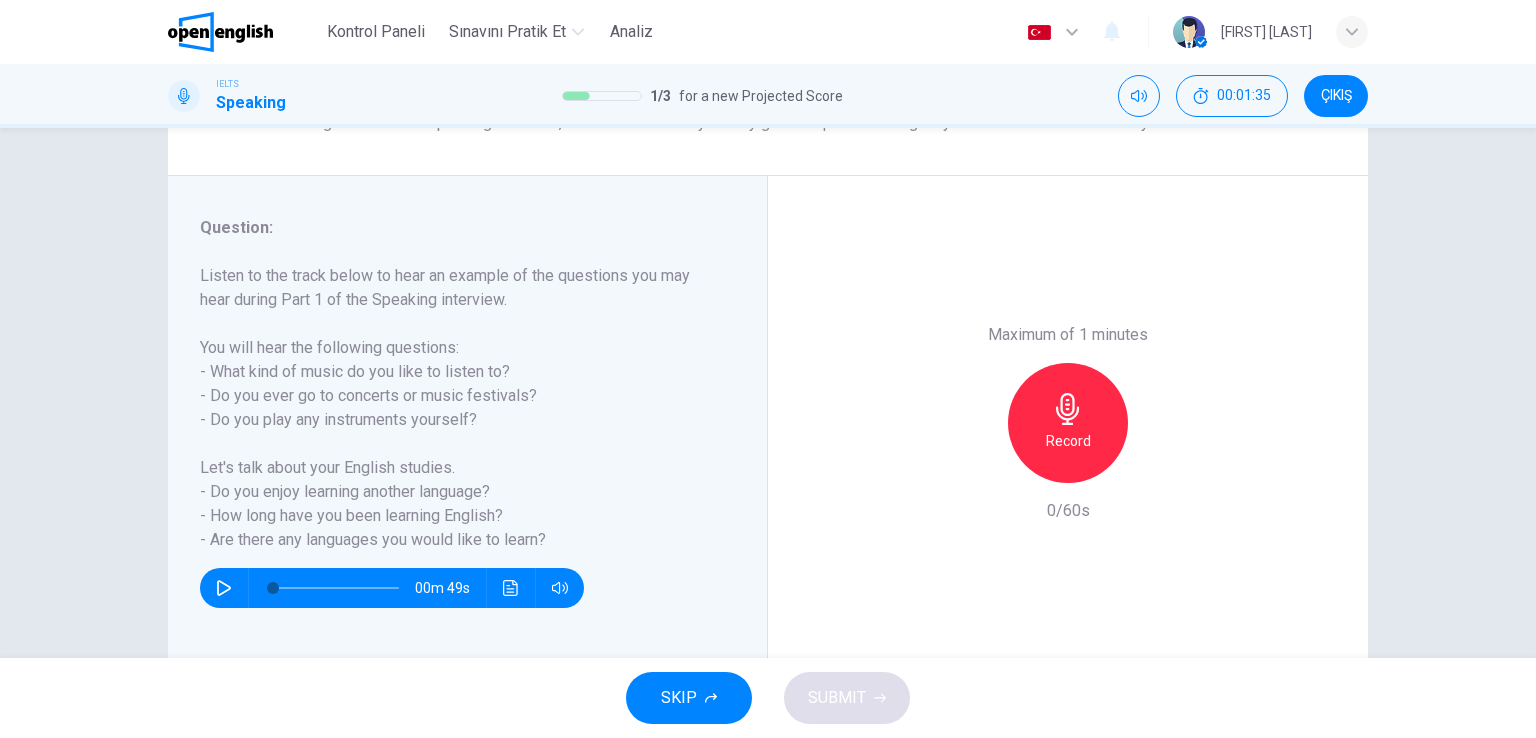 scroll, scrollTop: 245, scrollLeft: 0, axis: vertical 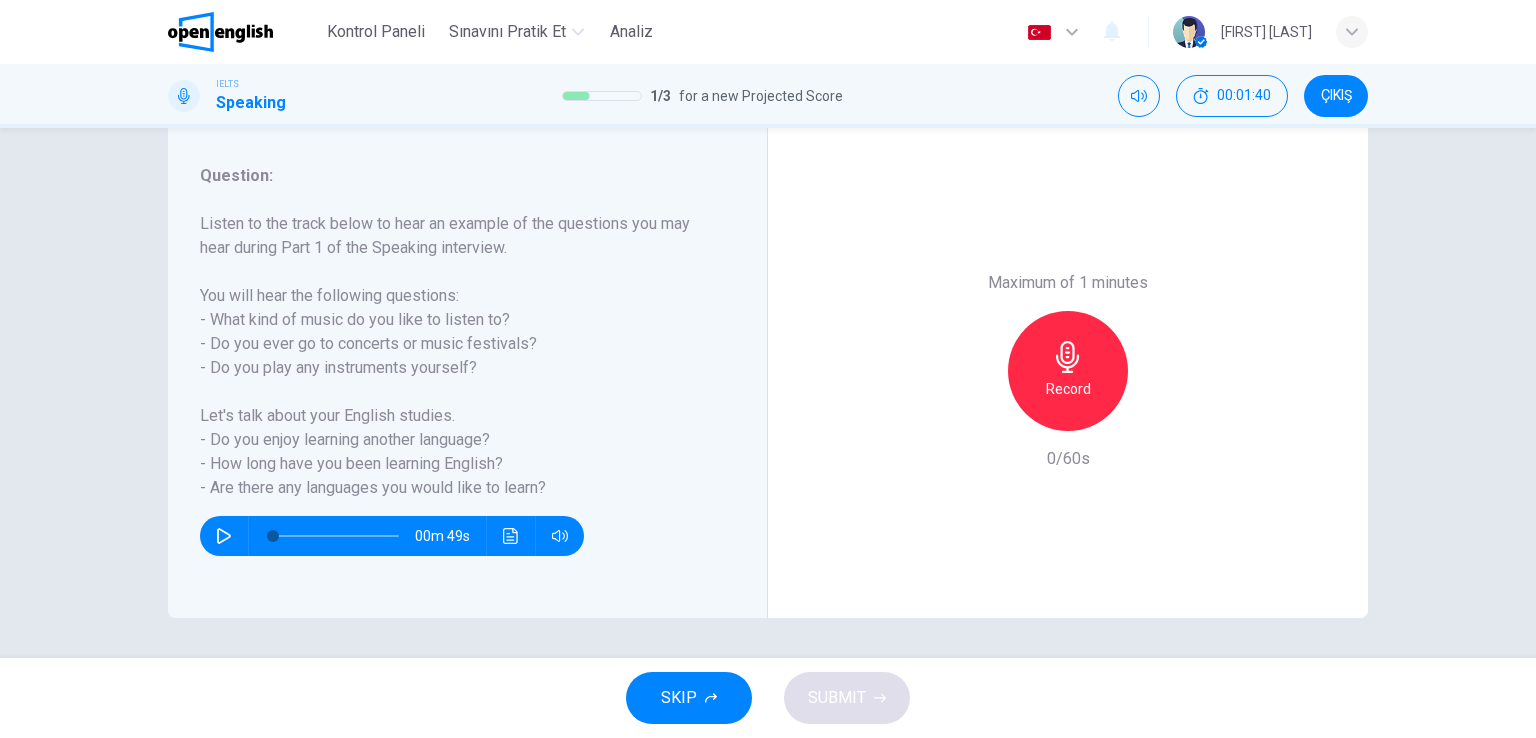 click at bounding box center (224, 536) 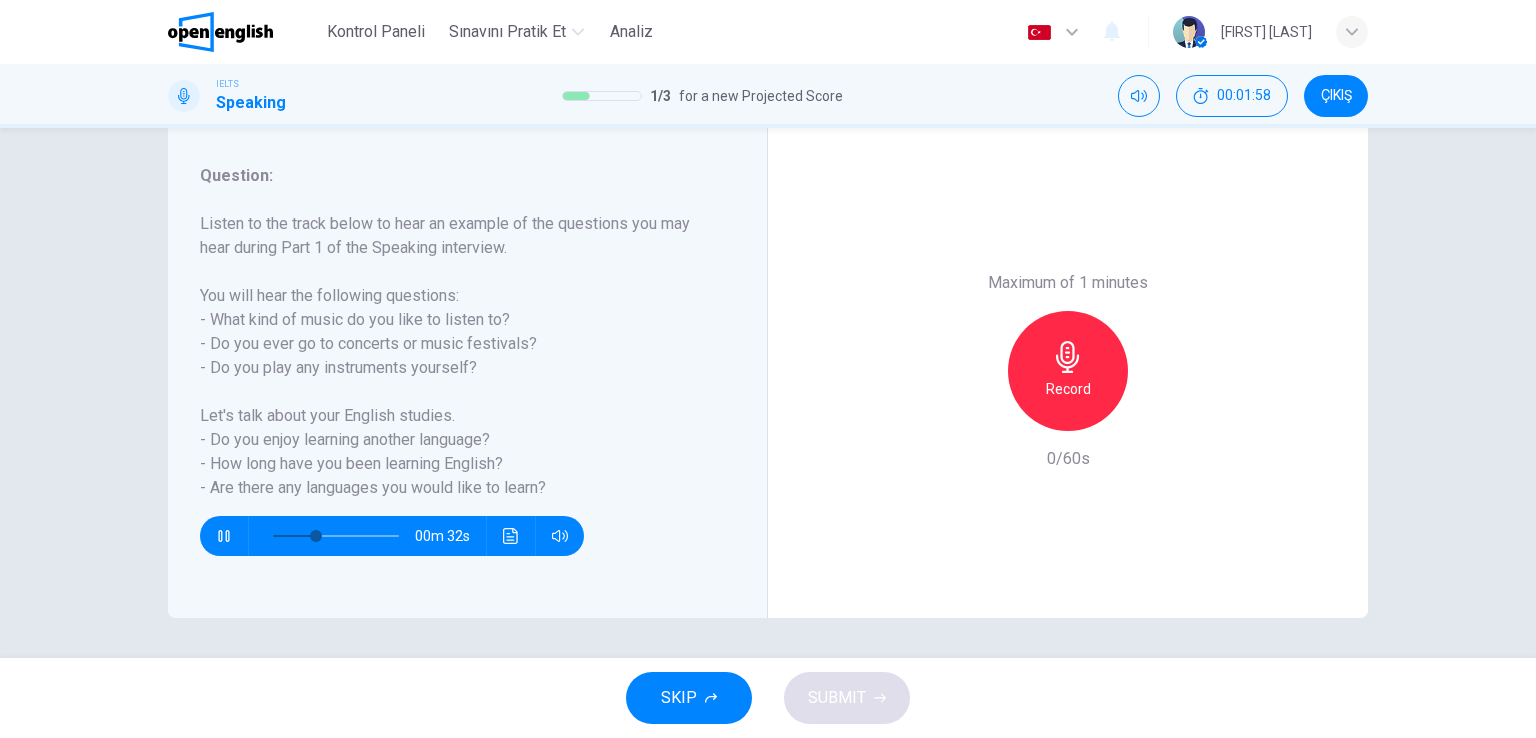 click at bounding box center [224, 536] 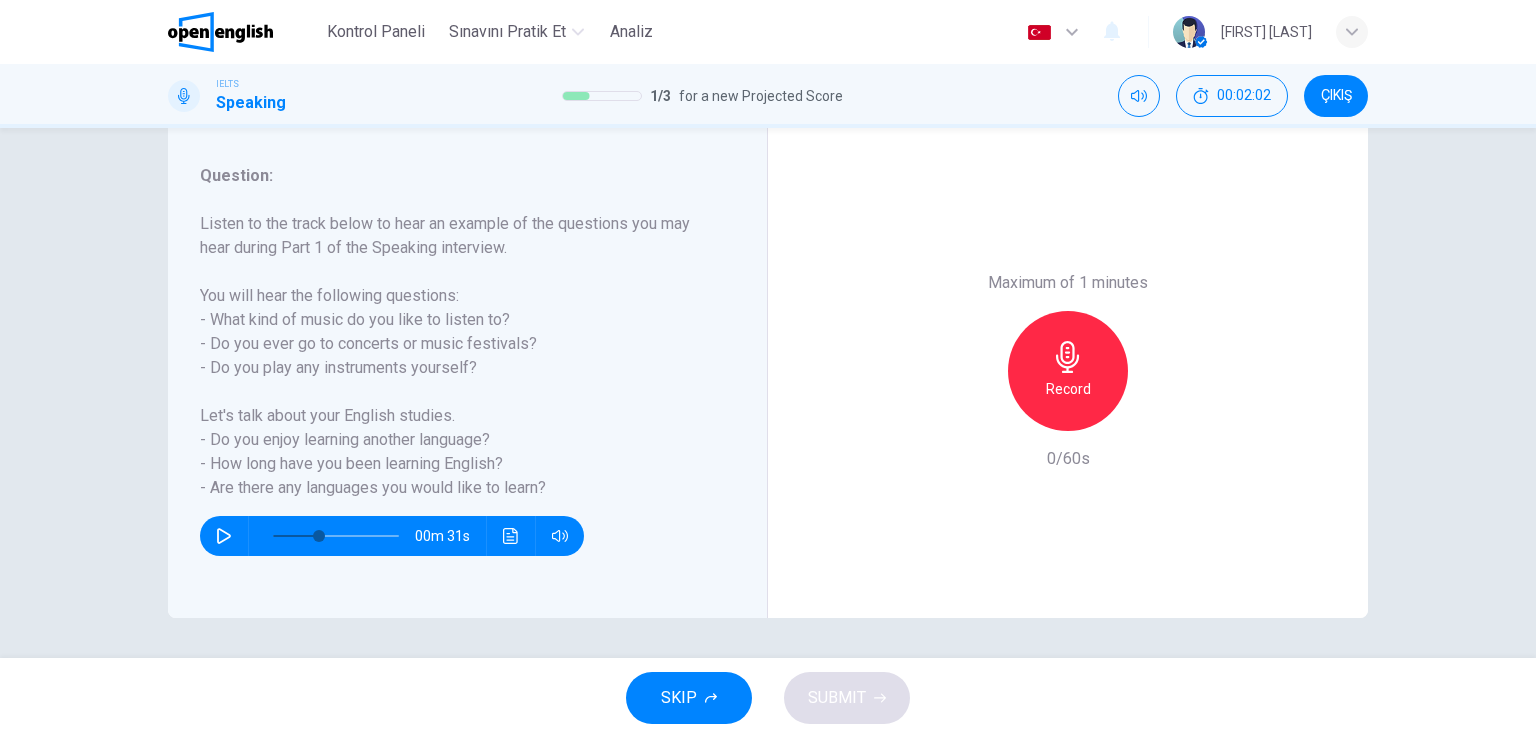 click on "Record" at bounding box center [1068, 389] 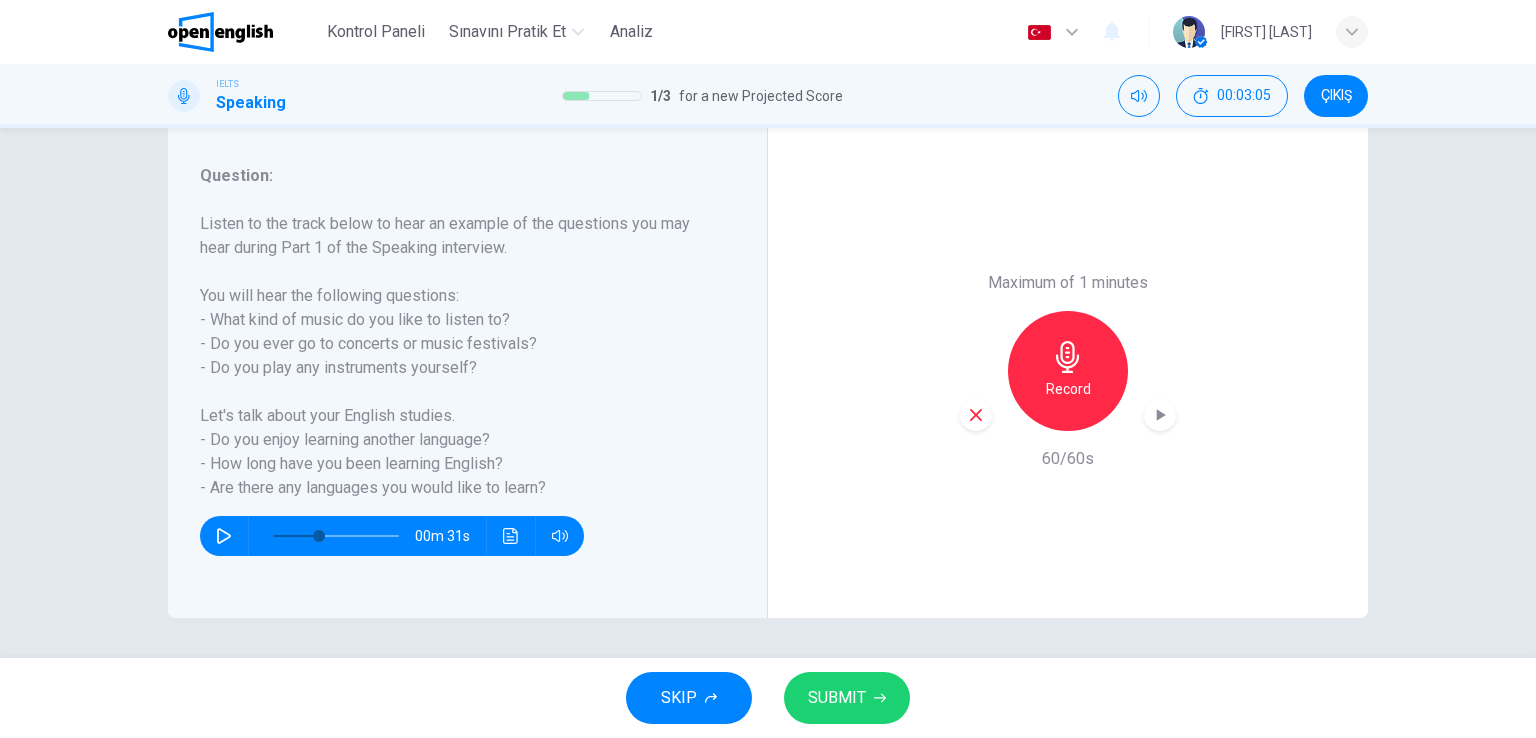 click at bounding box center (880, 698) 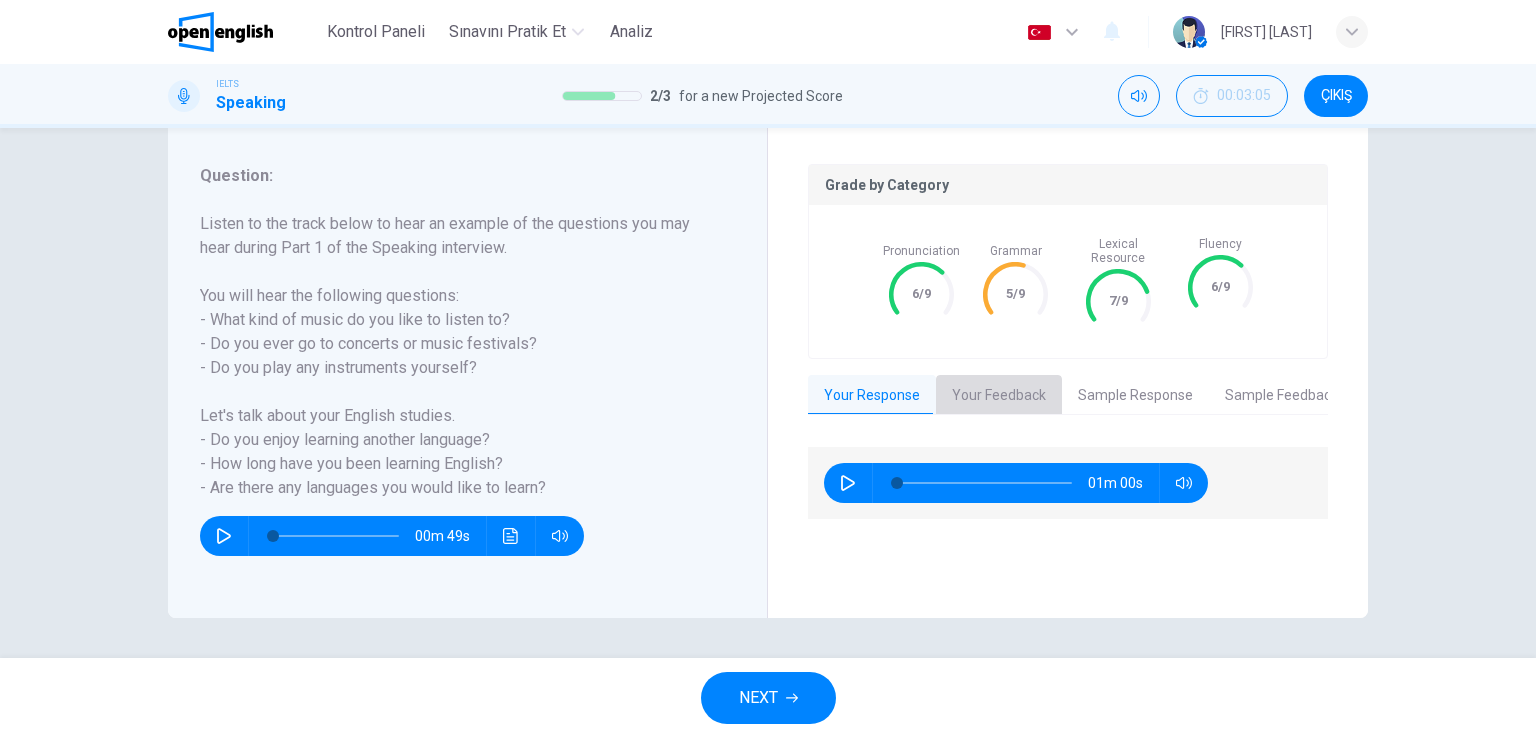 click on "Your [CATEGORY]" at bounding box center [999, 396] 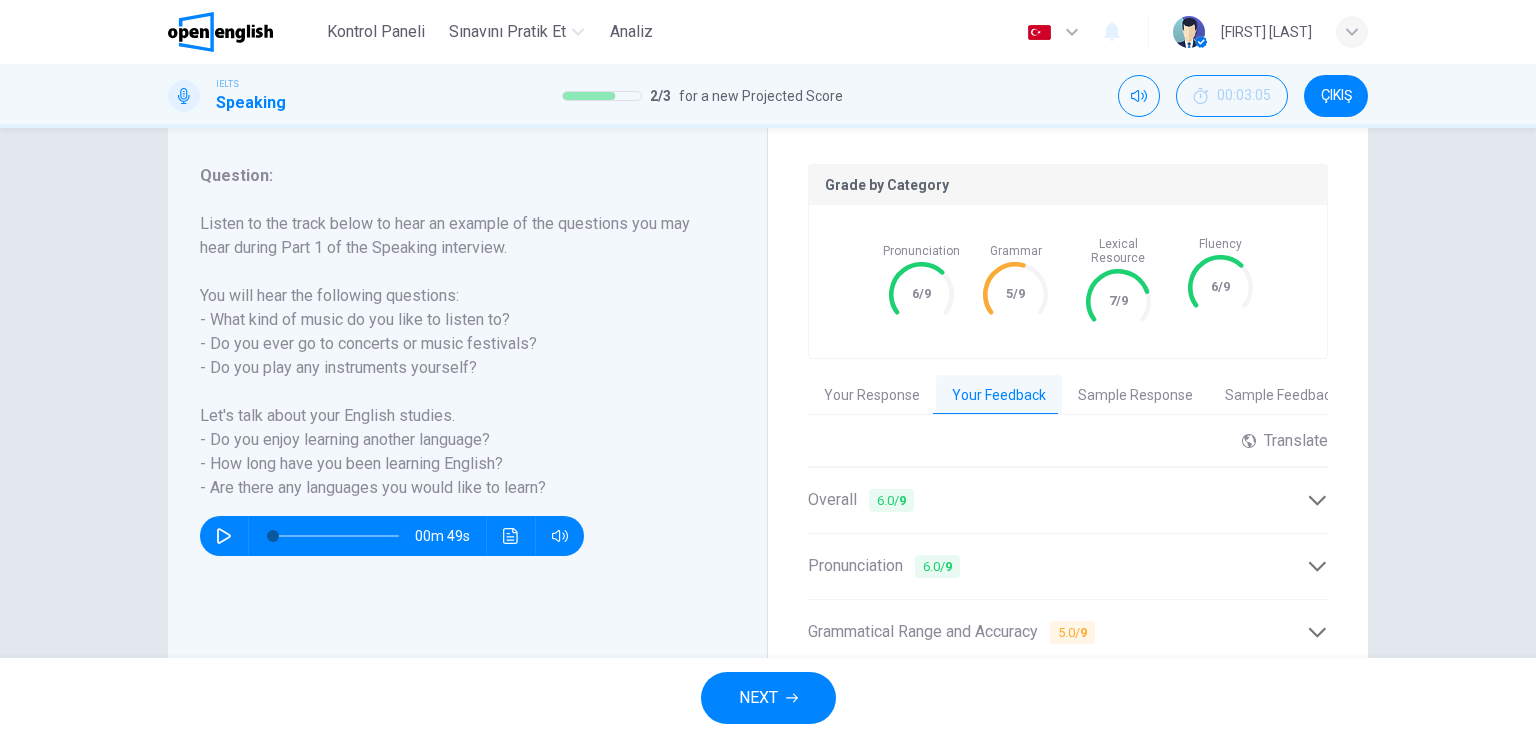 scroll, scrollTop: 454, scrollLeft: 0, axis: vertical 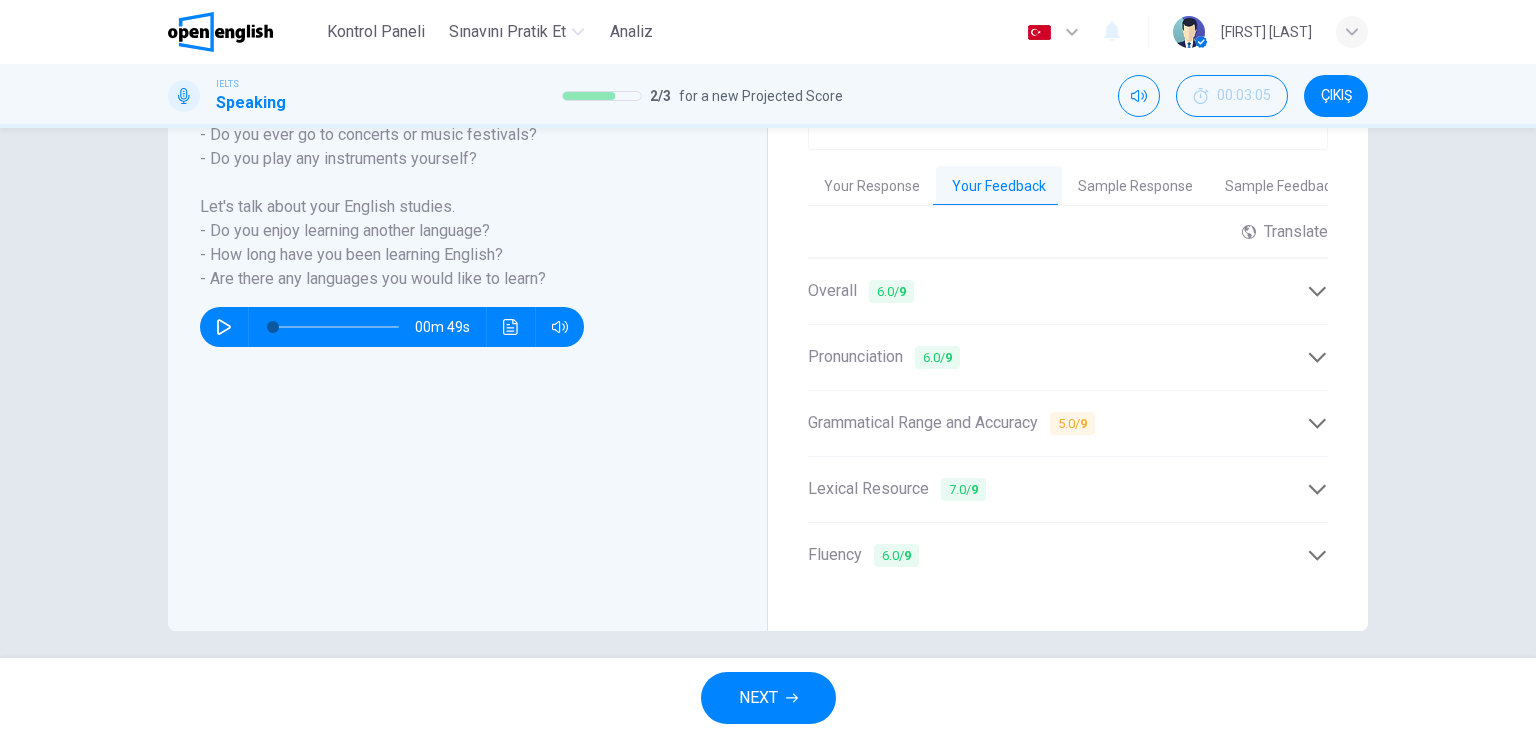 click at bounding box center [1317, 423] 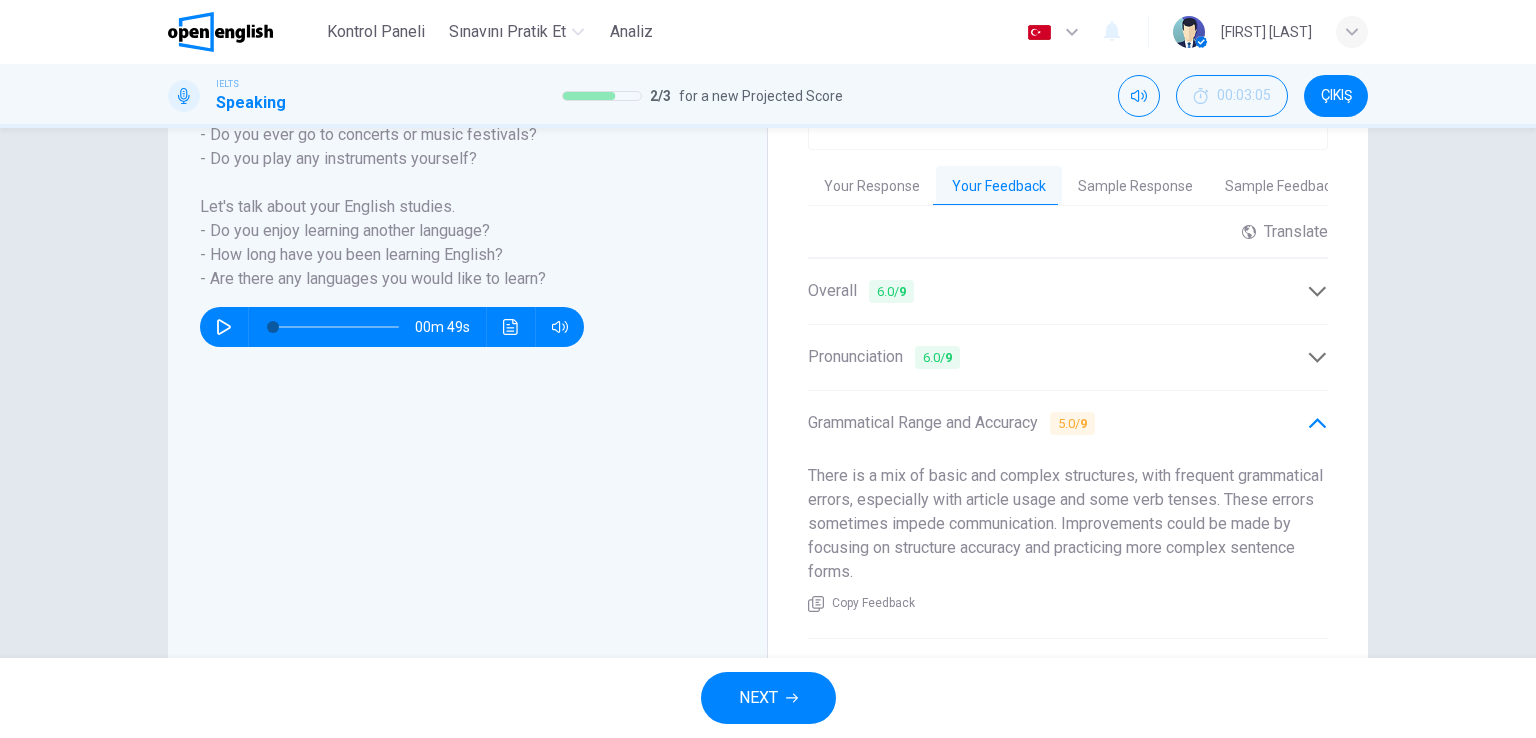 click on "Copy Feedback" at bounding box center (873, 604) 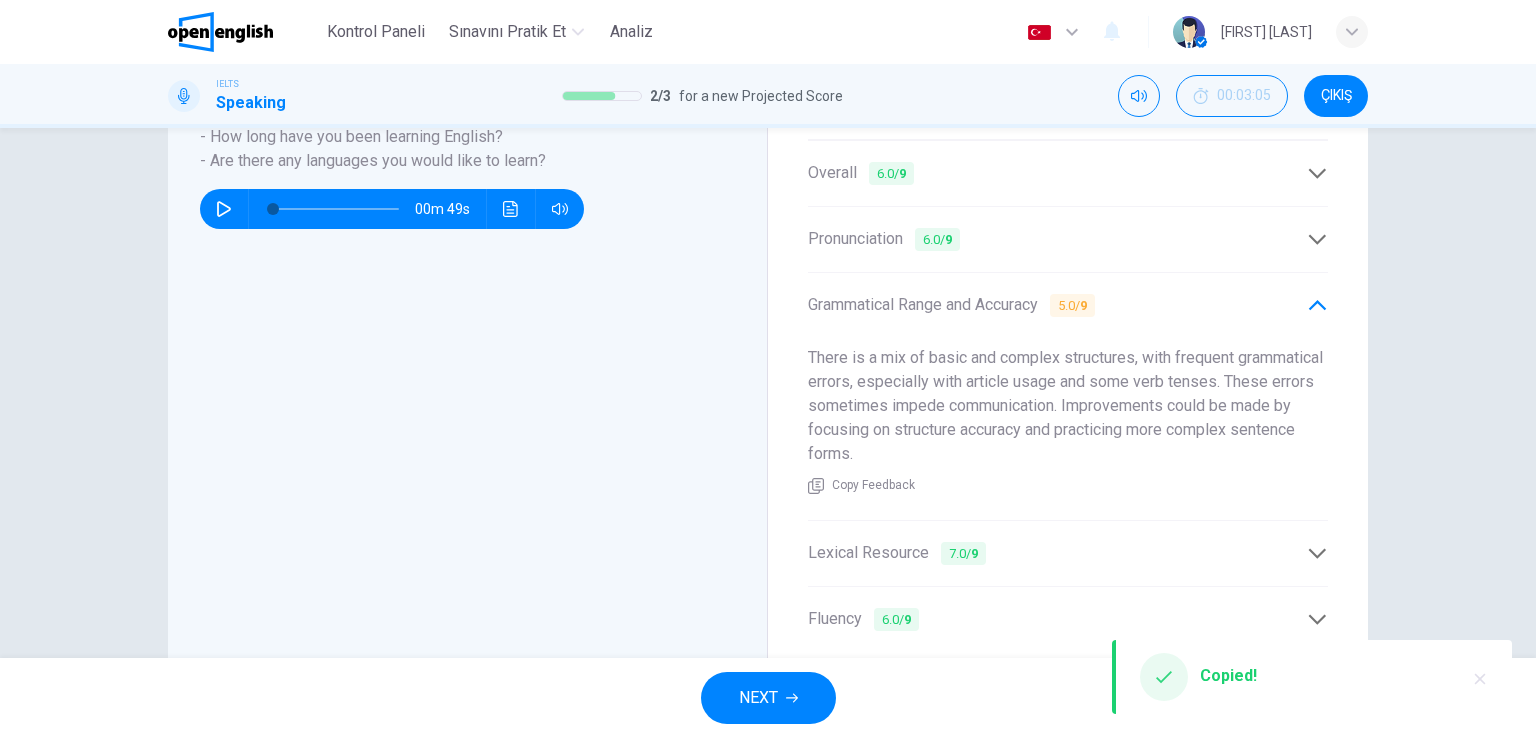 scroll, scrollTop: 636, scrollLeft: 0, axis: vertical 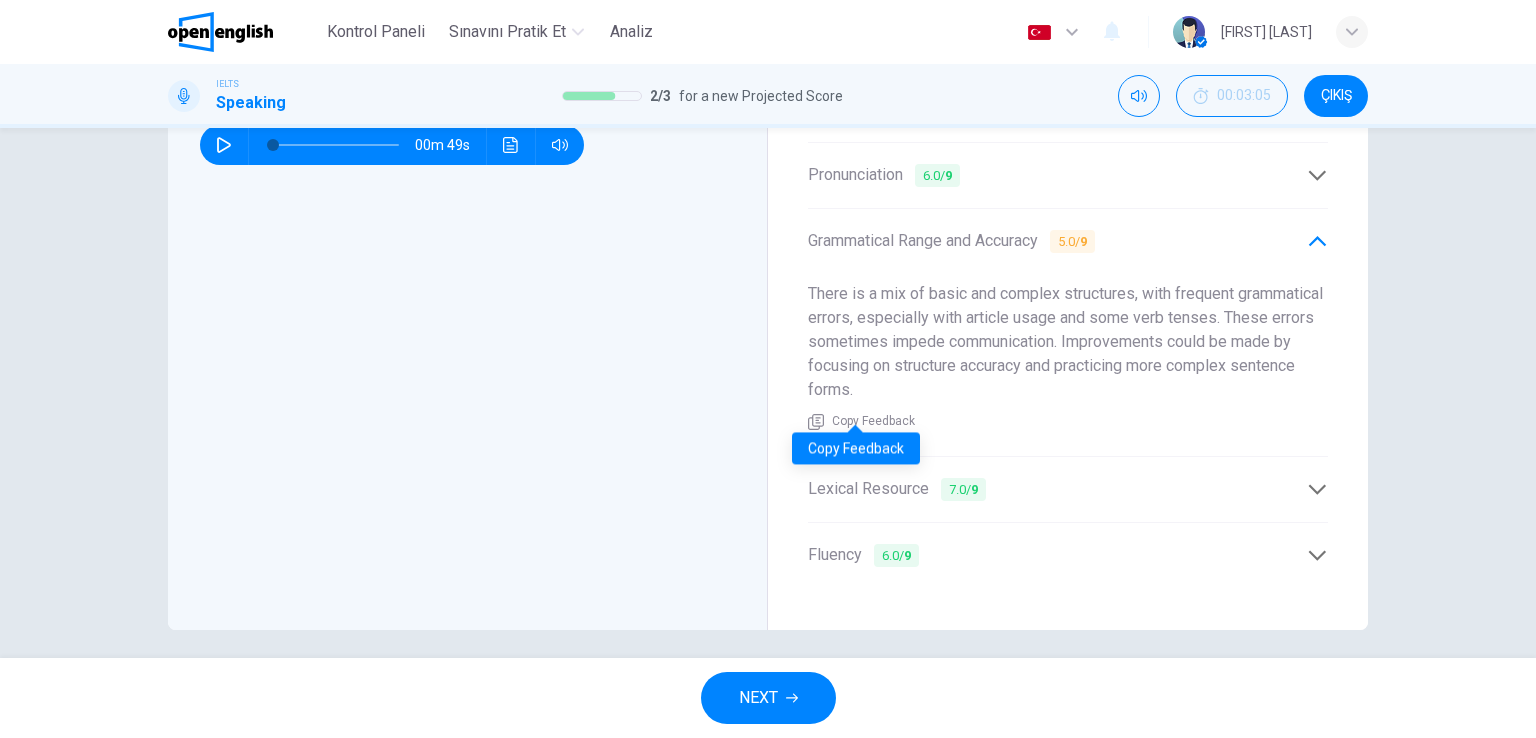 click on "Copy Feedback" at bounding box center [873, 422] 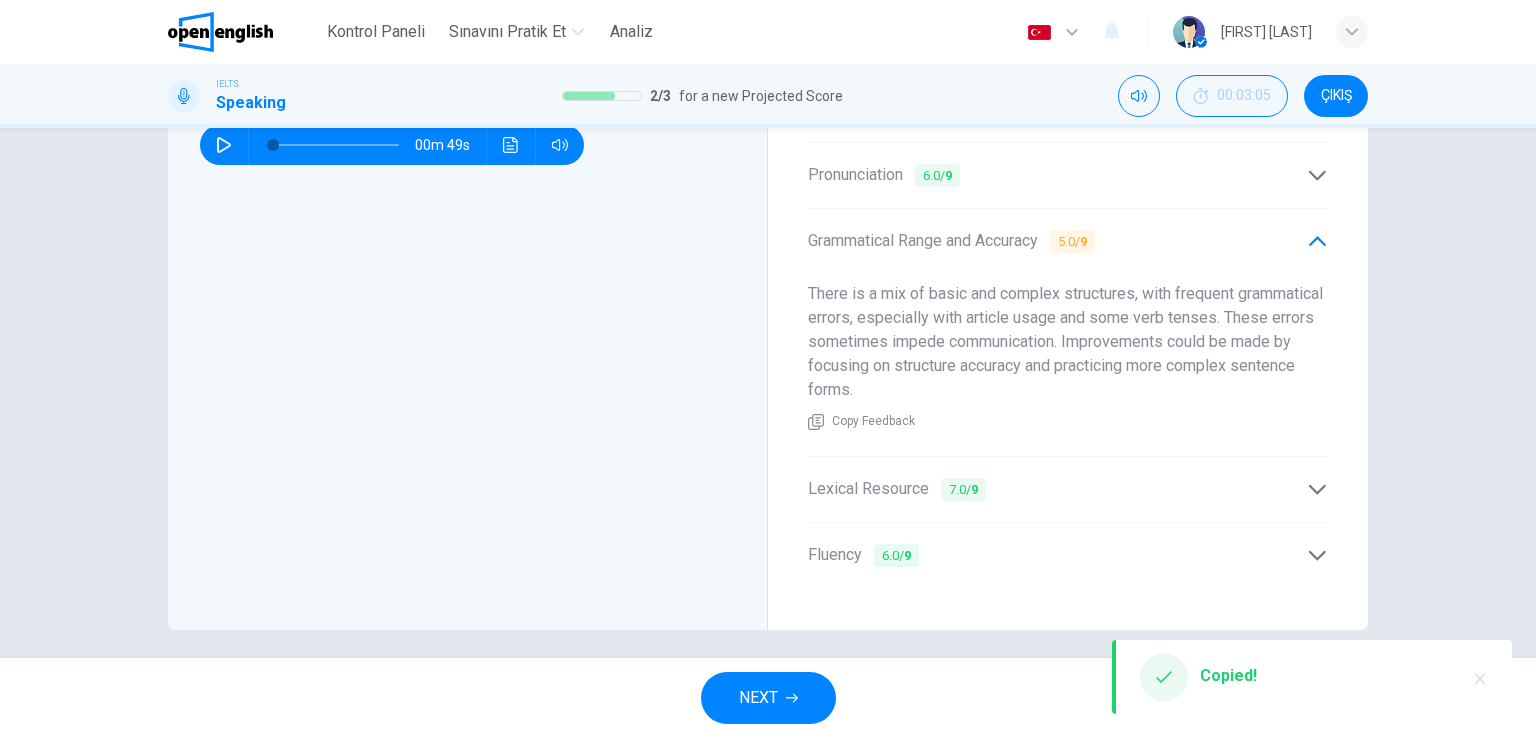click on "NEXT" at bounding box center (768, 698) 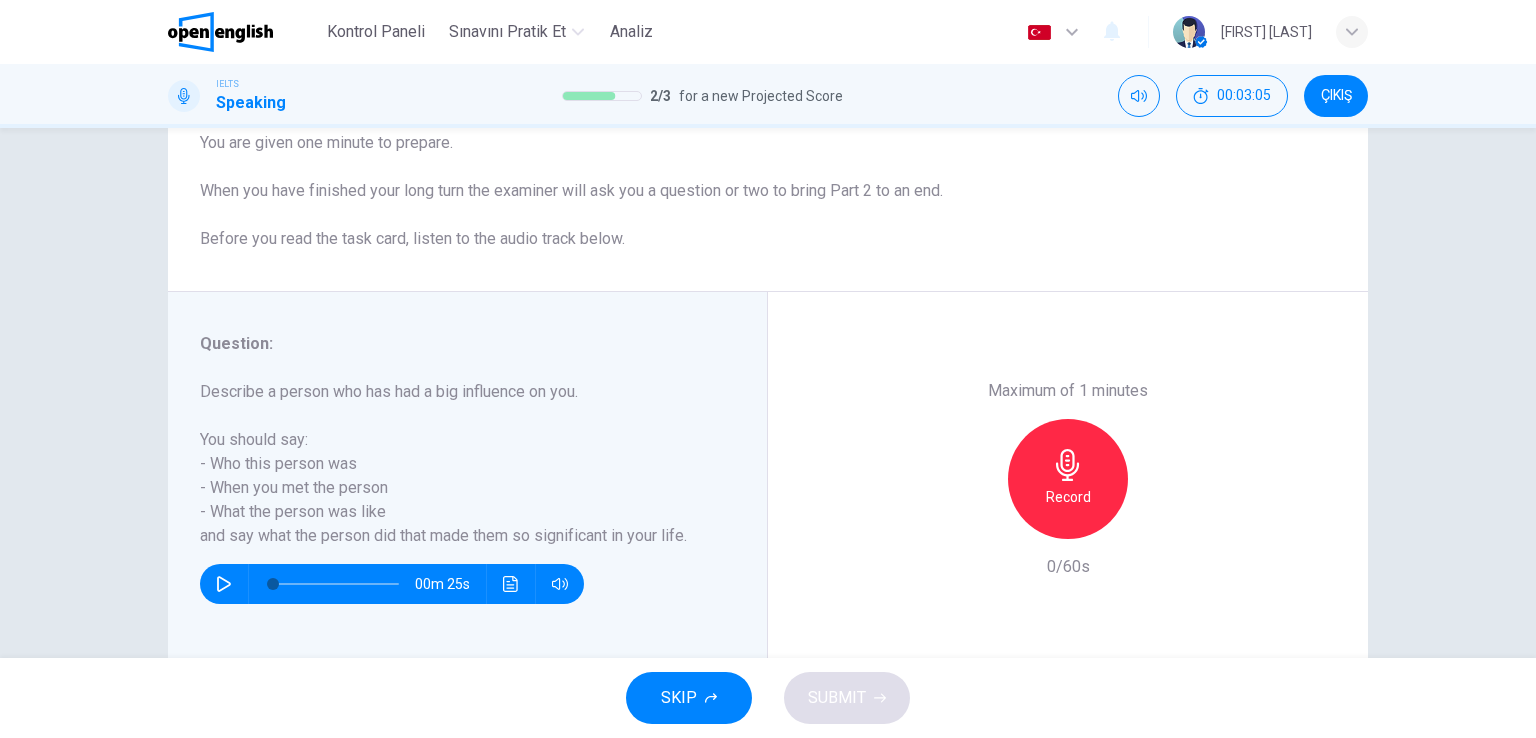 scroll, scrollTop: 245, scrollLeft: 0, axis: vertical 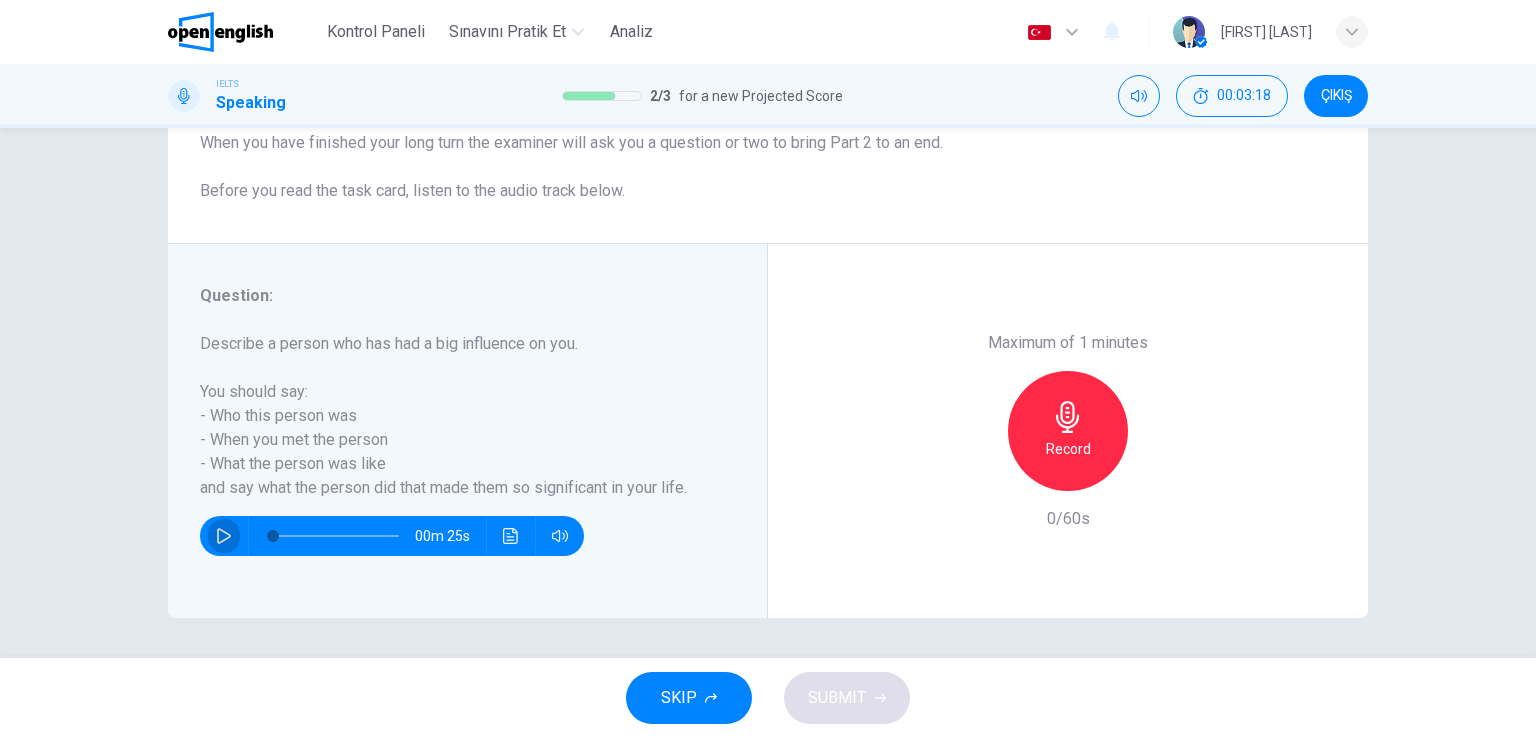 click at bounding box center (224, 536) 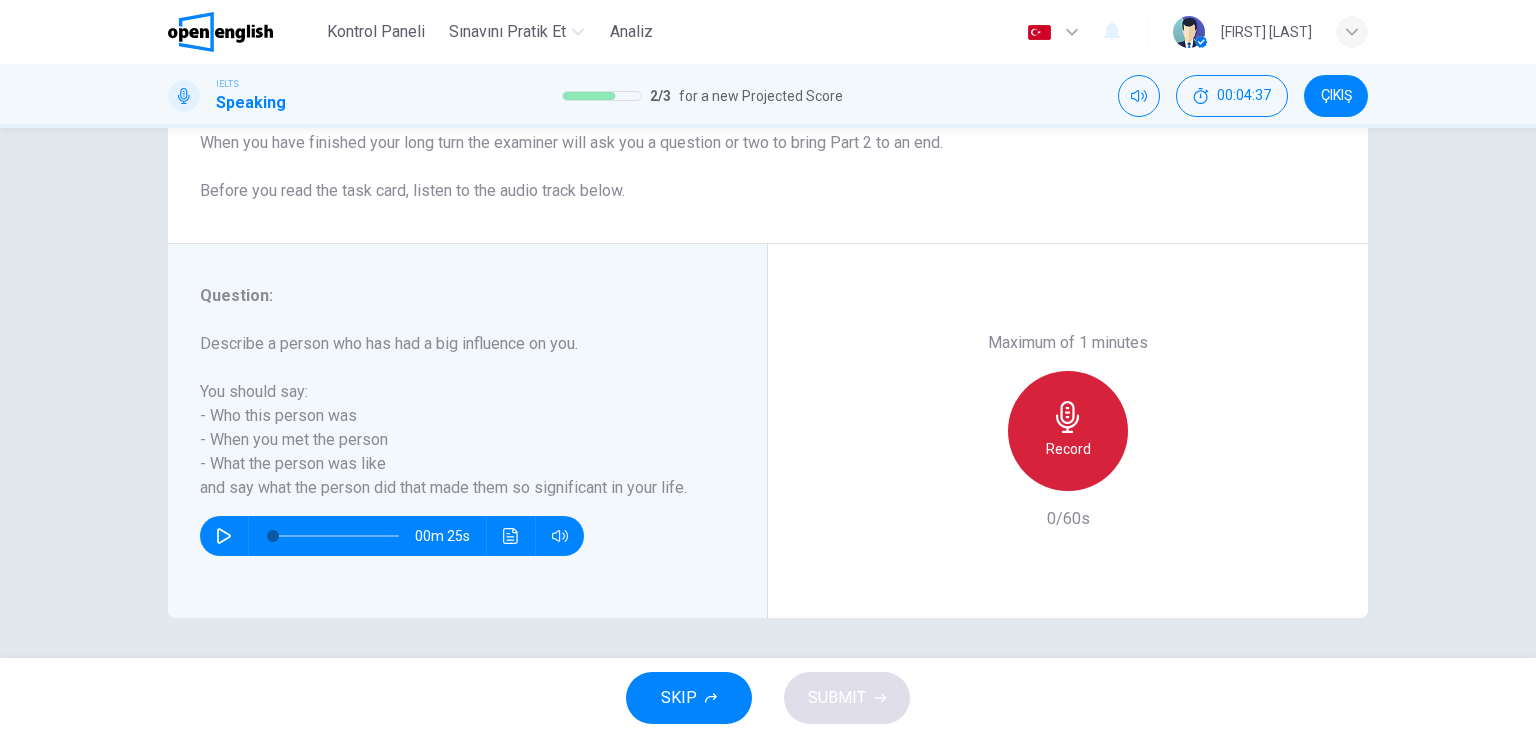 click at bounding box center (1068, 417) 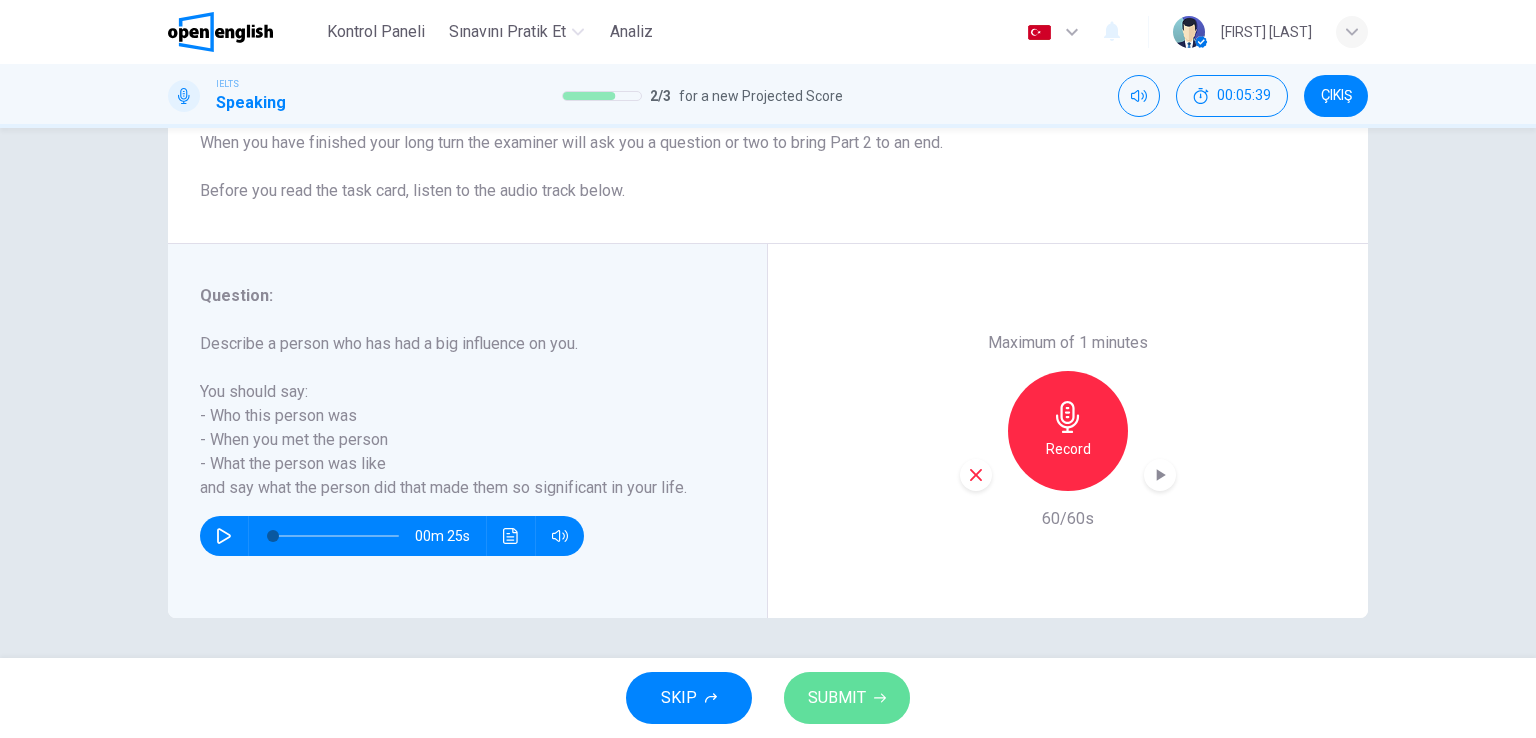 click on "SUBMIT" at bounding box center [837, 698] 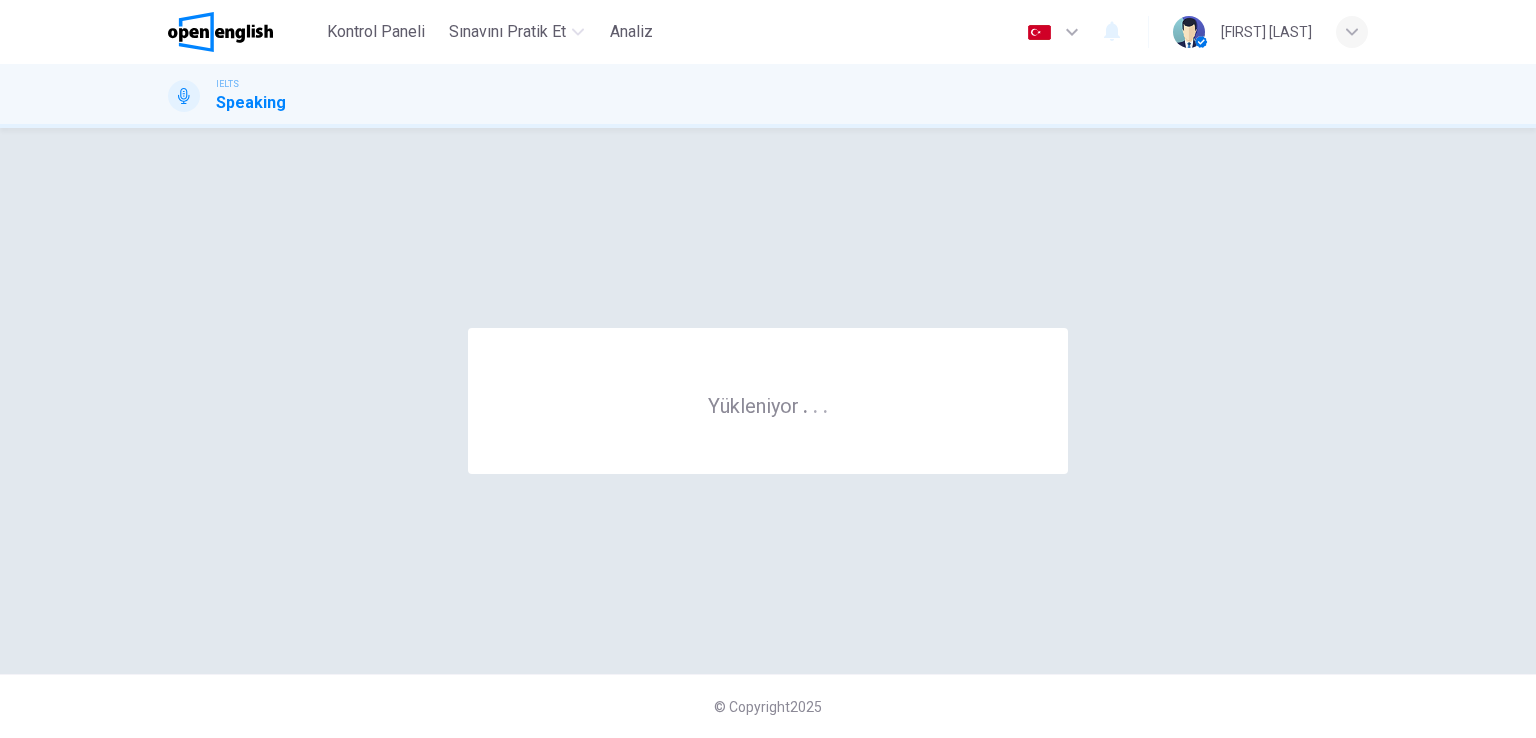 scroll, scrollTop: 0, scrollLeft: 0, axis: both 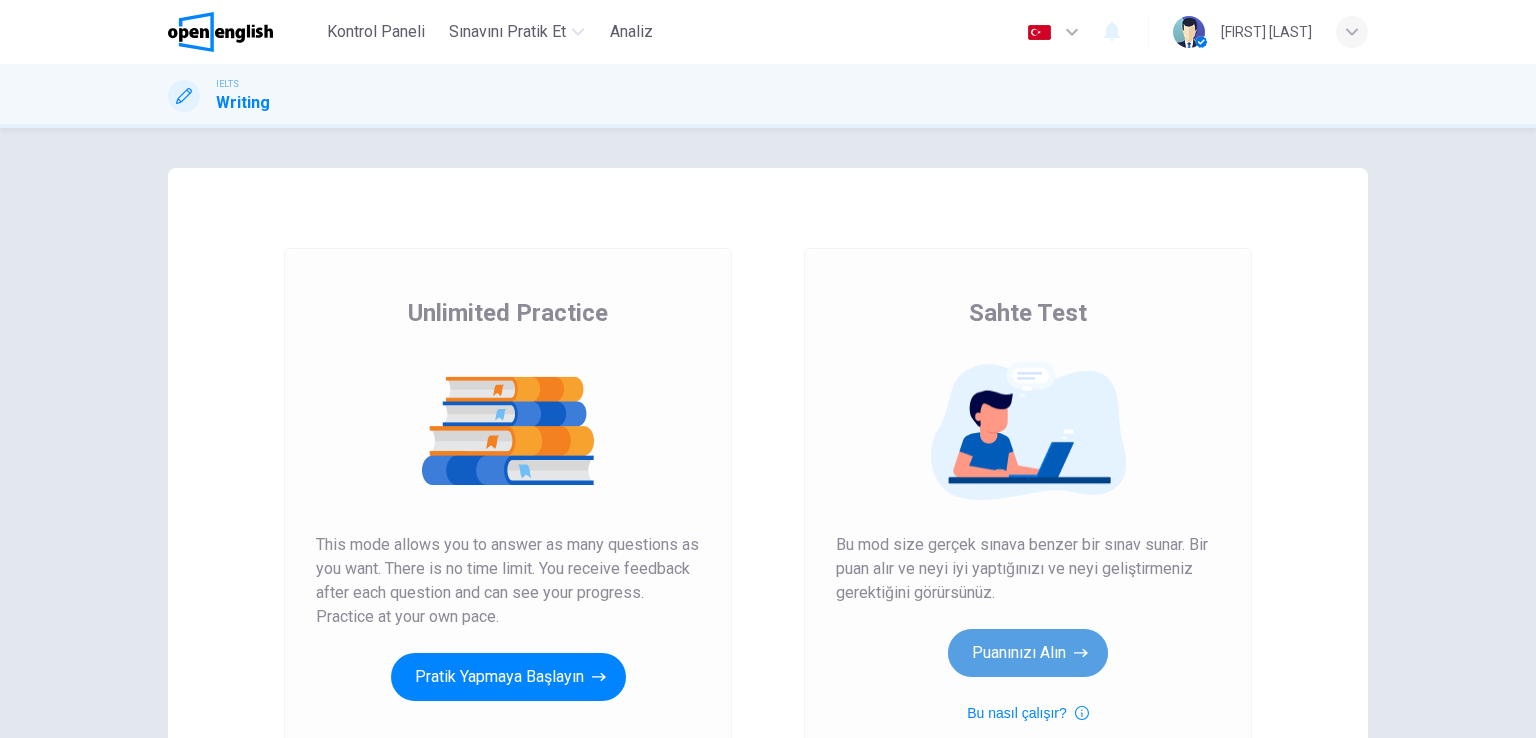 click on "Puanınızı Alın" at bounding box center (508, 677) 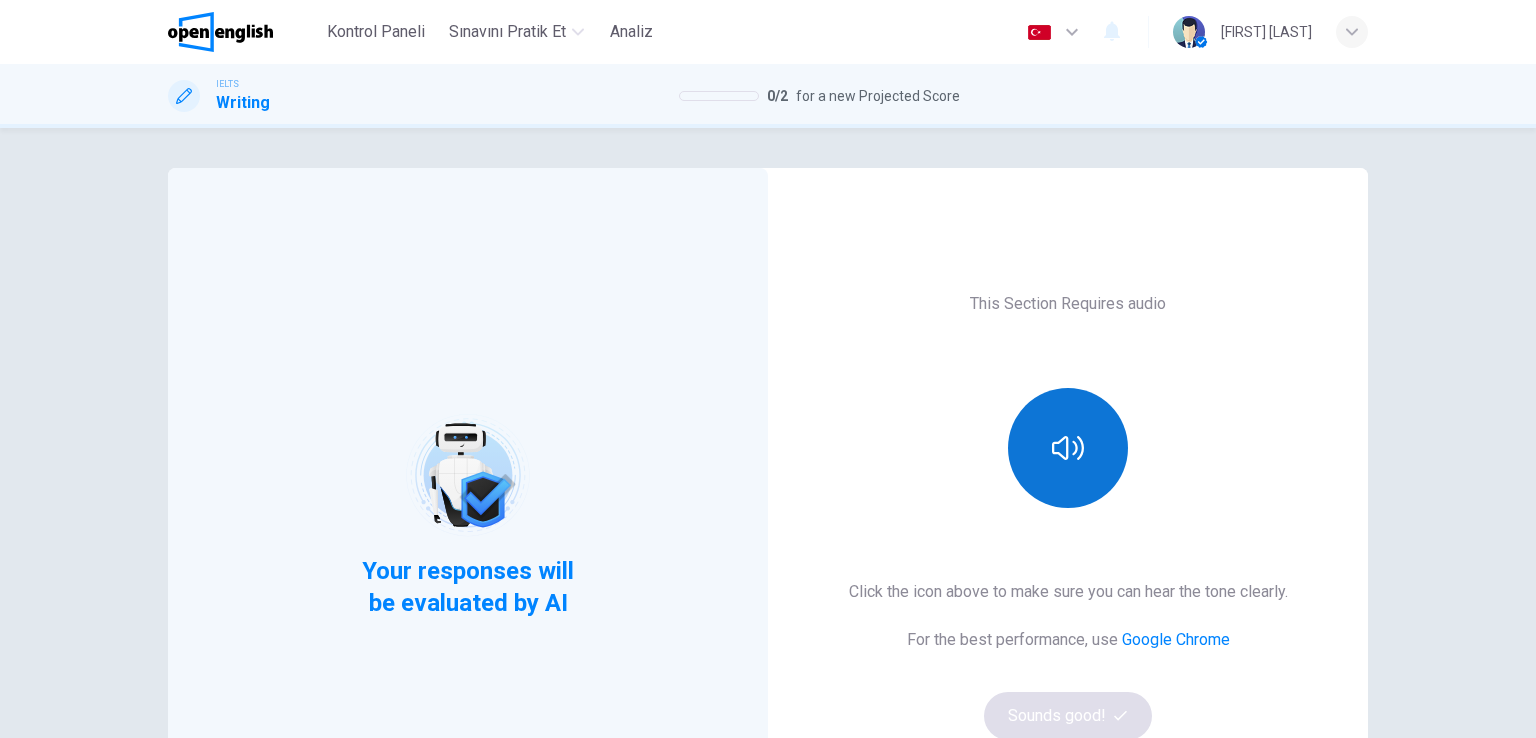 click at bounding box center (1068, 448) 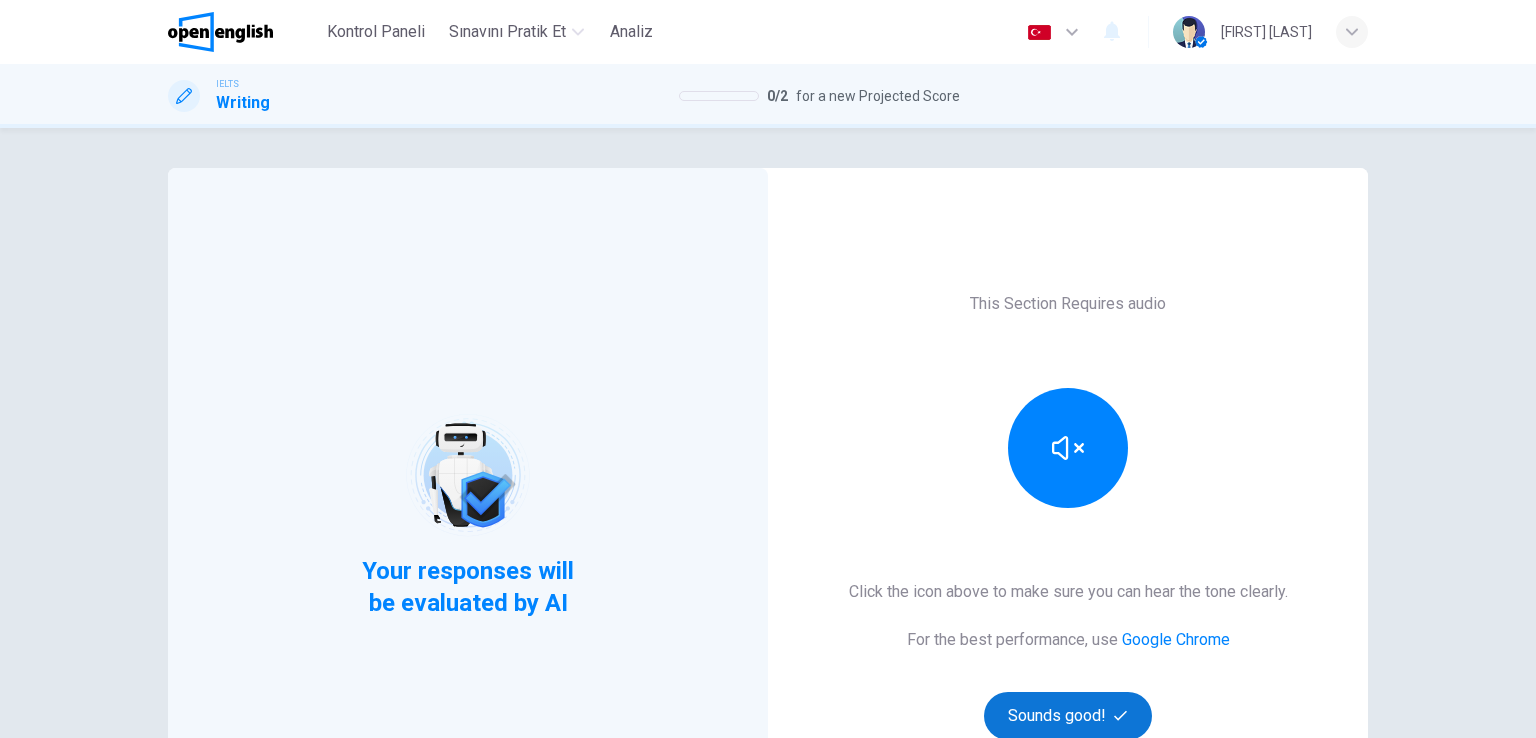 click on "Sounds good!" at bounding box center (1068, 716) 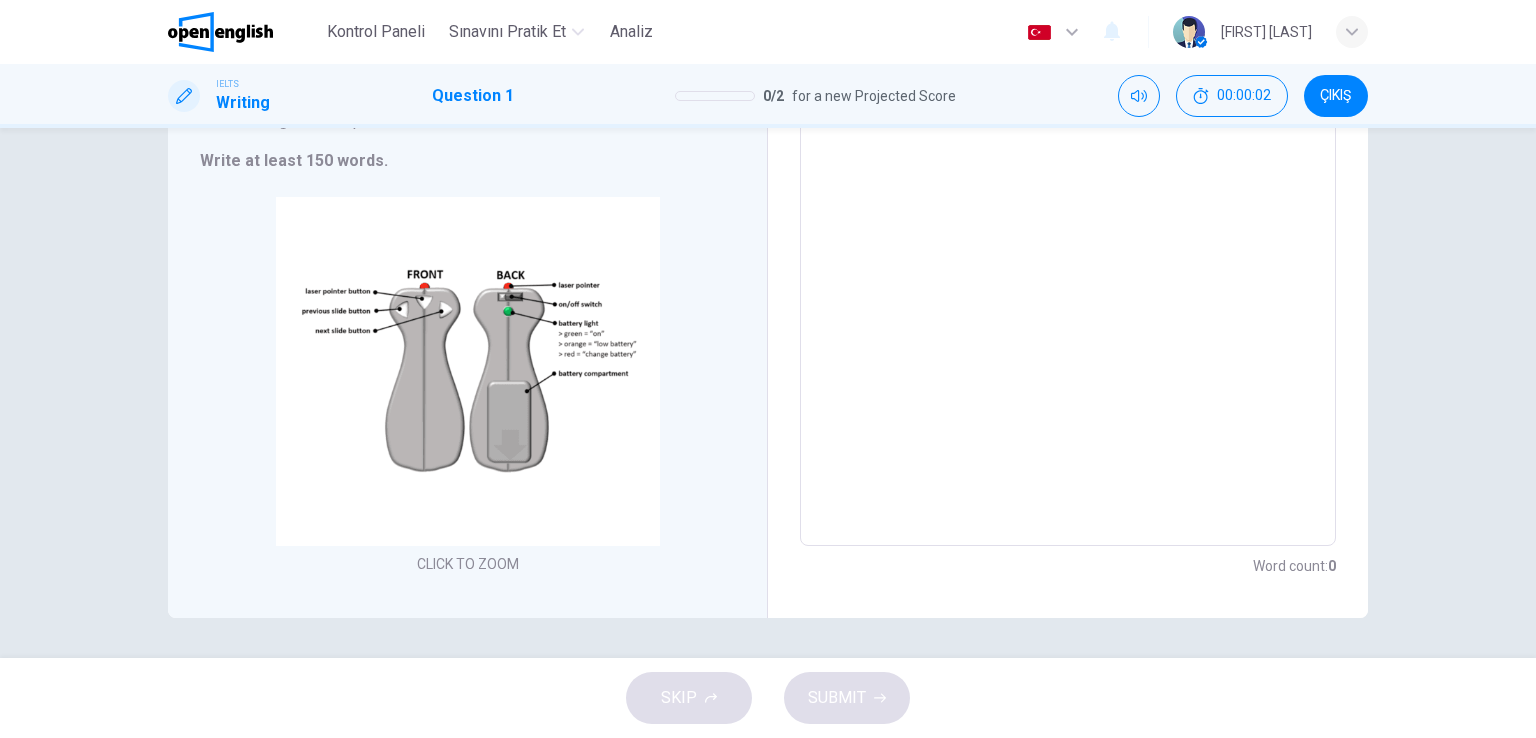 scroll, scrollTop: 0, scrollLeft: 0, axis: both 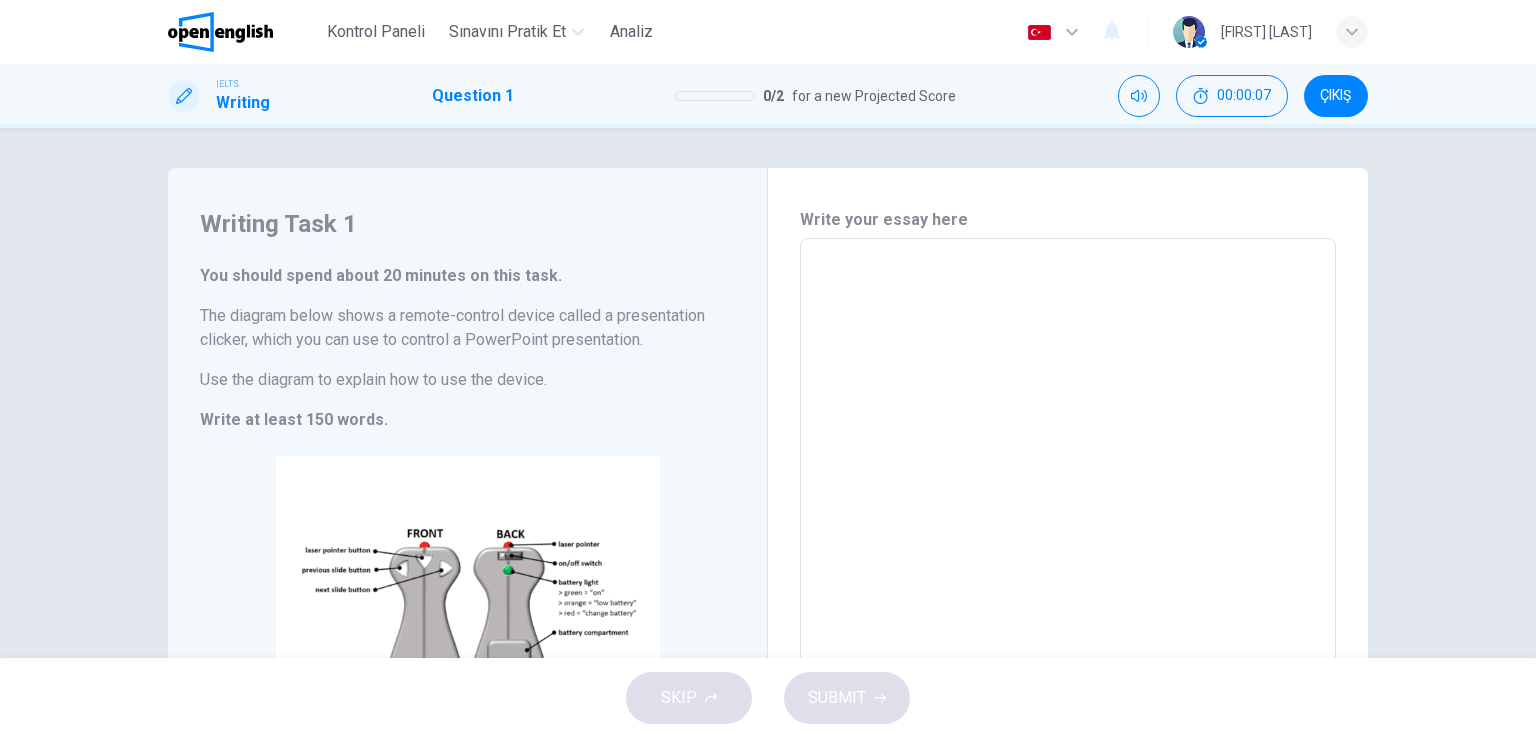 click at bounding box center [1068, 522] 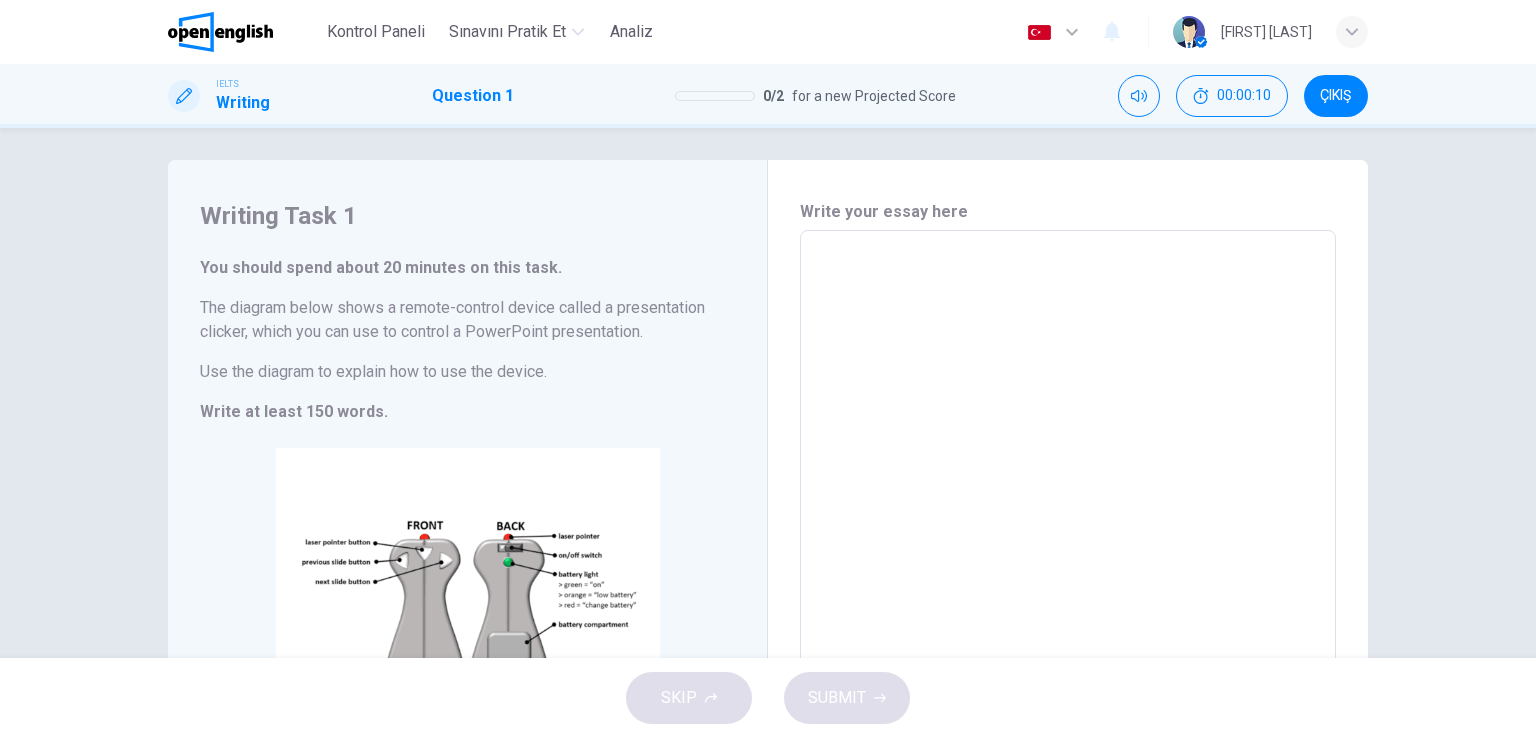 scroll, scrollTop: 0, scrollLeft: 0, axis: both 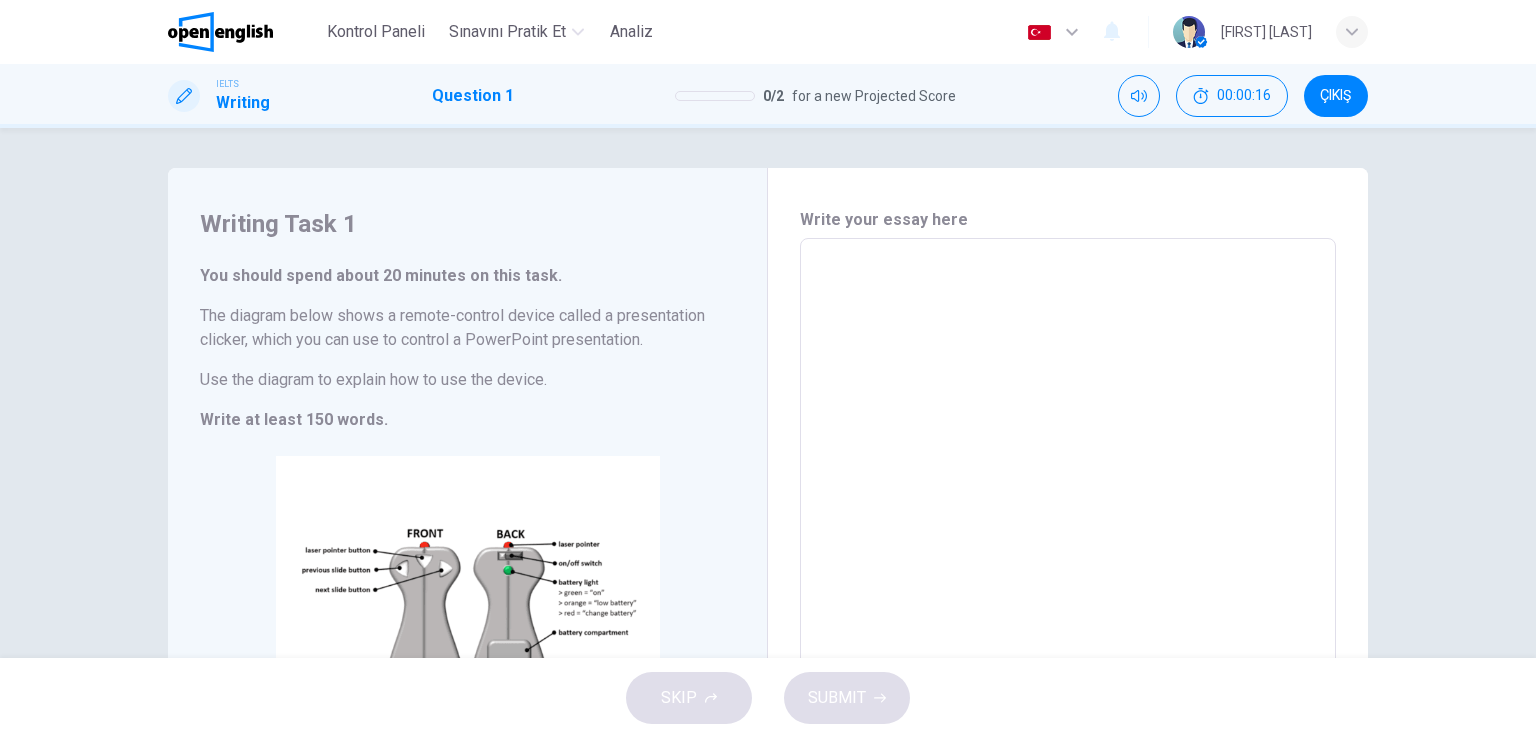 click at bounding box center [1068, 522] 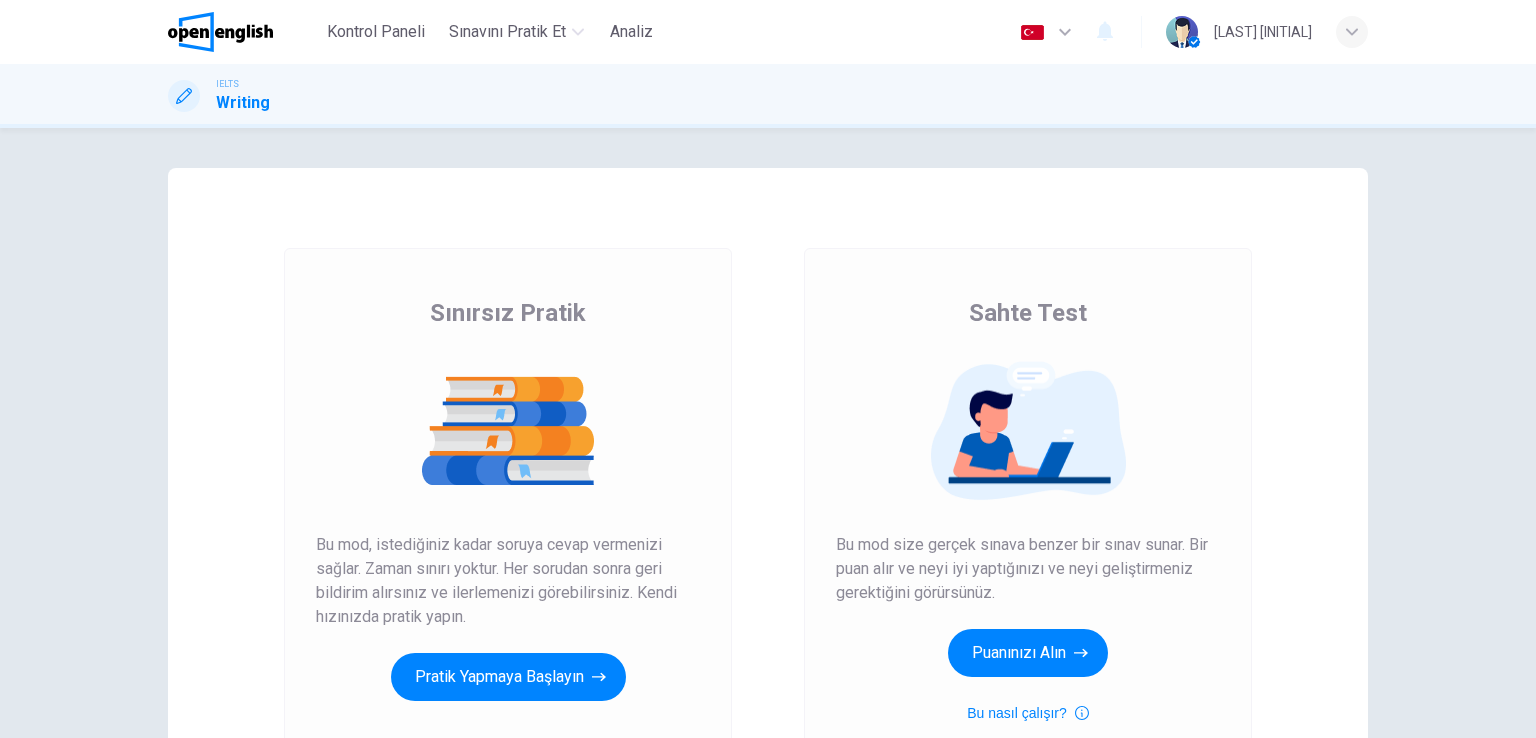 scroll, scrollTop: 0, scrollLeft: 0, axis: both 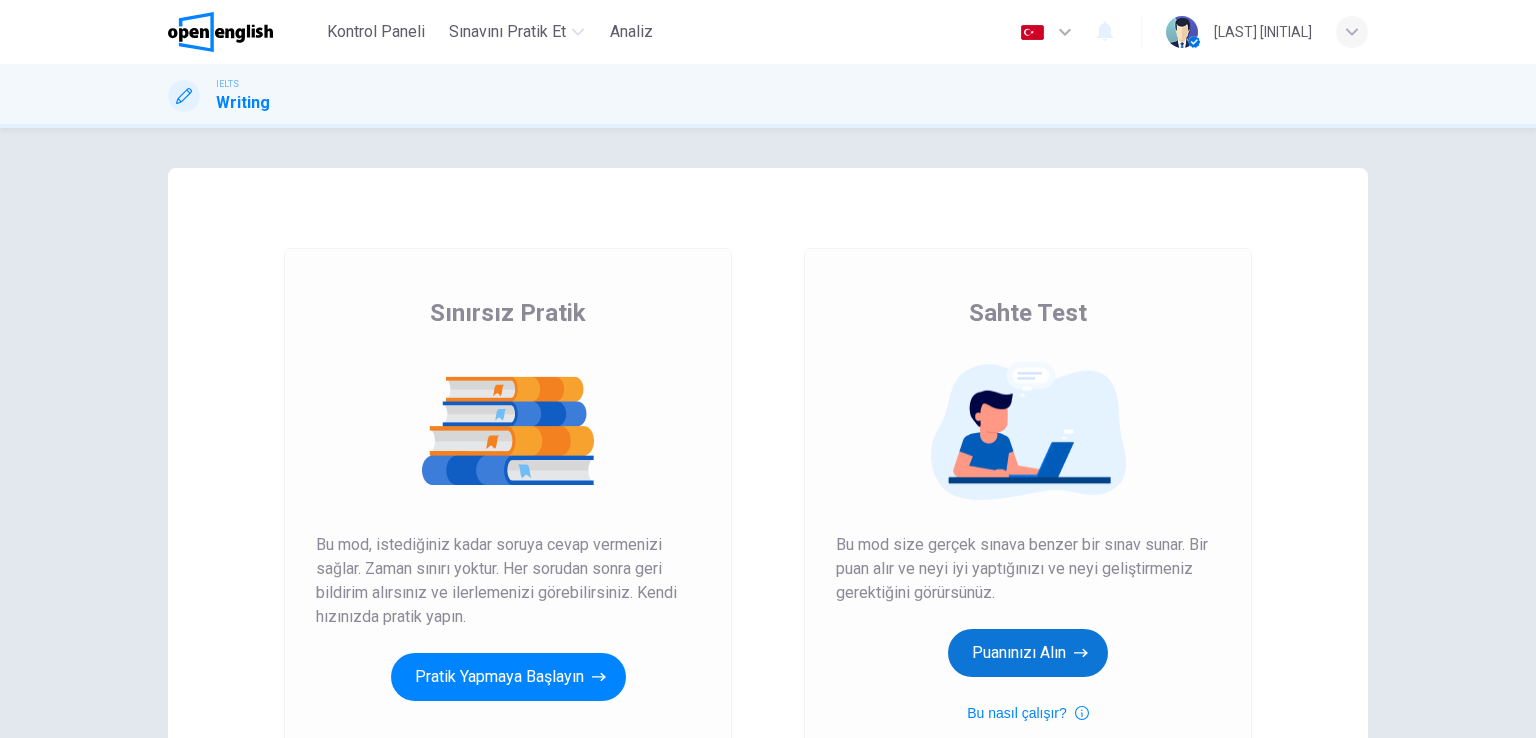 click on "Puanınızı Alın" at bounding box center [508, 677] 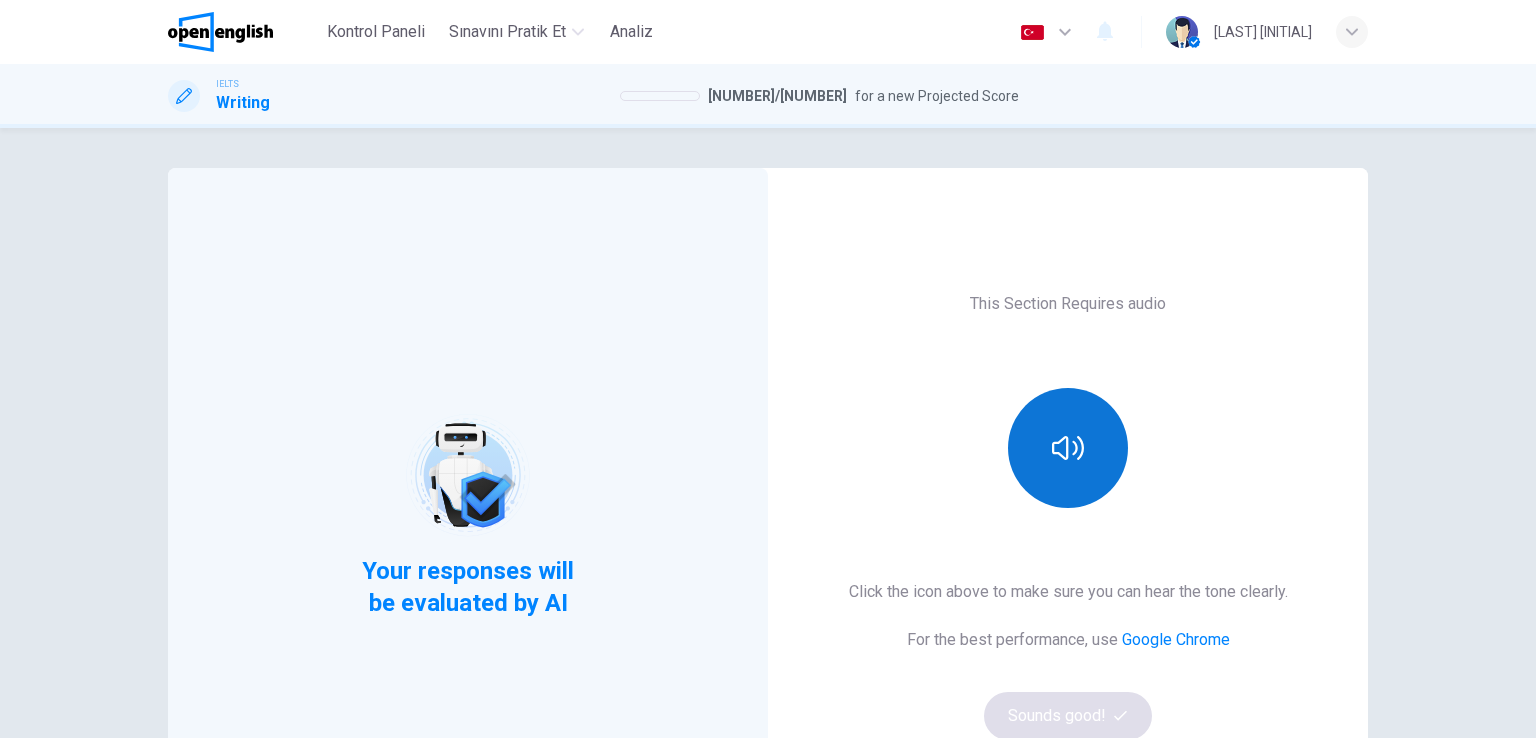 drag, startPoint x: 1000, startPoint y: 431, endPoint x: 1035, endPoint y: 437, distance: 35.510563 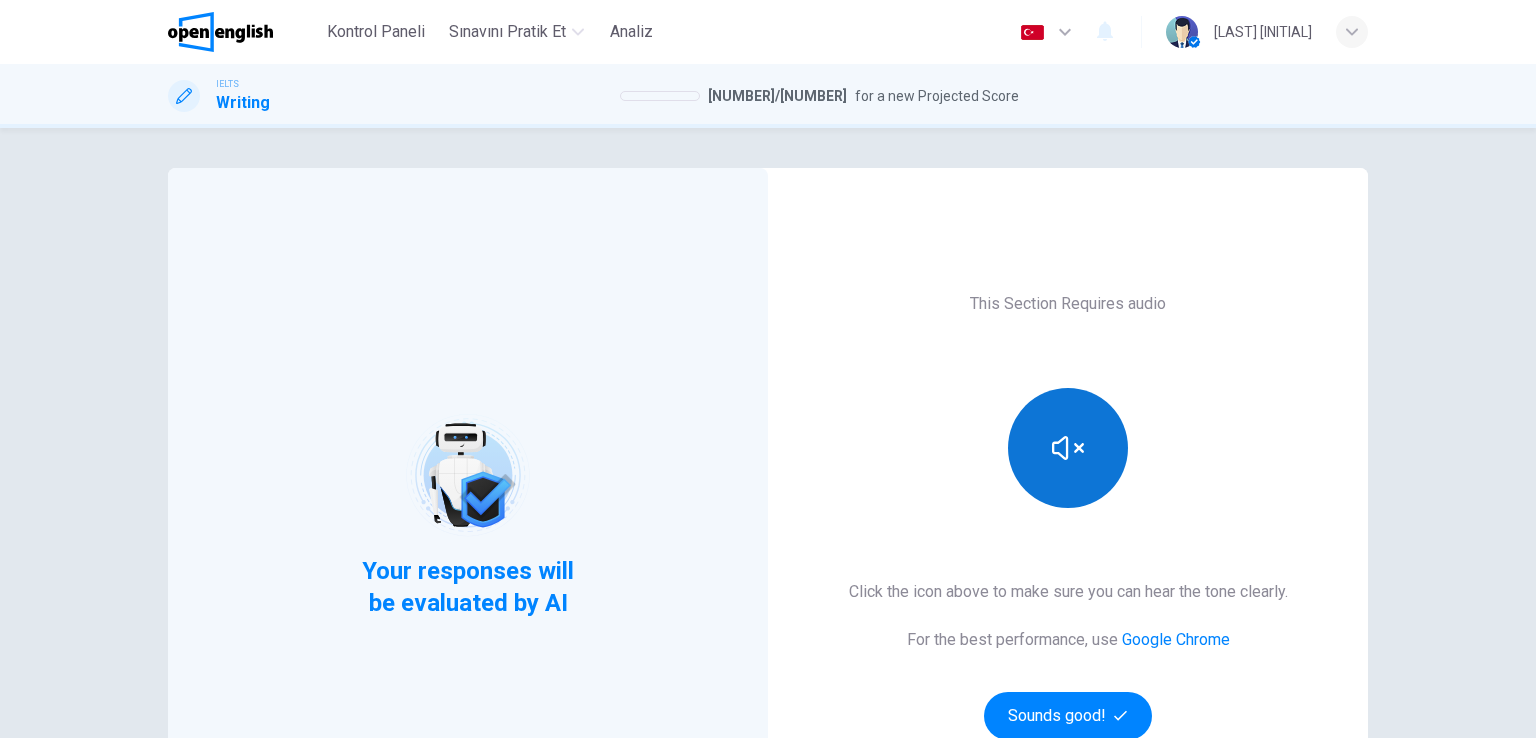 scroll, scrollTop: 229, scrollLeft: 0, axis: vertical 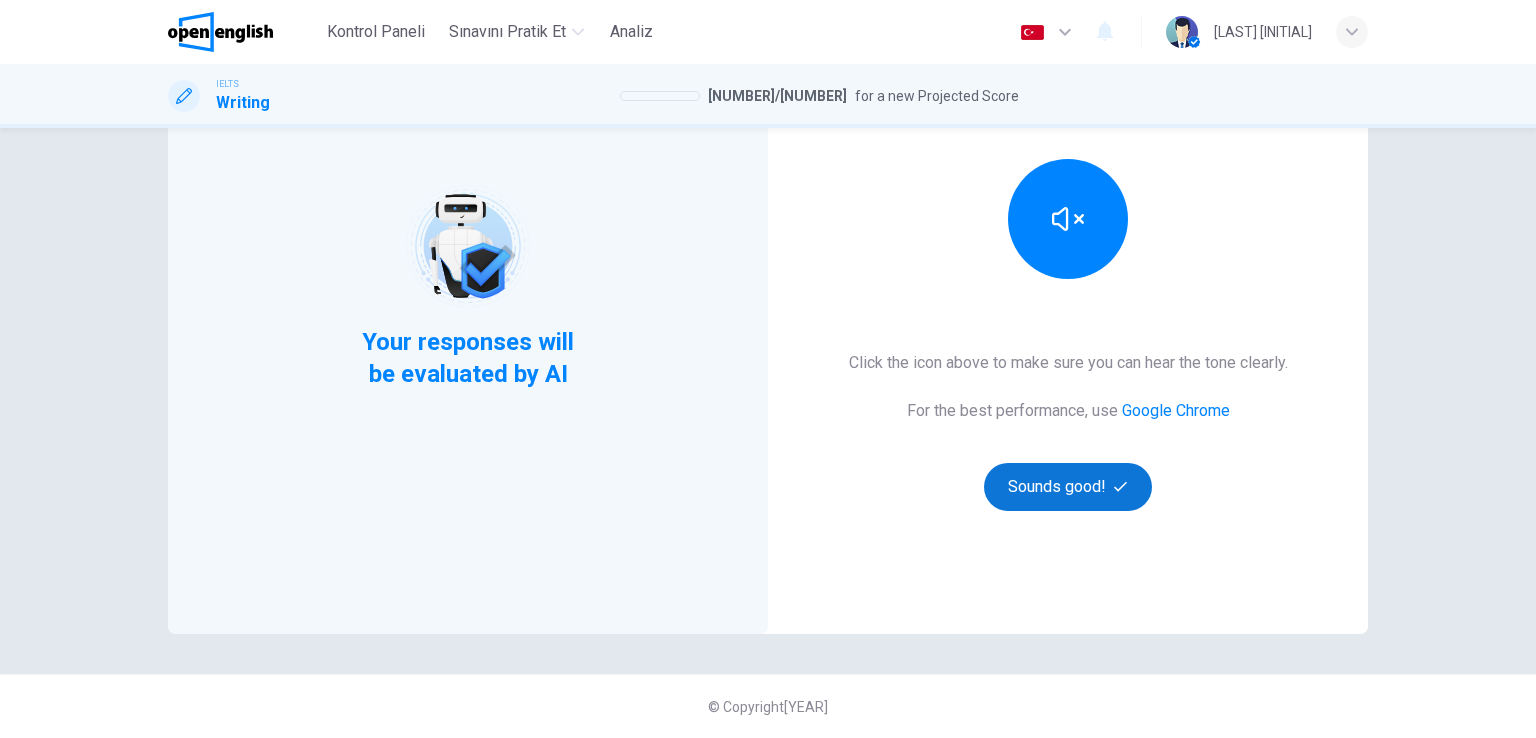 click on "Sounds good!" at bounding box center [1068, 487] 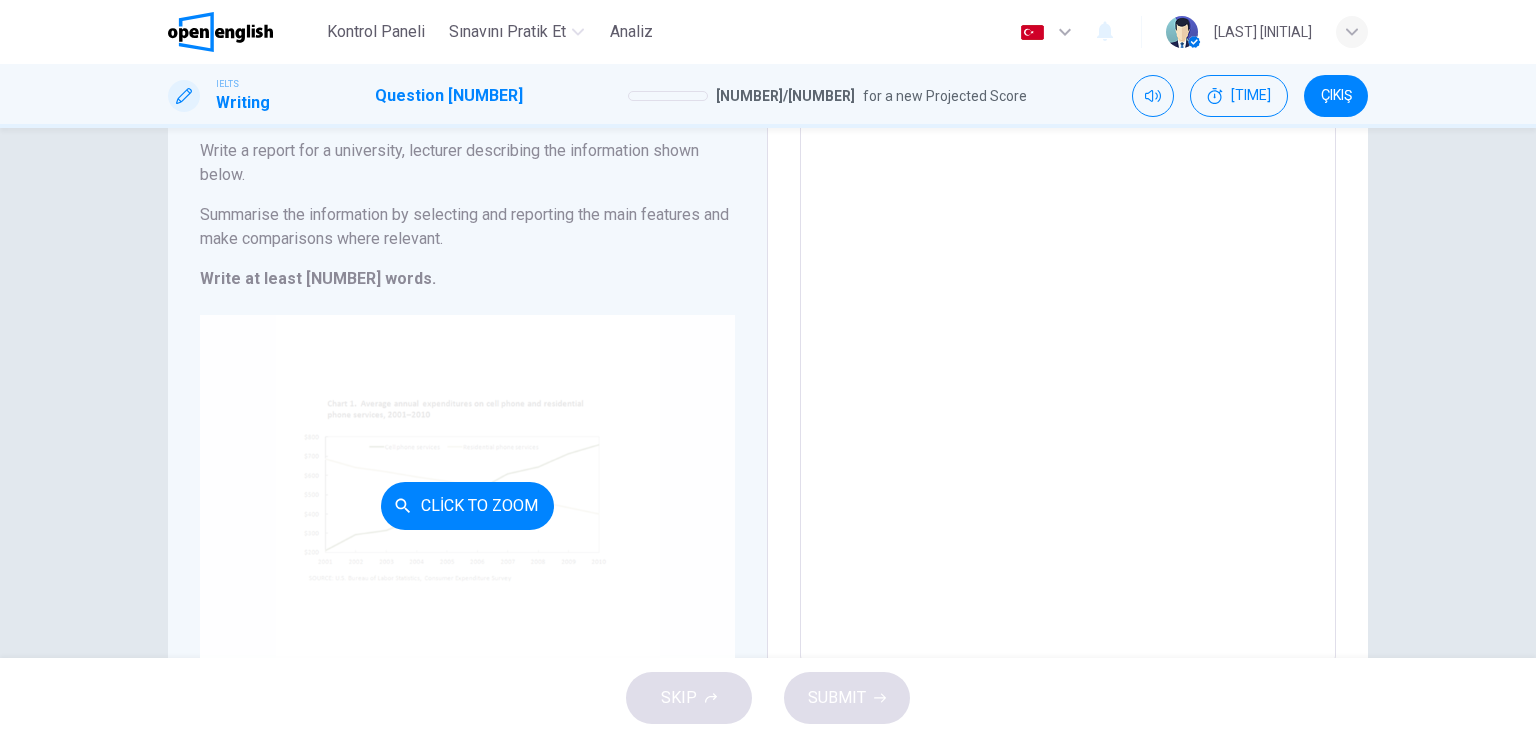 click on "Click to Zoom" at bounding box center [467, 506] 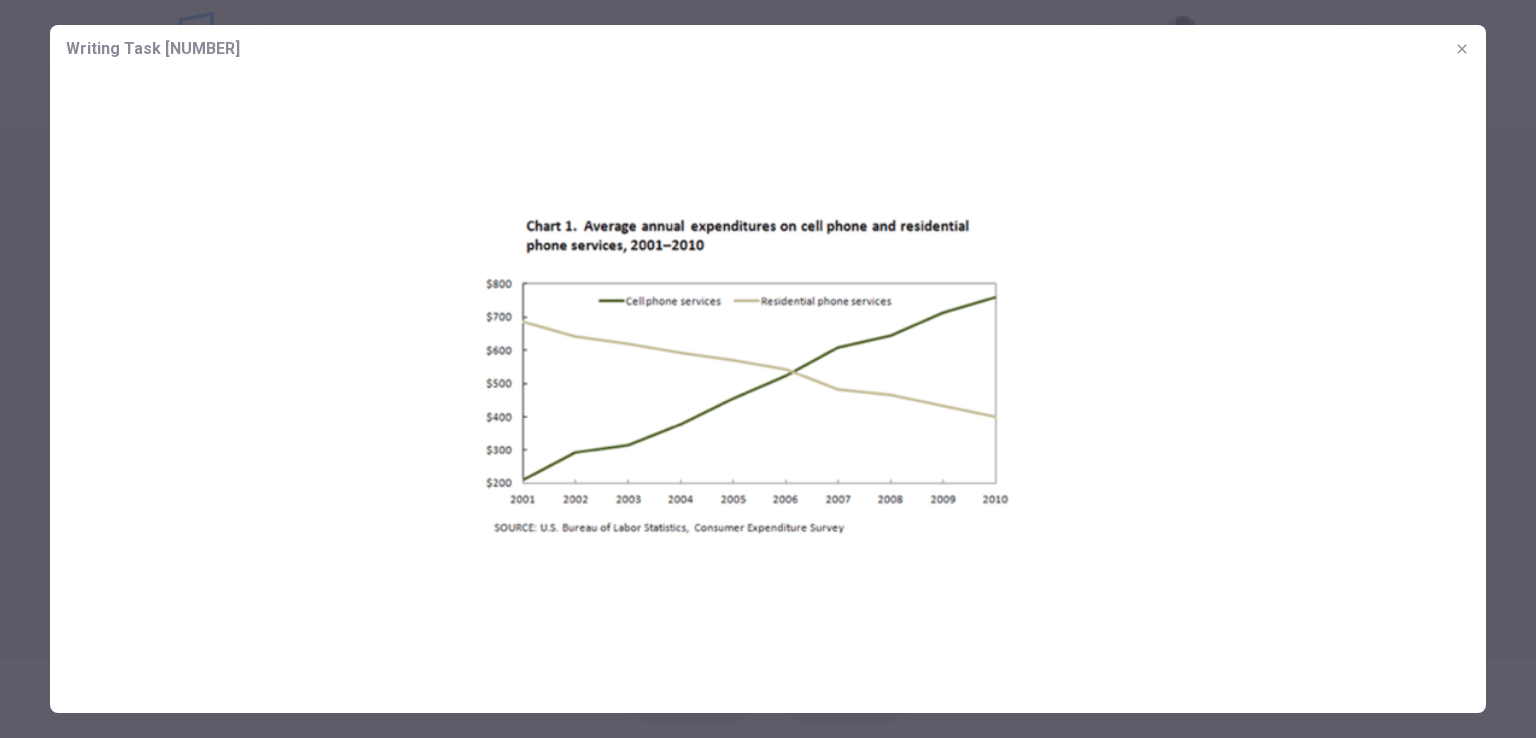 click at bounding box center (1462, 49) 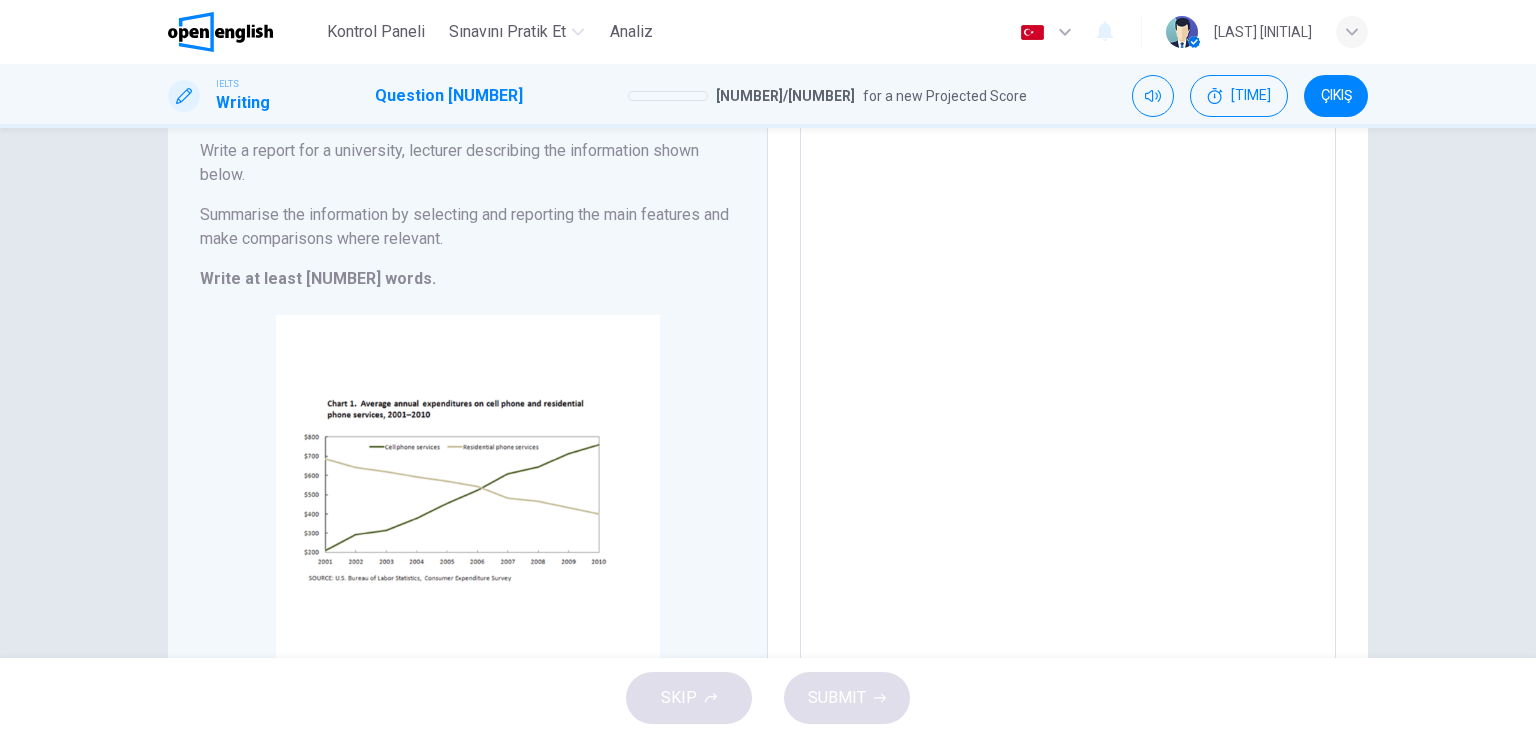 click at bounding box center (1068, 337) 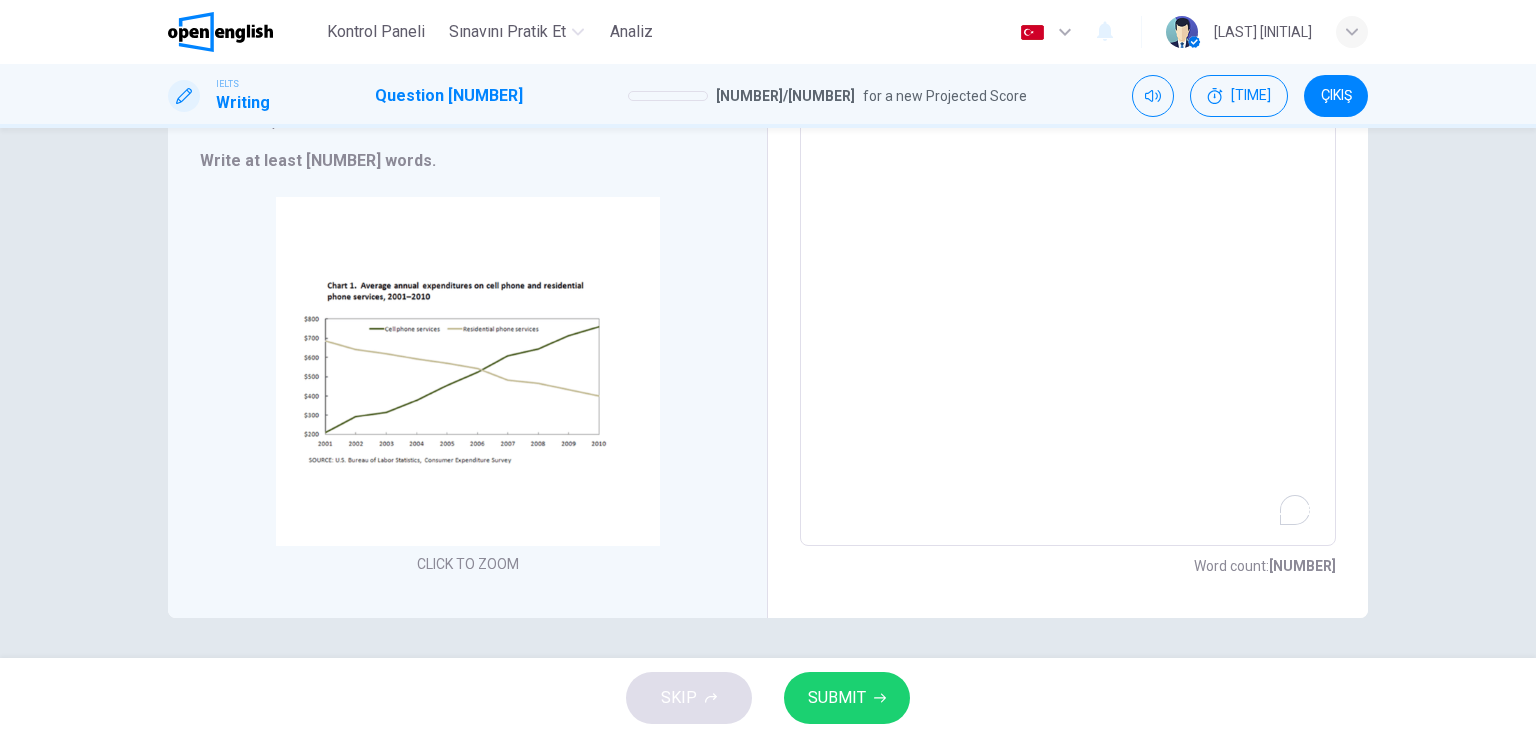 scroll, scrollTop: 0, scrollLeft: 0, axis: both 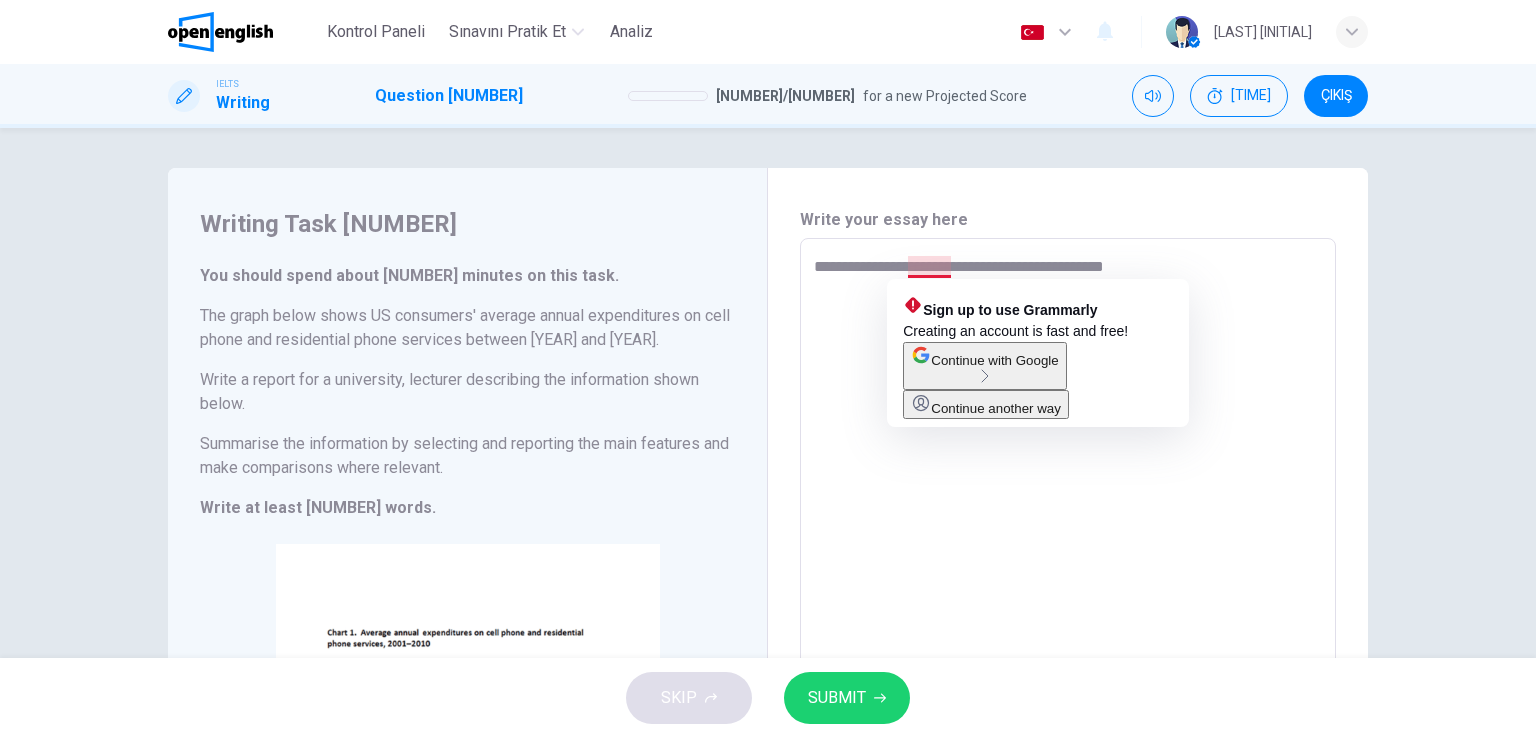click on "**********" at bounding box center (1068, 566) 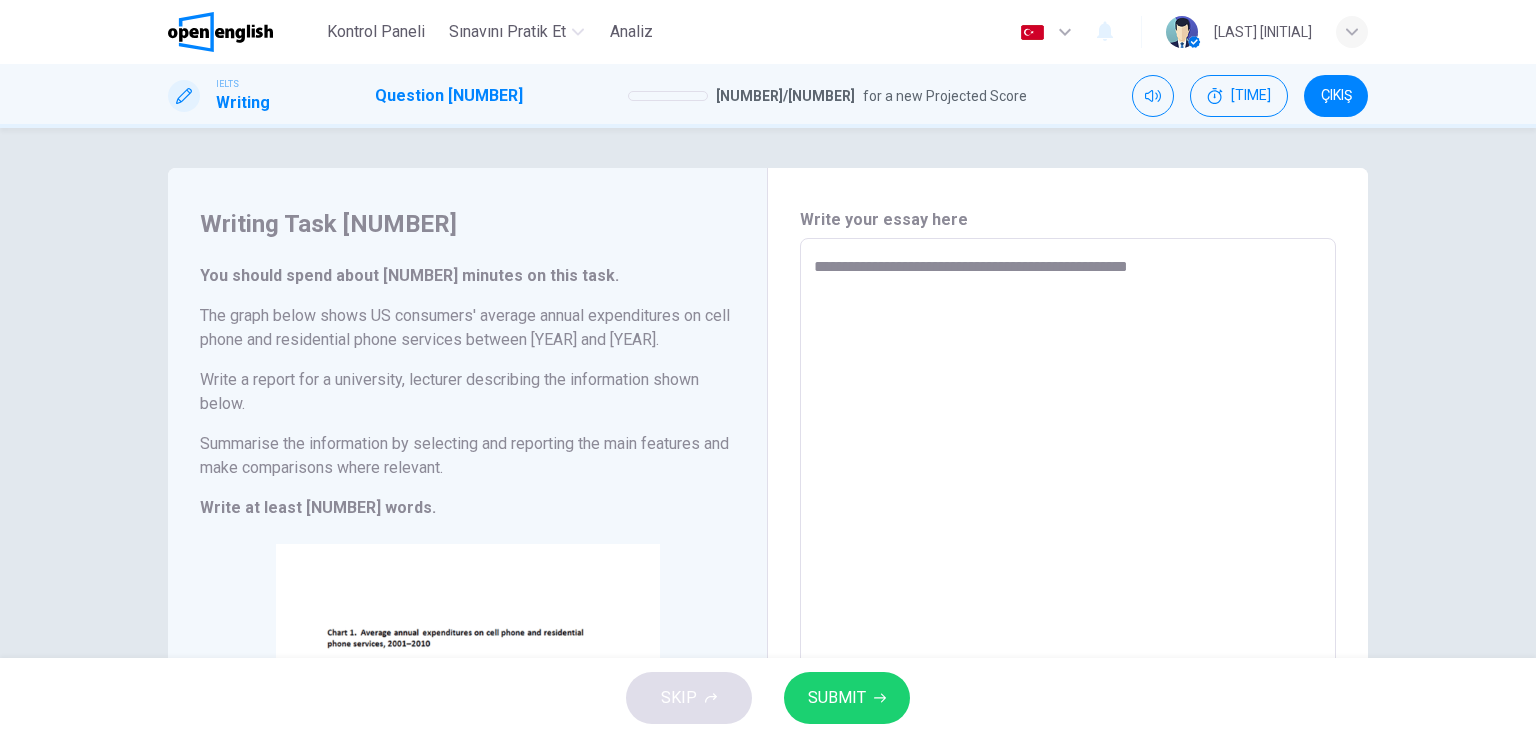 drag, startPoint x: 932, startPoint y: 265, endPoint x: 963, endPoint y: 265, distance: 31 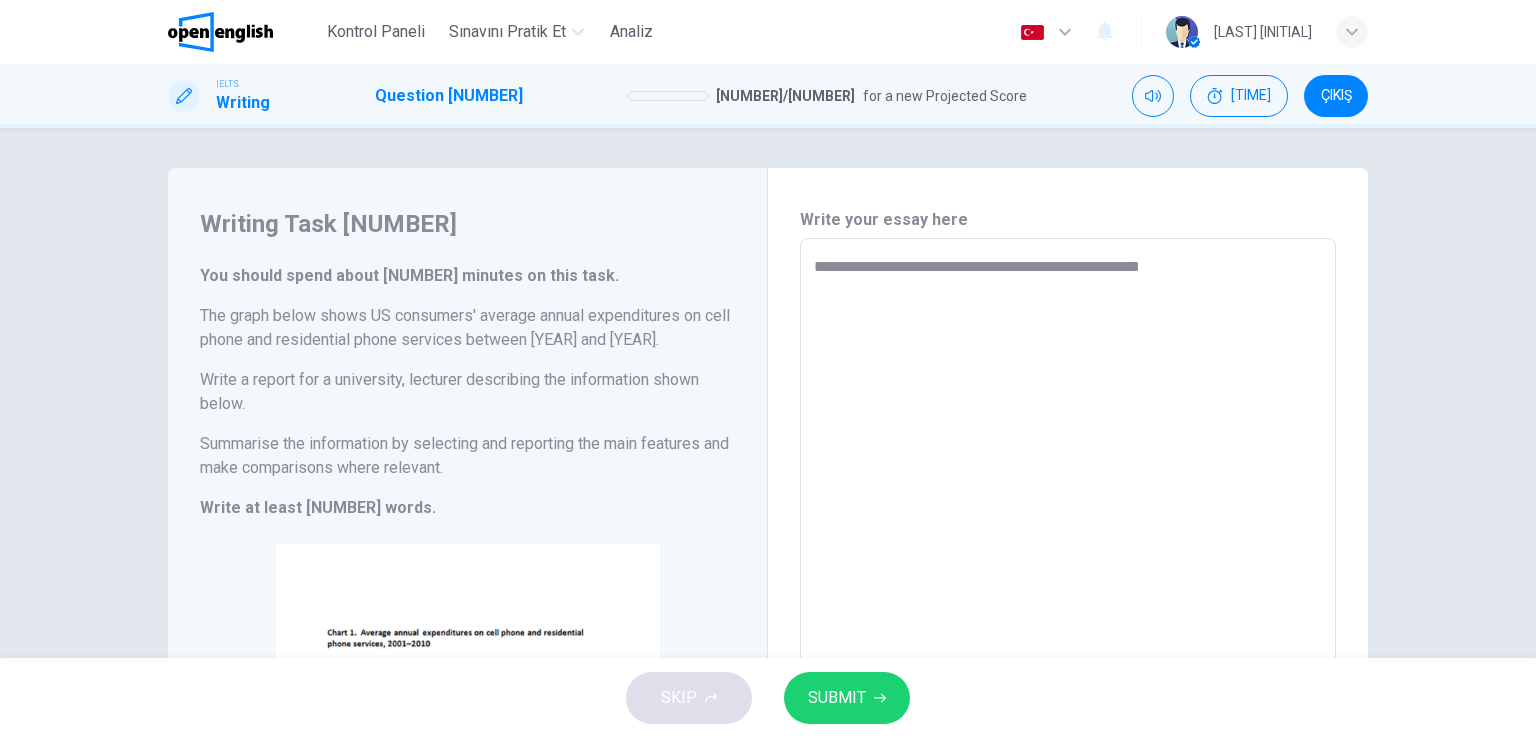 click on "**********" at bounding box center [1068, 566] 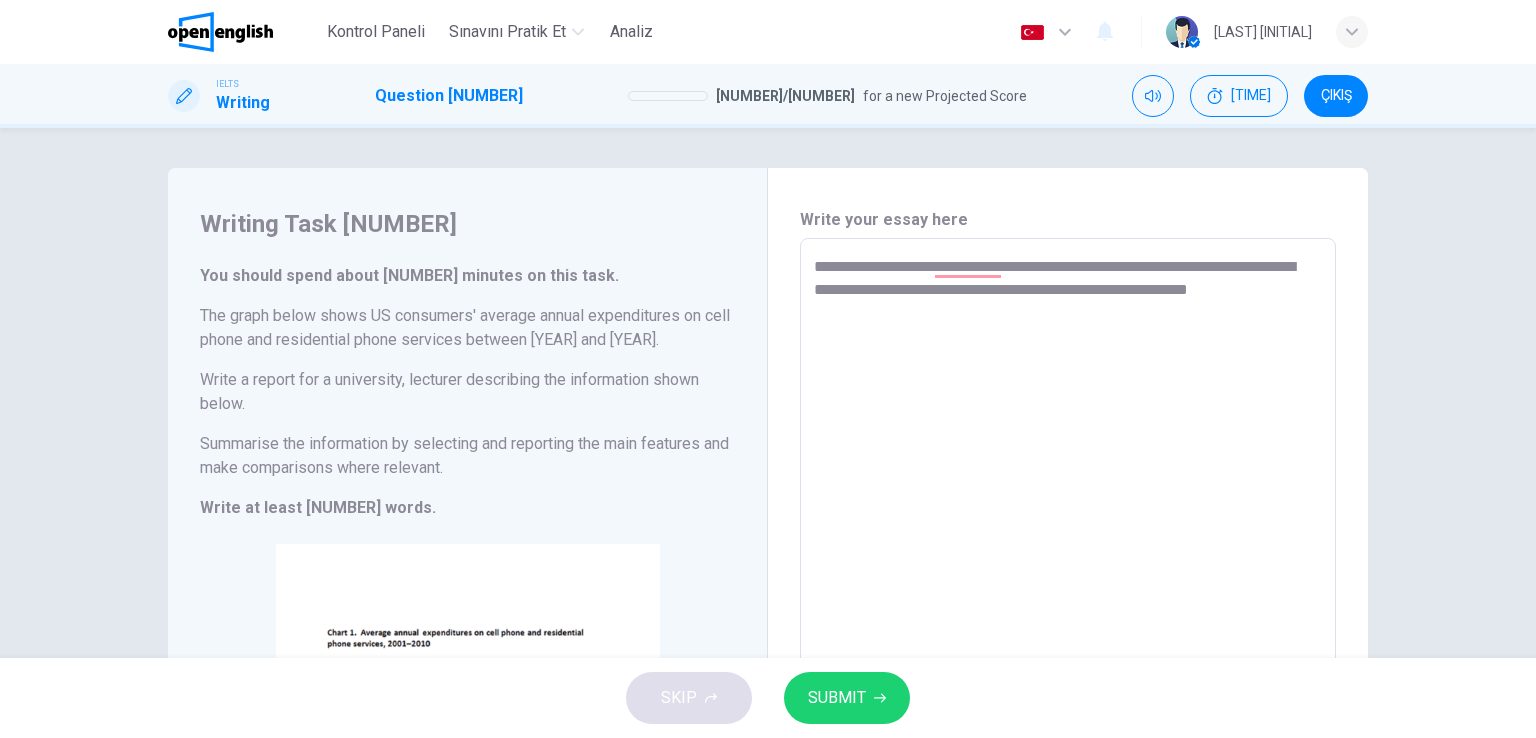 scroll, scrollTop: 347, scrollLeft: 0, axis: vertical 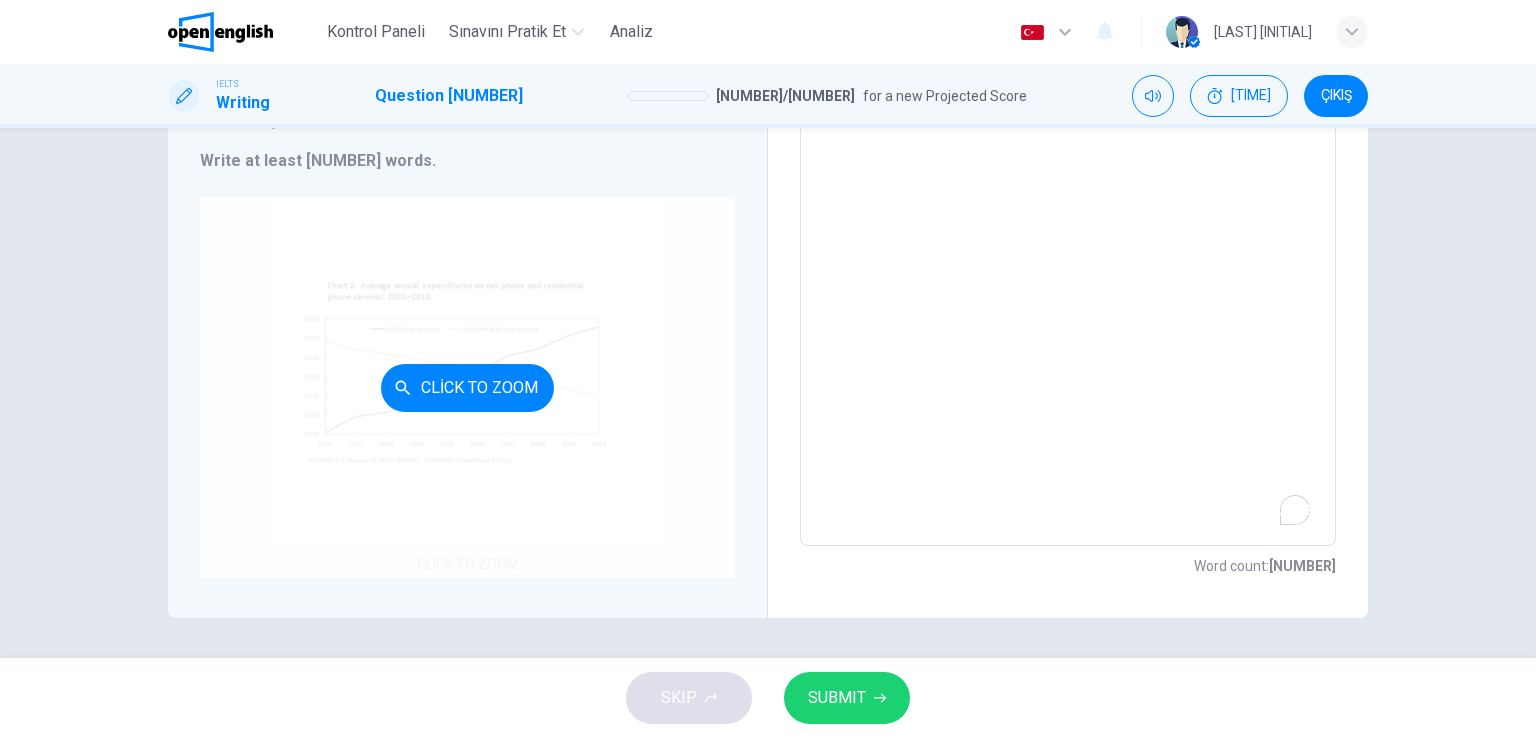 click on "Click to Zoom" at bounding box center [467, 388] 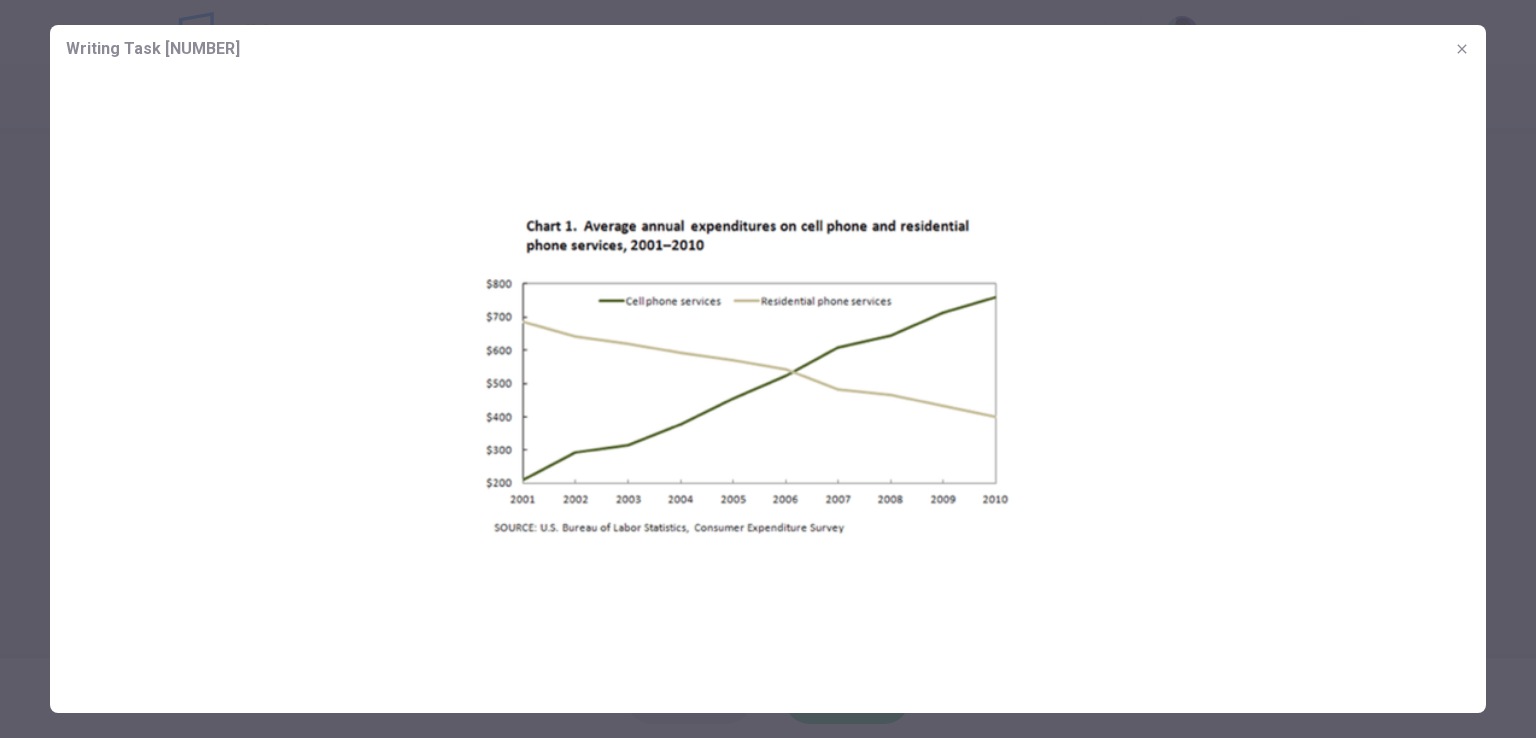 click at bounding box center (1462, 49) 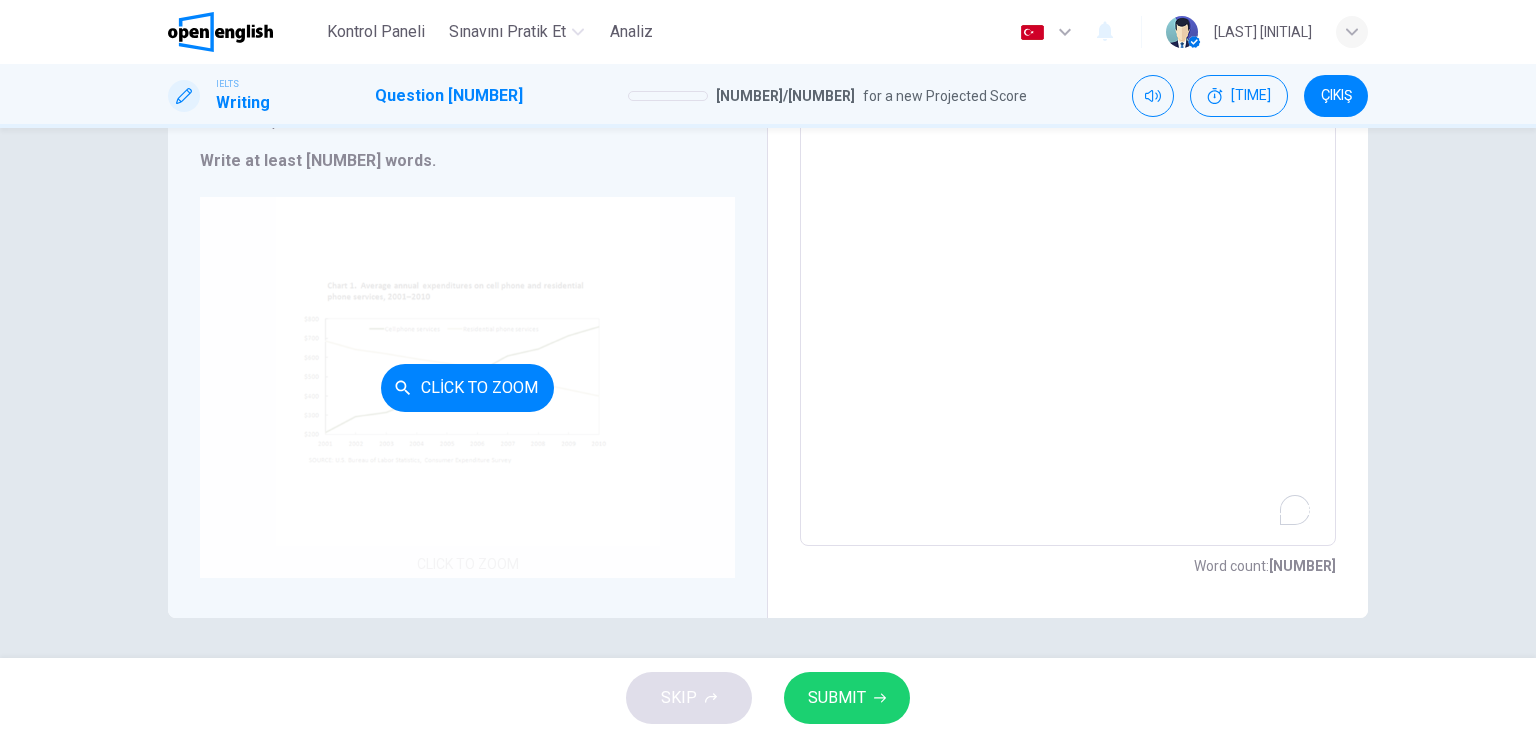 scroll, scrollTop: 0, scrollLeft: 0, axis: both 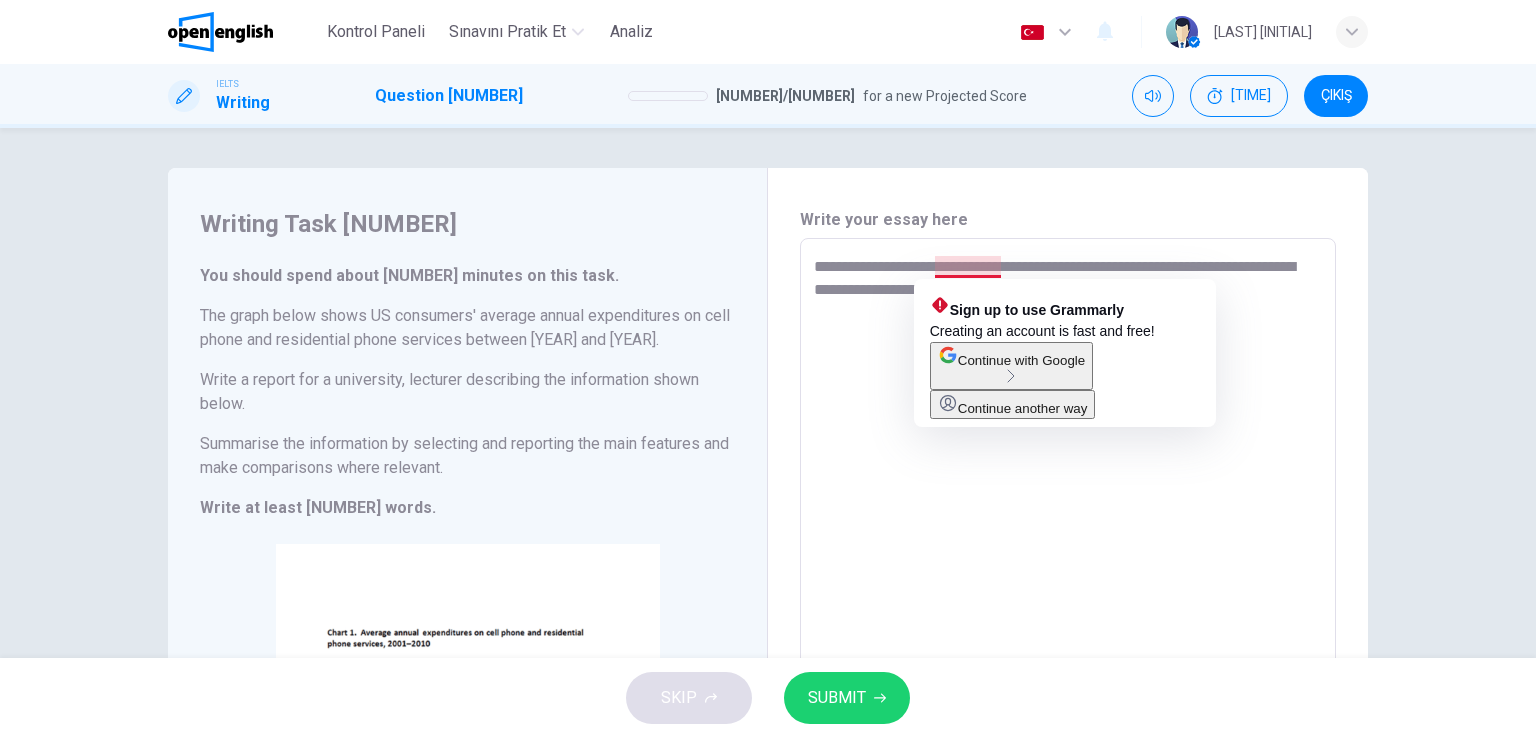 click on "**********" at bounding box center (1068, 566) 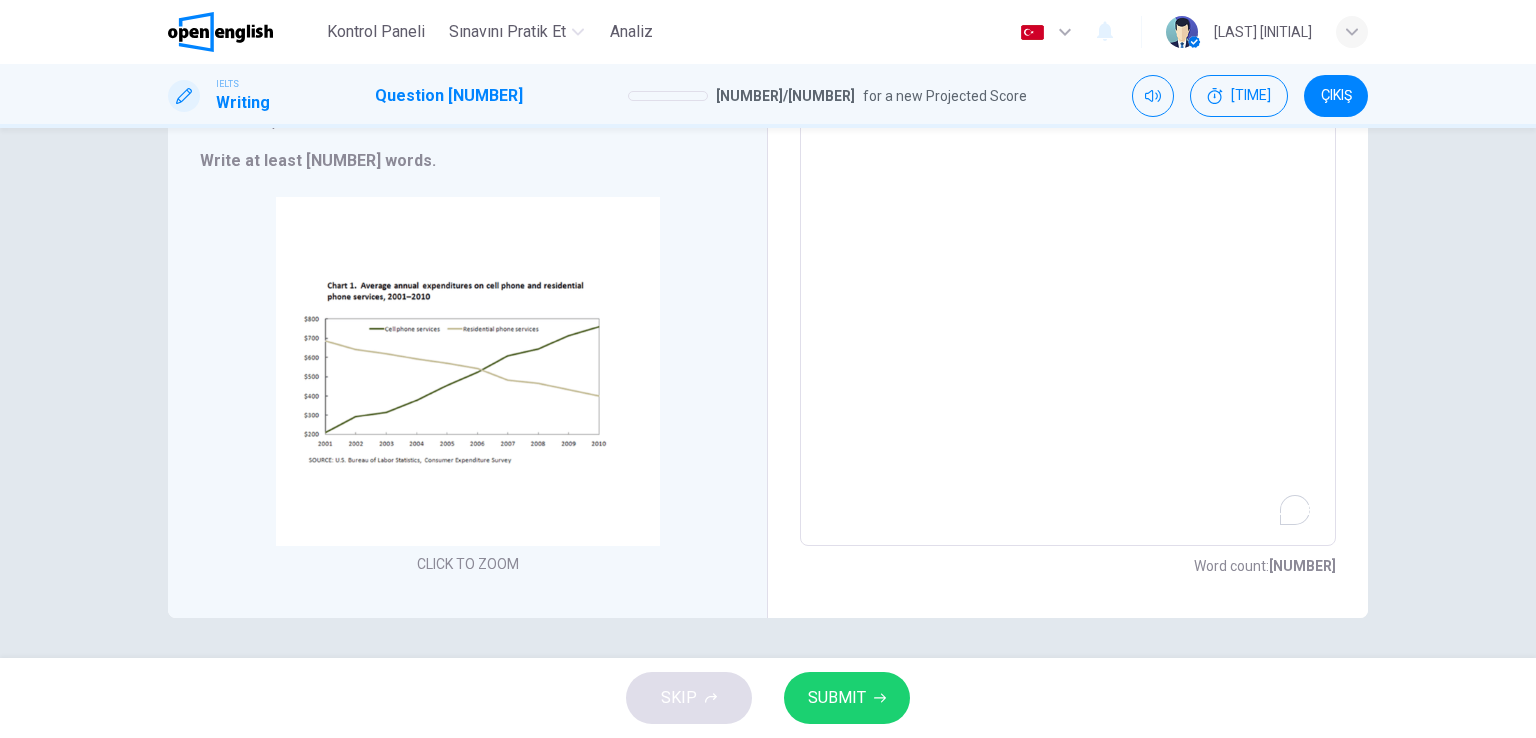 scroll, scrollTop: 0, scrollLeft: 0, axis: both 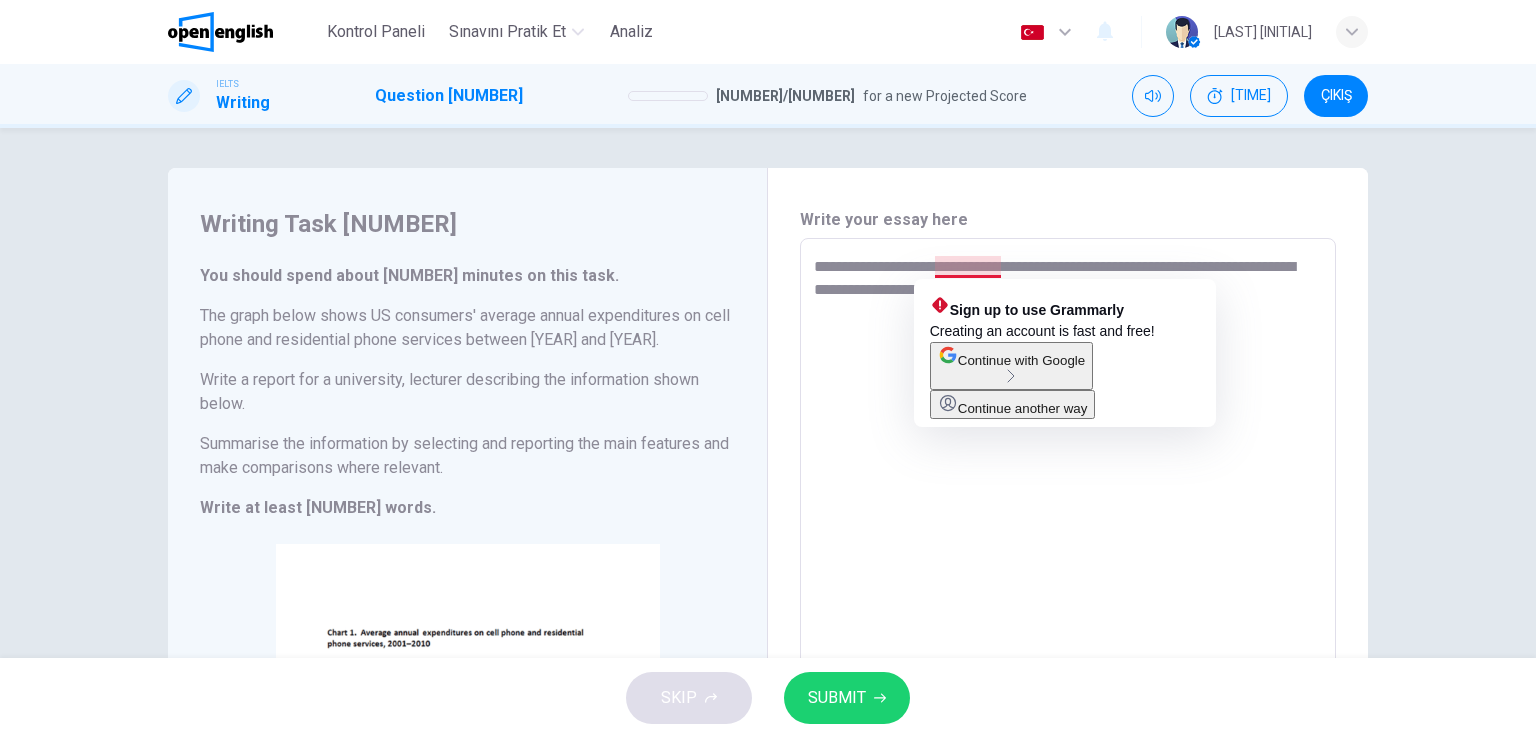 click on "**********" at bounding box center [1068, 566] 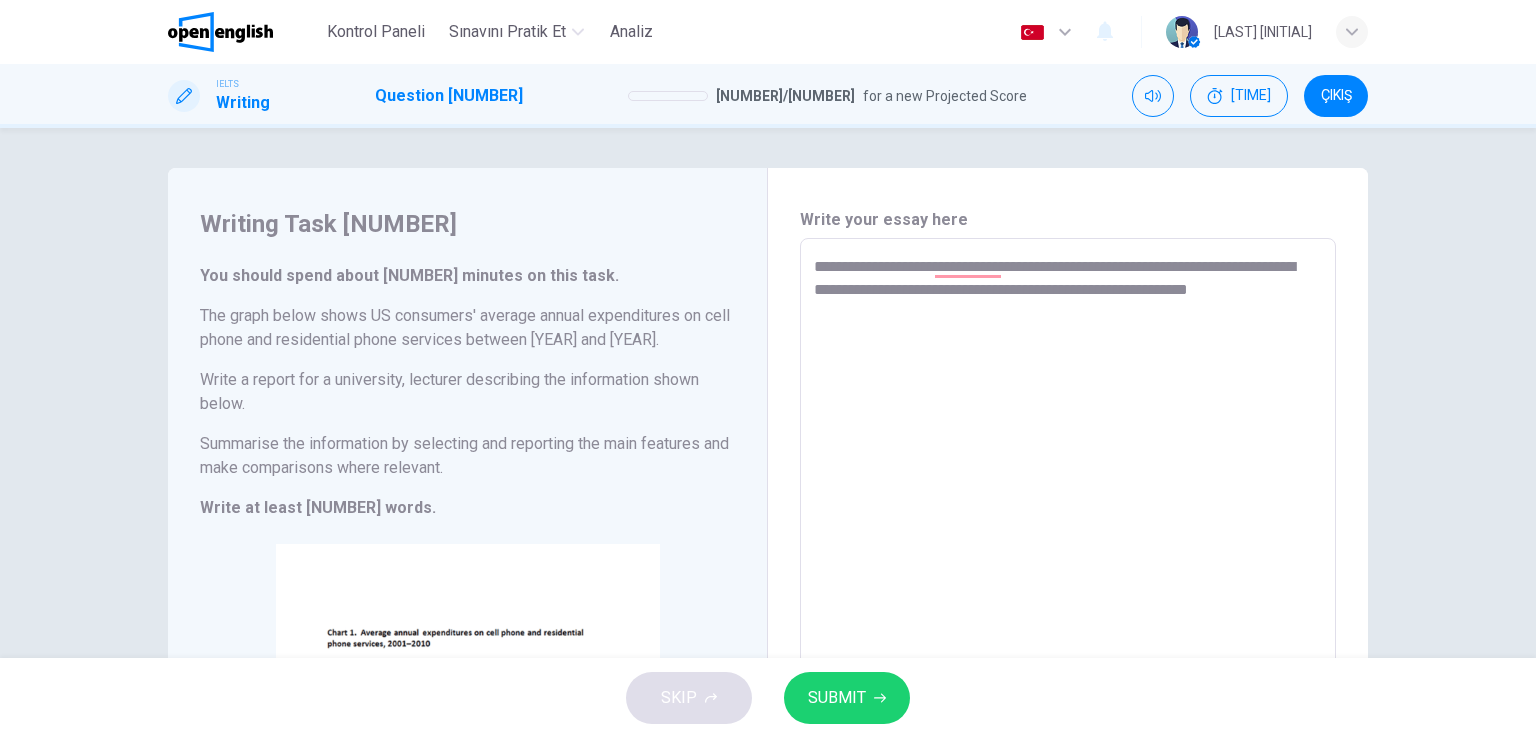 click on "**********" at bounding box center [1068, 566] 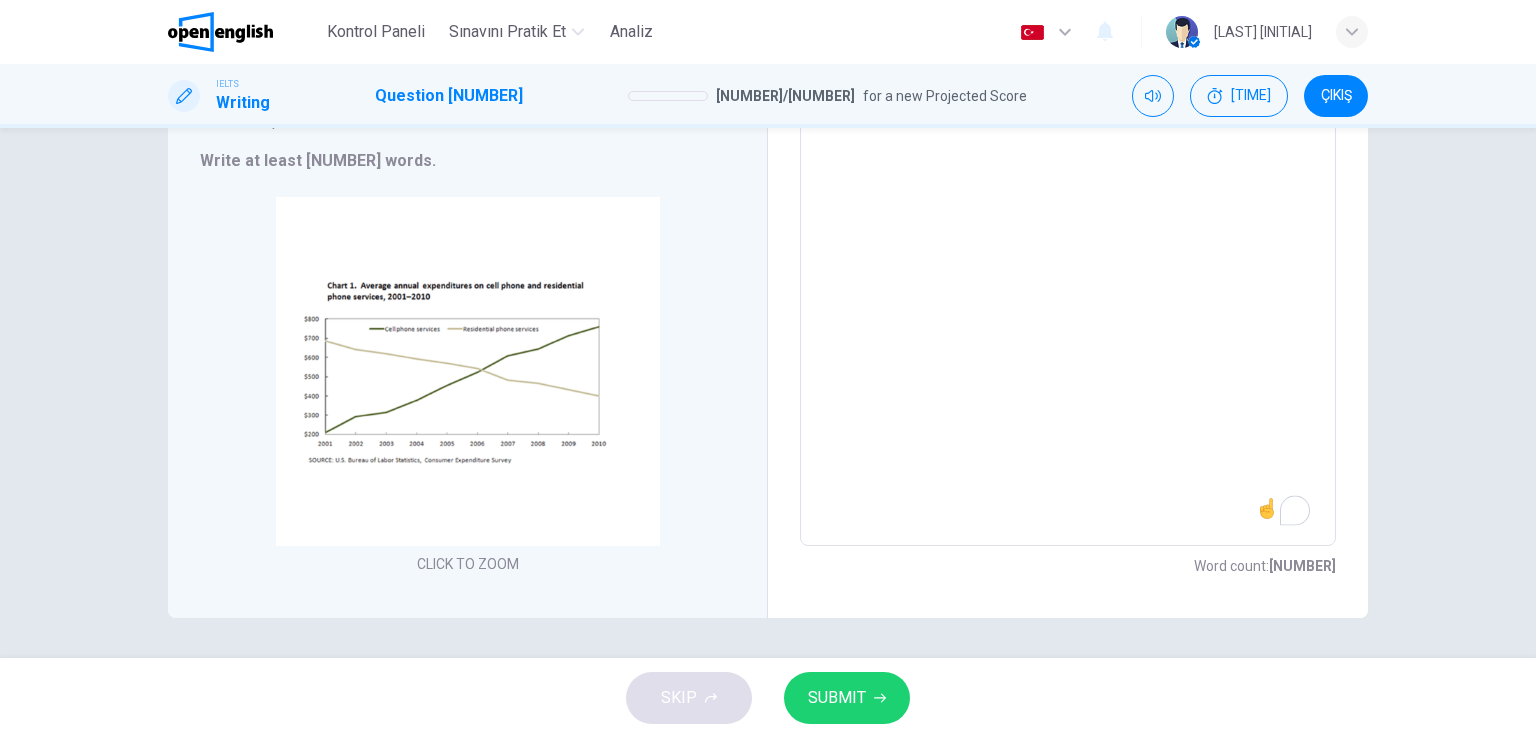 scroll, scrollTop: 0, scrollLeft: 0, axis: both 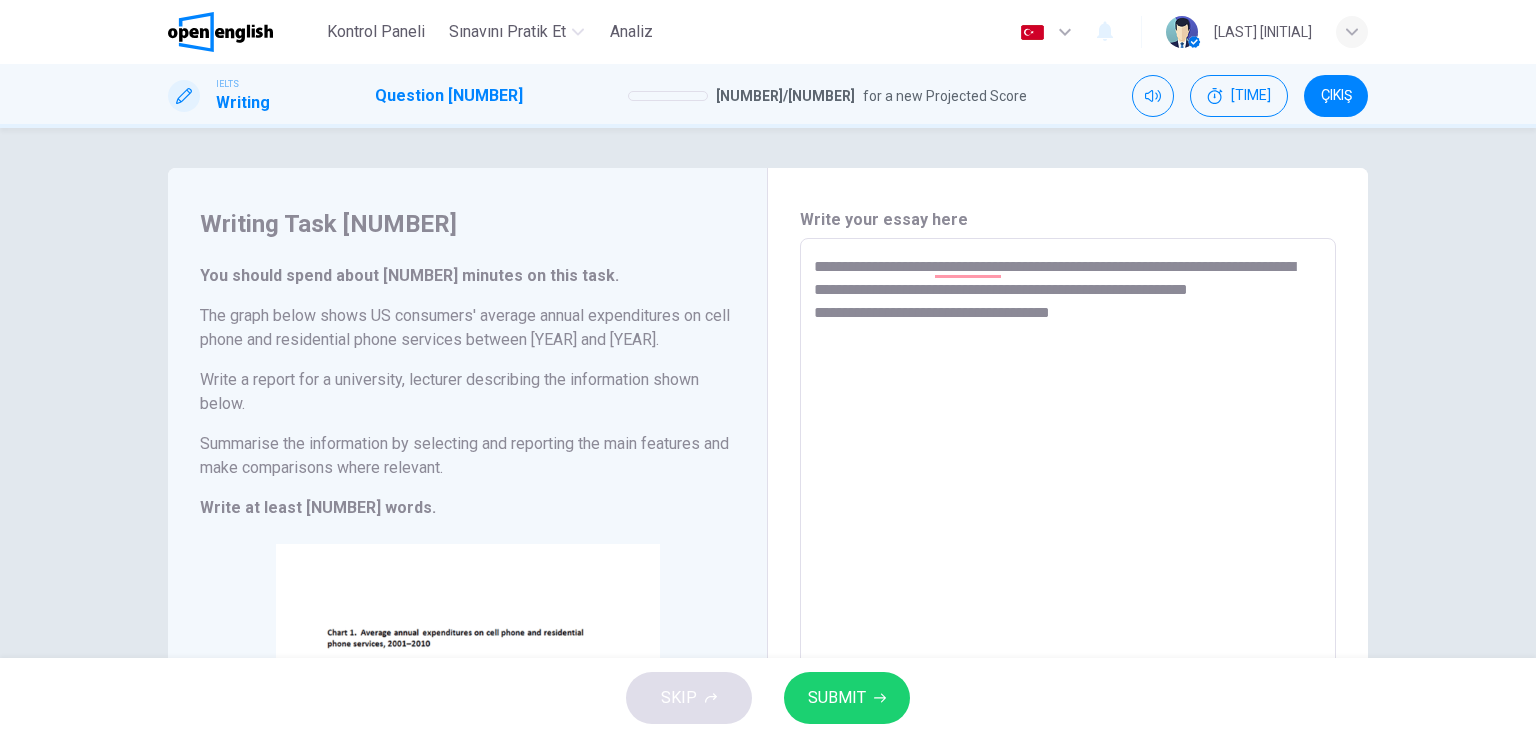 type on "**********" 